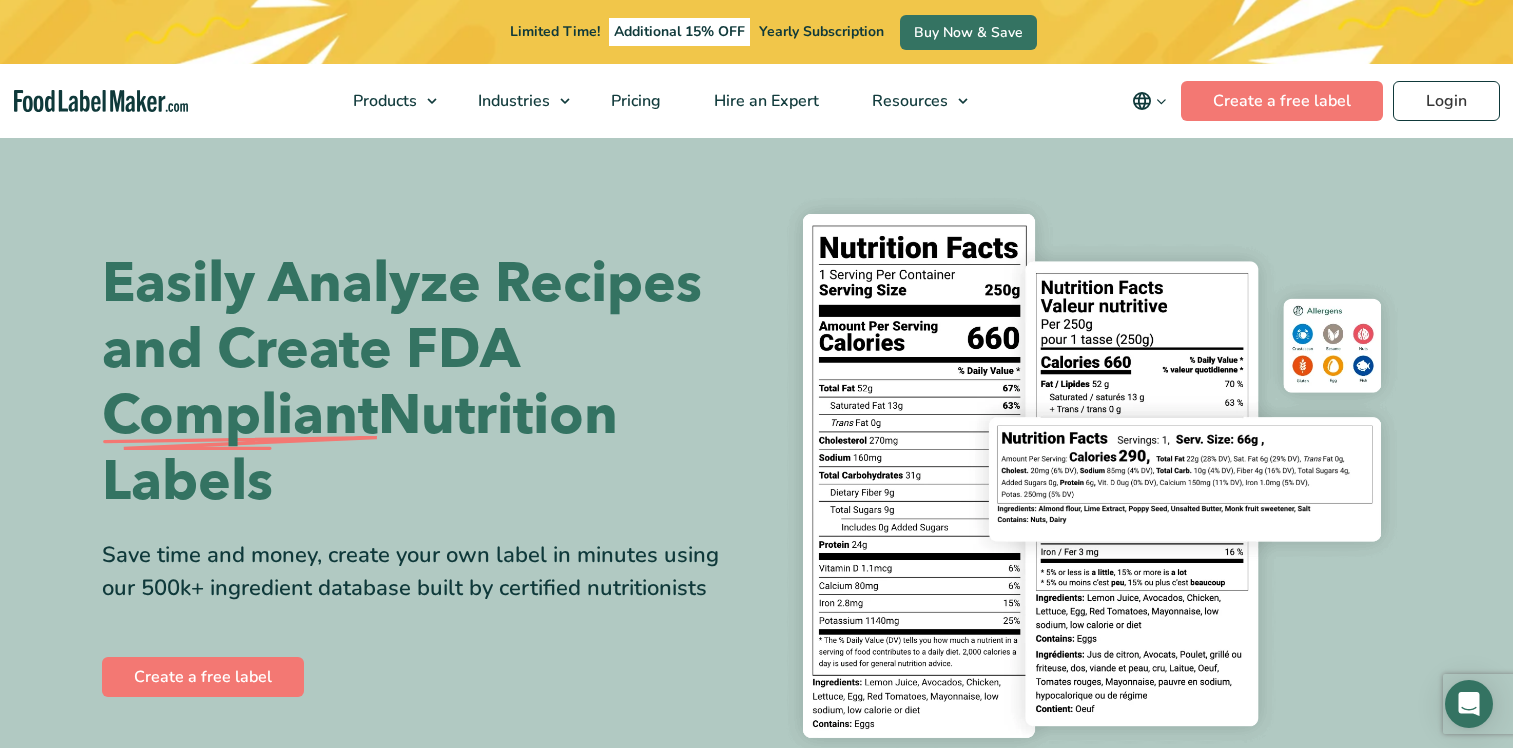 scroll, scrollTop: 0, scrollLeft: 0, axis: both 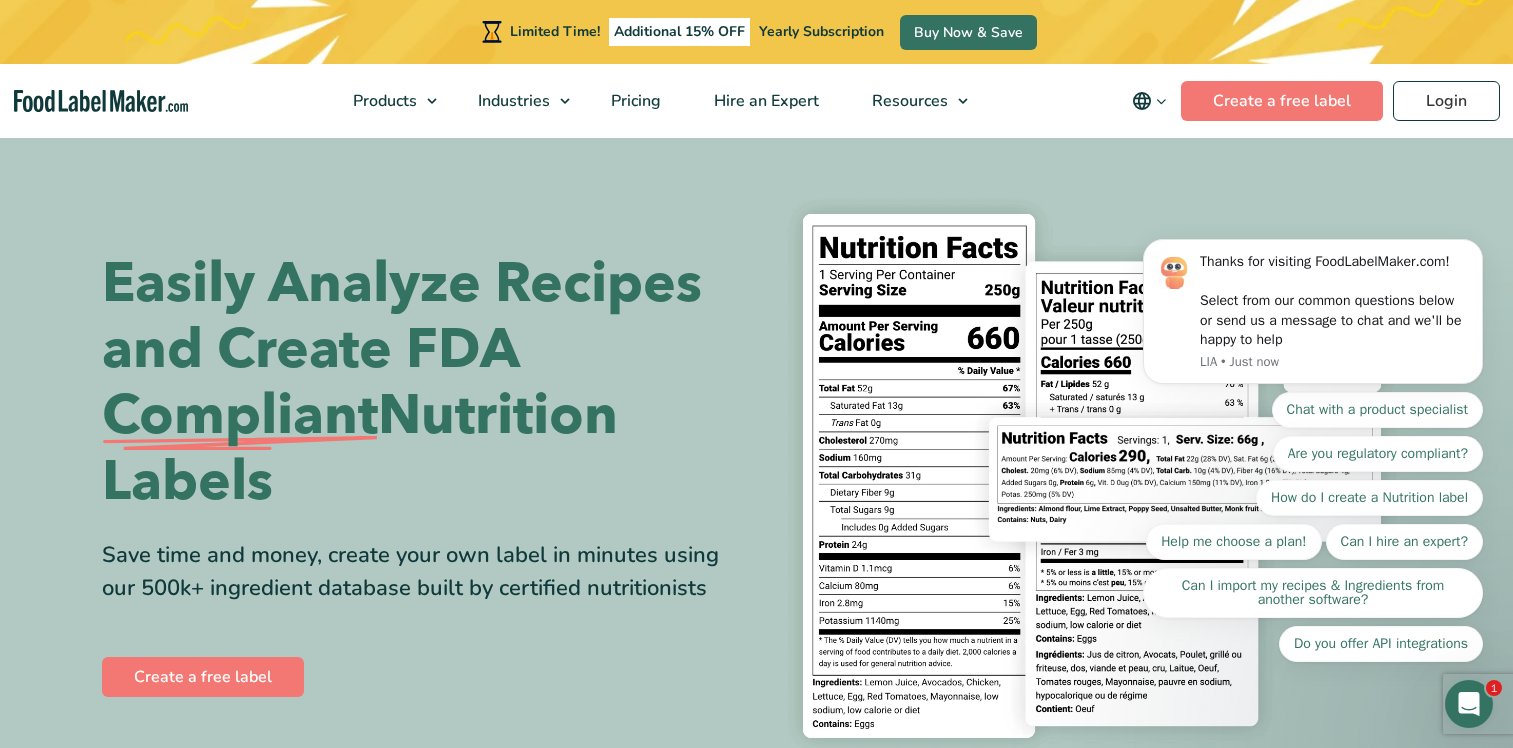 click on "Thanks for visiting FoodLabelMaker.com! Select from our common questions below or send us a message to chat and we'll be happy to help LIA • Just now Chat with a product specialist Are you regulatory compliant? How do I create a Nutrition label Help me choose a plan! Can I hire an expert? Can I import my recipes & Ingredients from another software? Do you offer API integrations" at bounding box center [1313, 316] 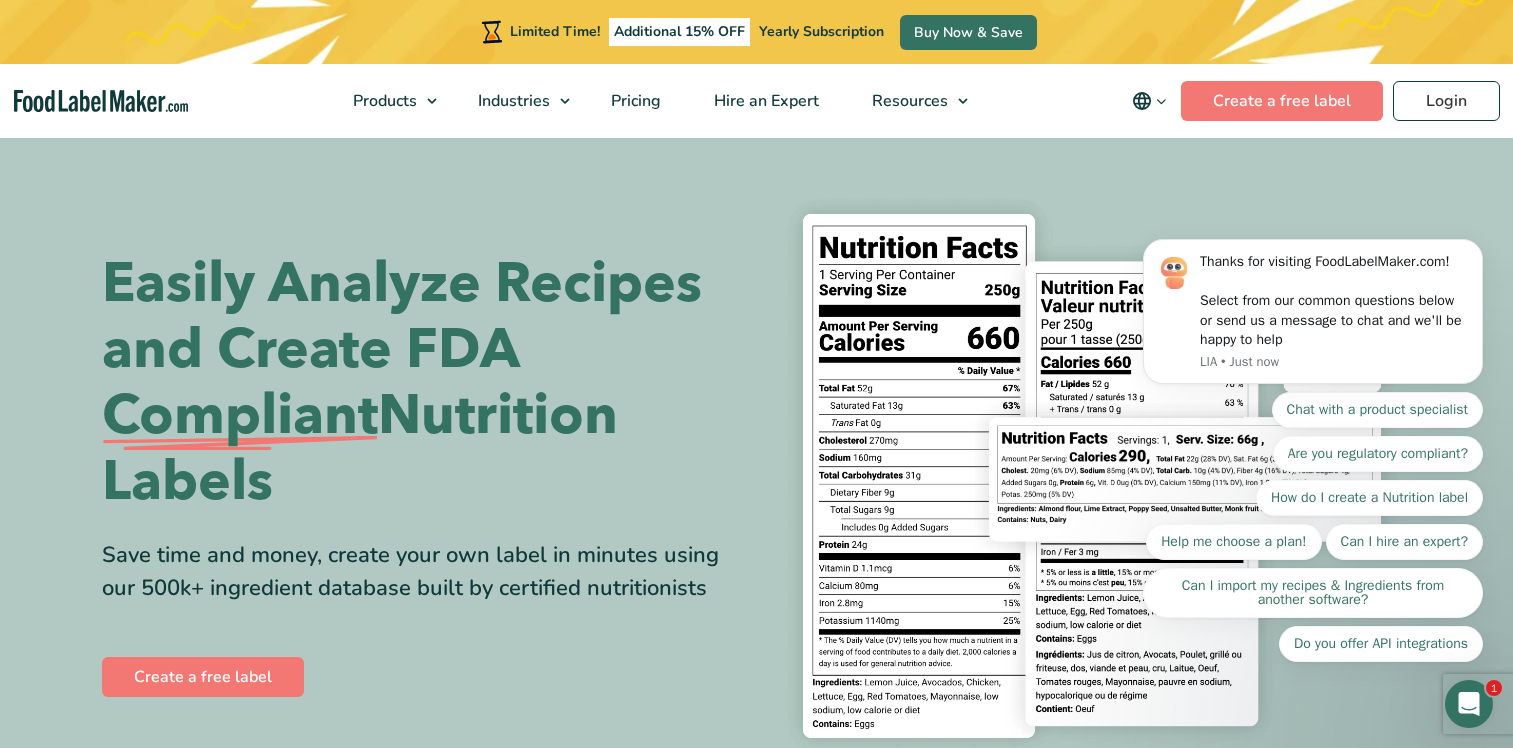 click on "Thanks for visiting FoodLabelMaker.com! Select from our common questions below or send us a message to chat and we'll be happy to help LIA • Just now Chat with a product specialist Are you regulatory compliant? How do I create a Nutrition label Help me choose a plan! Can I hire an expert? Can I import my recipes & Ingredients from another software? Do you offer API integrations" at bounding box center (1313, 316) 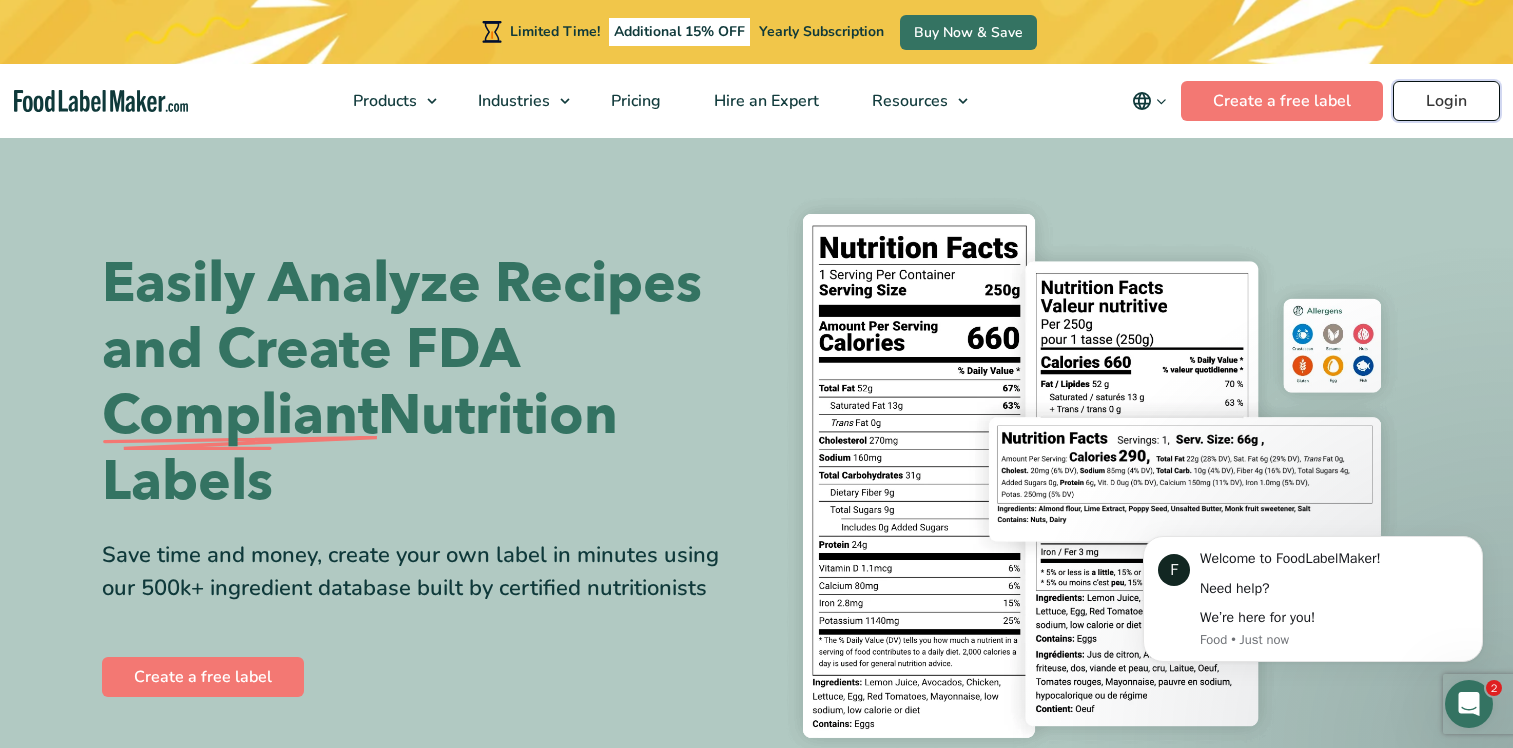 click on "Login" at bounding box center (1446, 101) 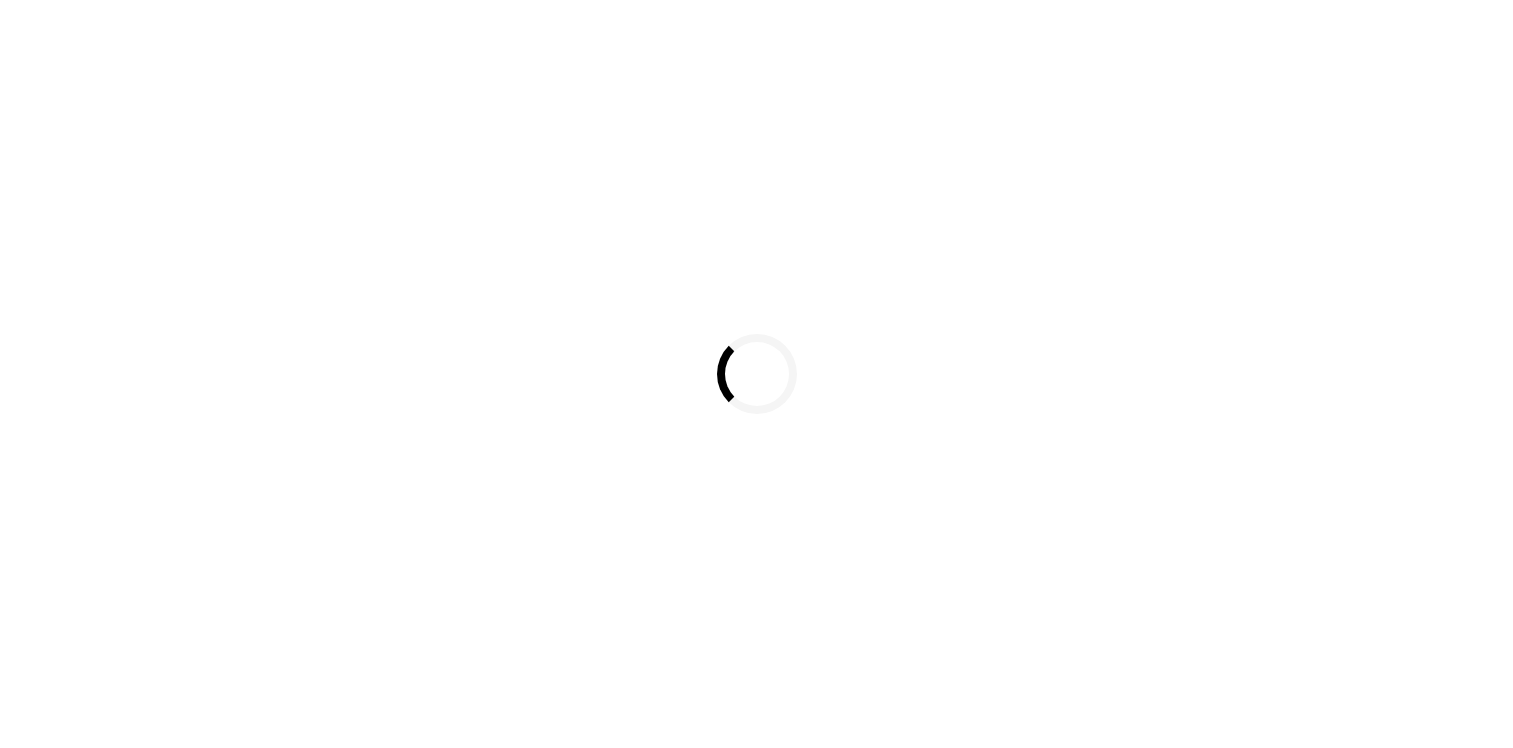 scroll, scrollTop: 0, scrollLeft: 0, axis: both 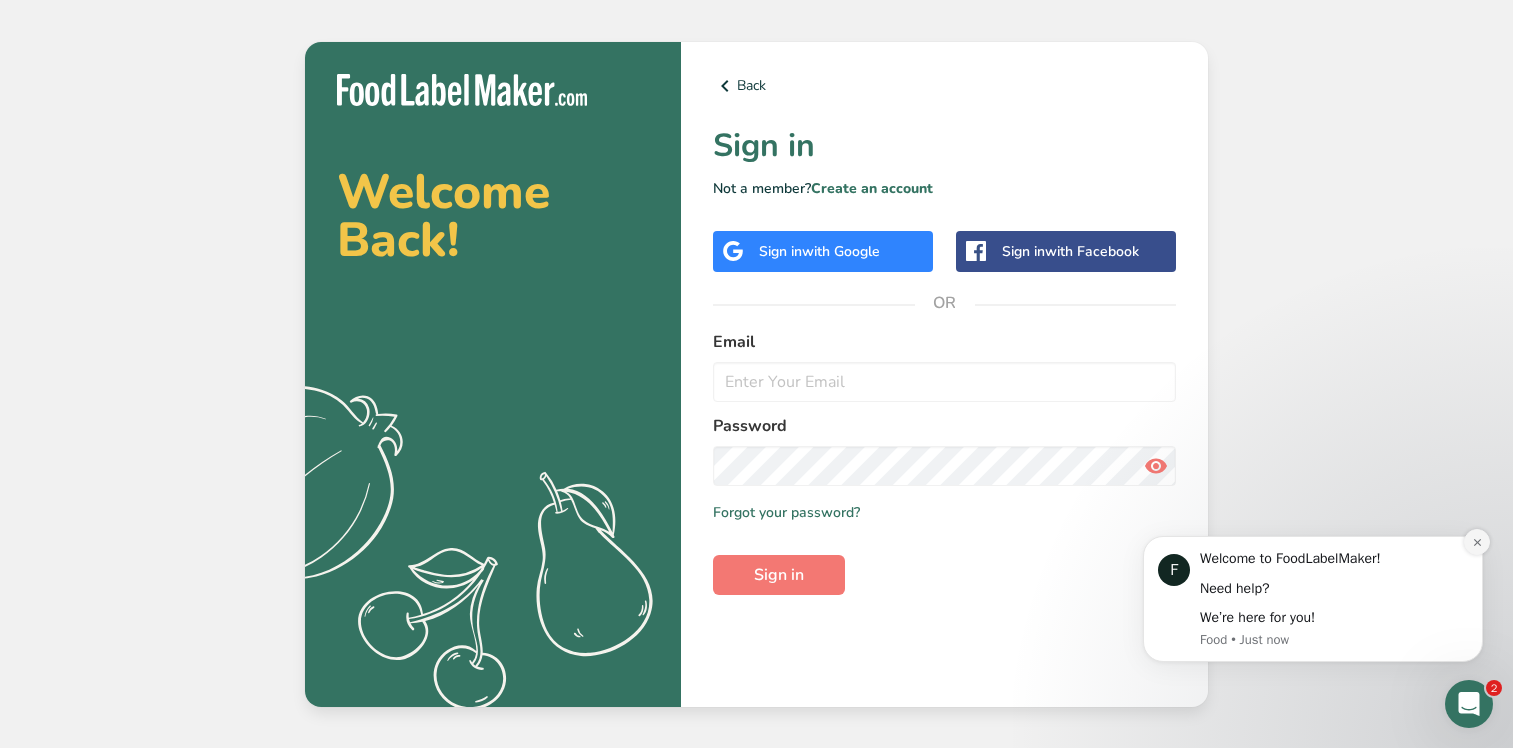 click 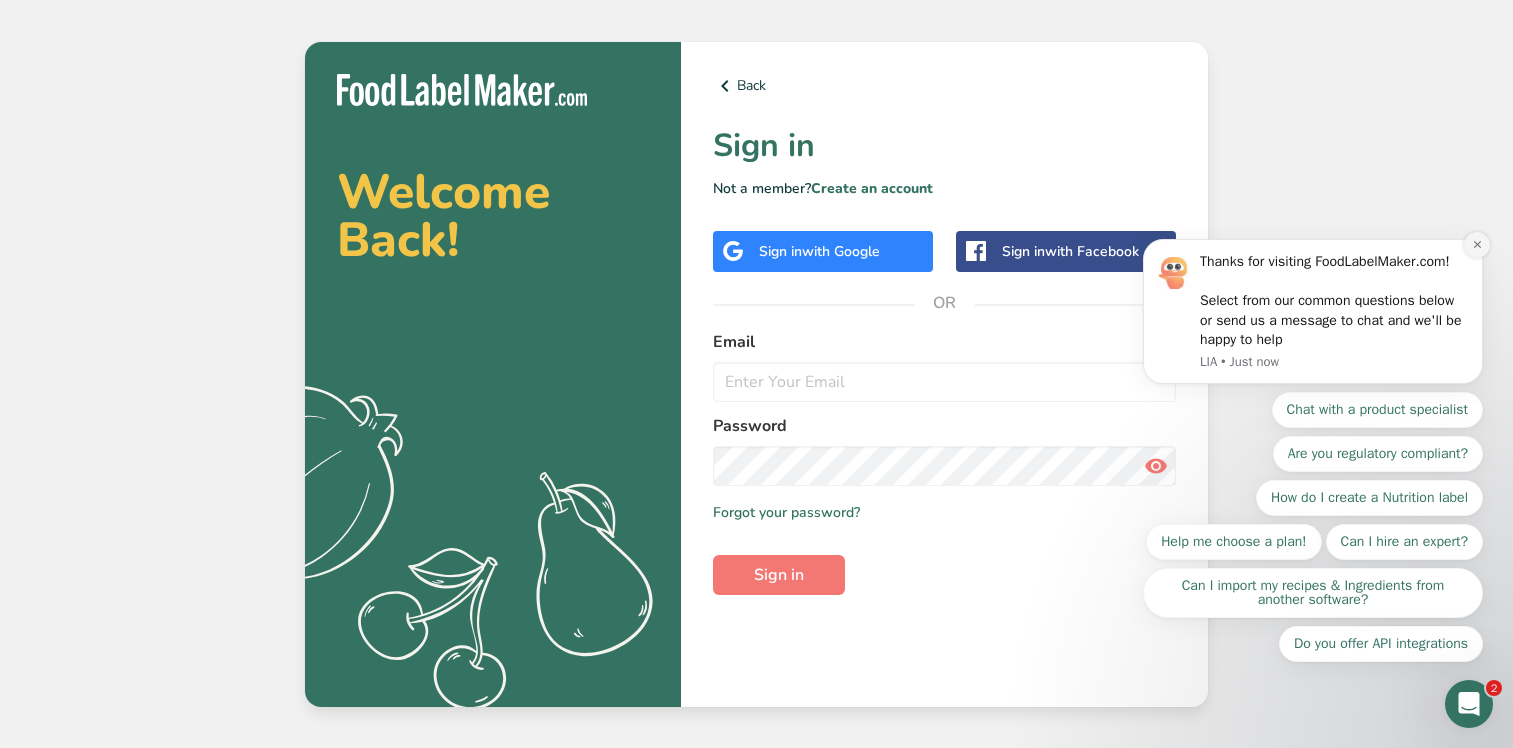 click 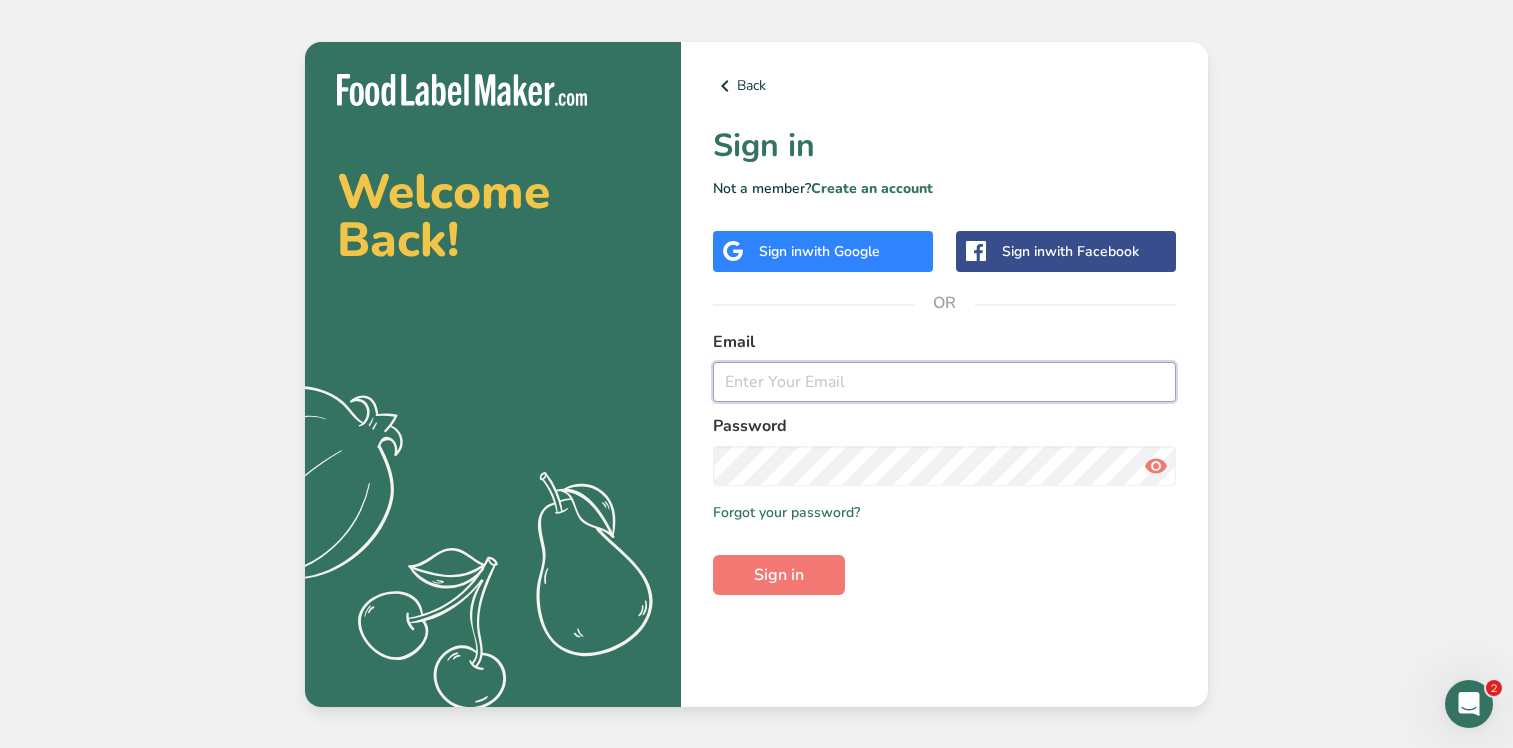 click at bounding box center [944, 382] 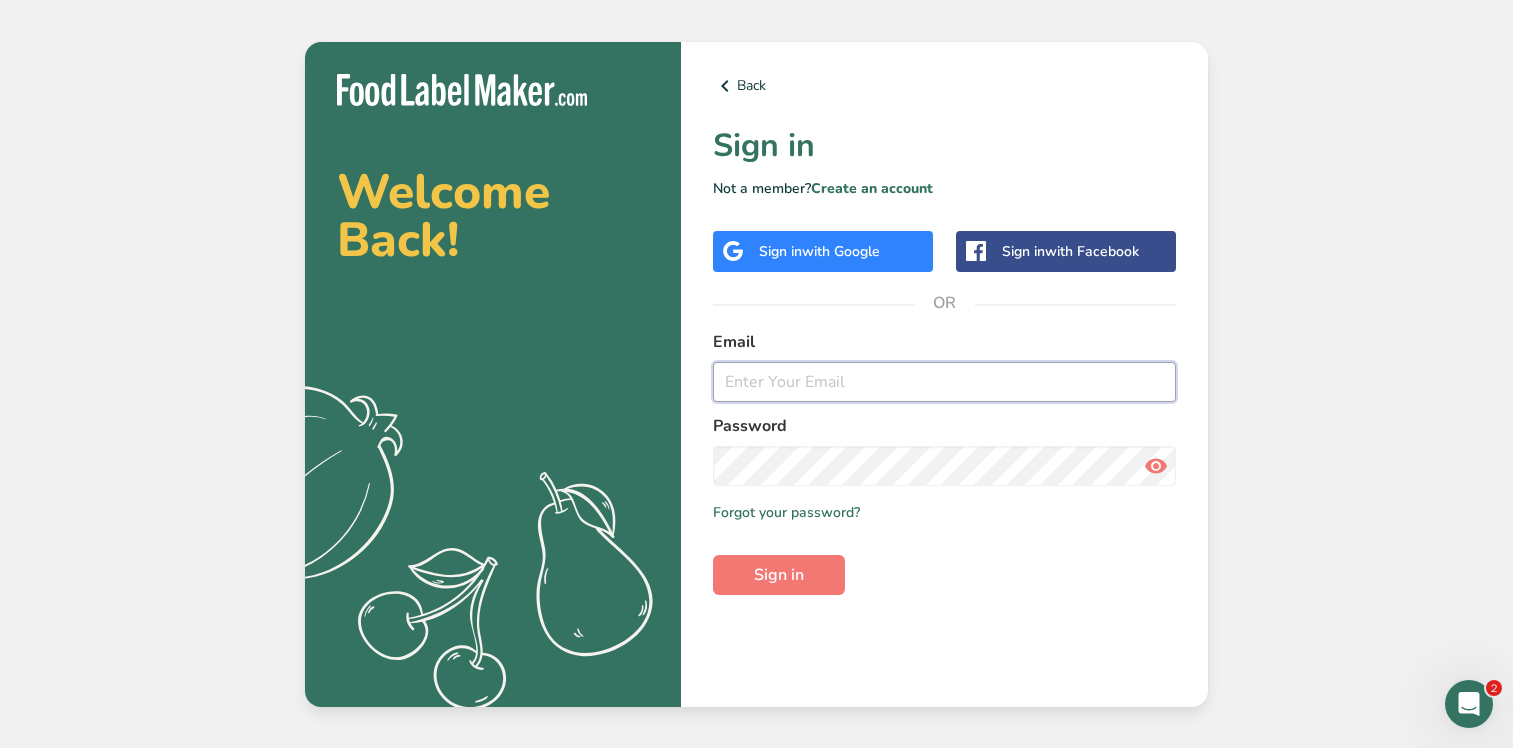 type on "Name: [EMAIL]" 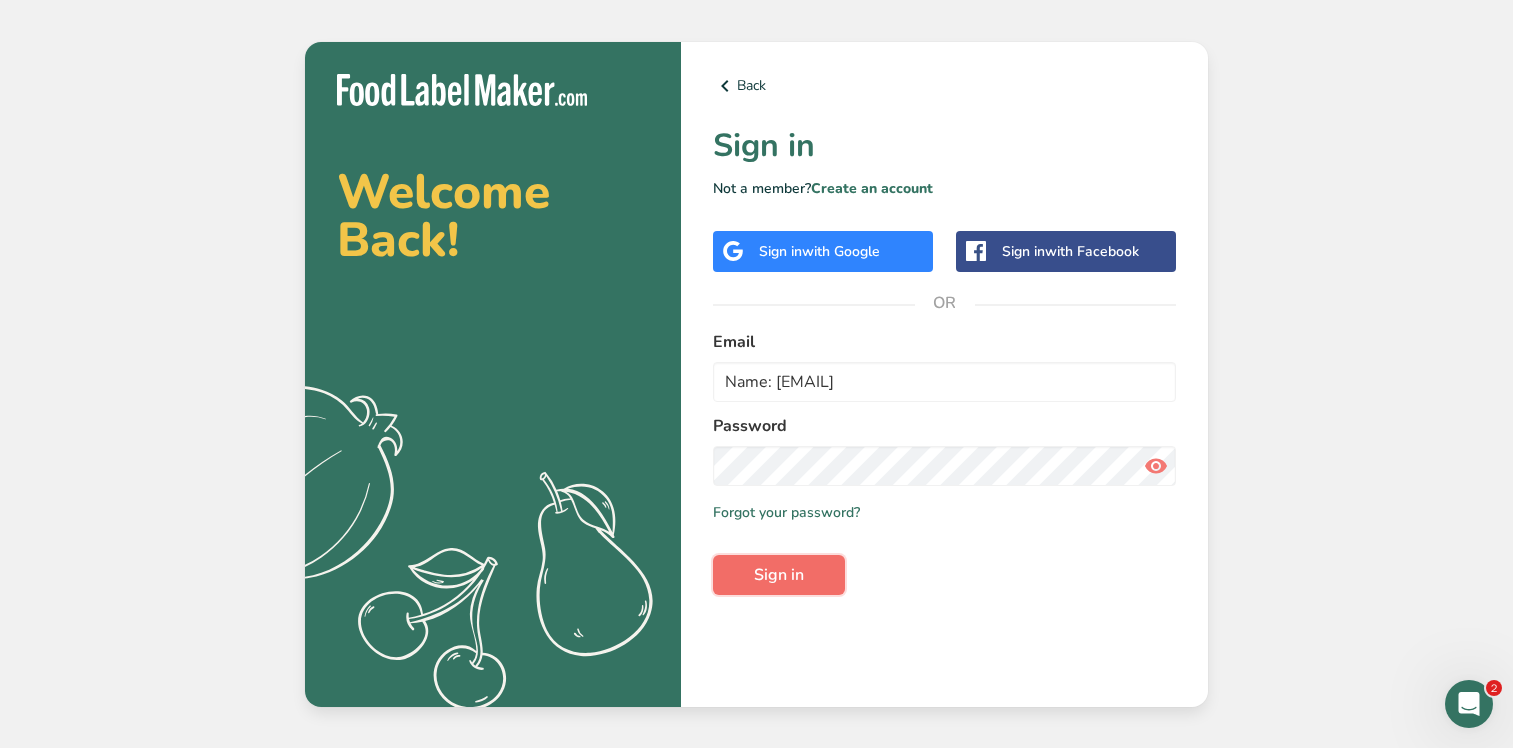 click on "Sign in" at bounding box center [779, 575] 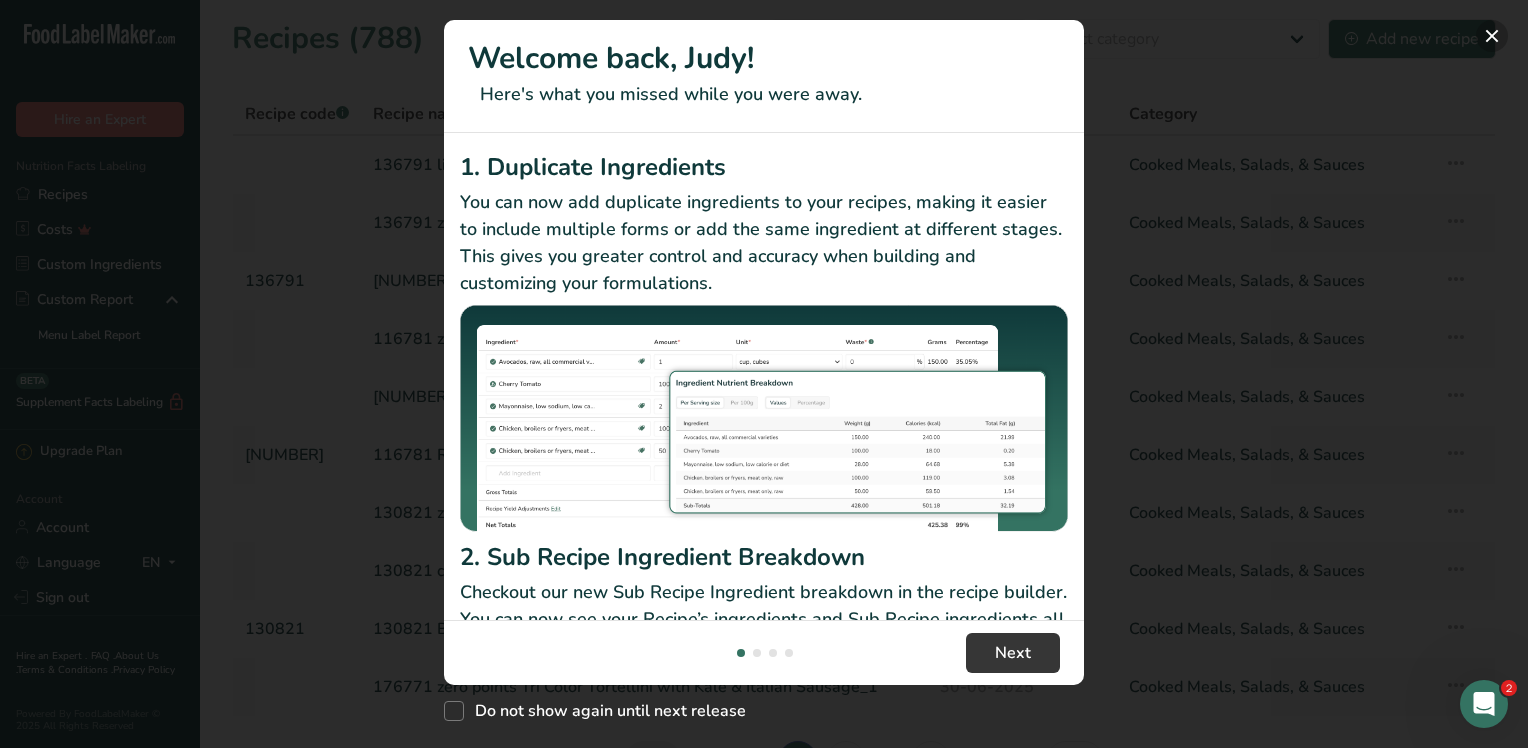 click at bounding box center [1492, 36] 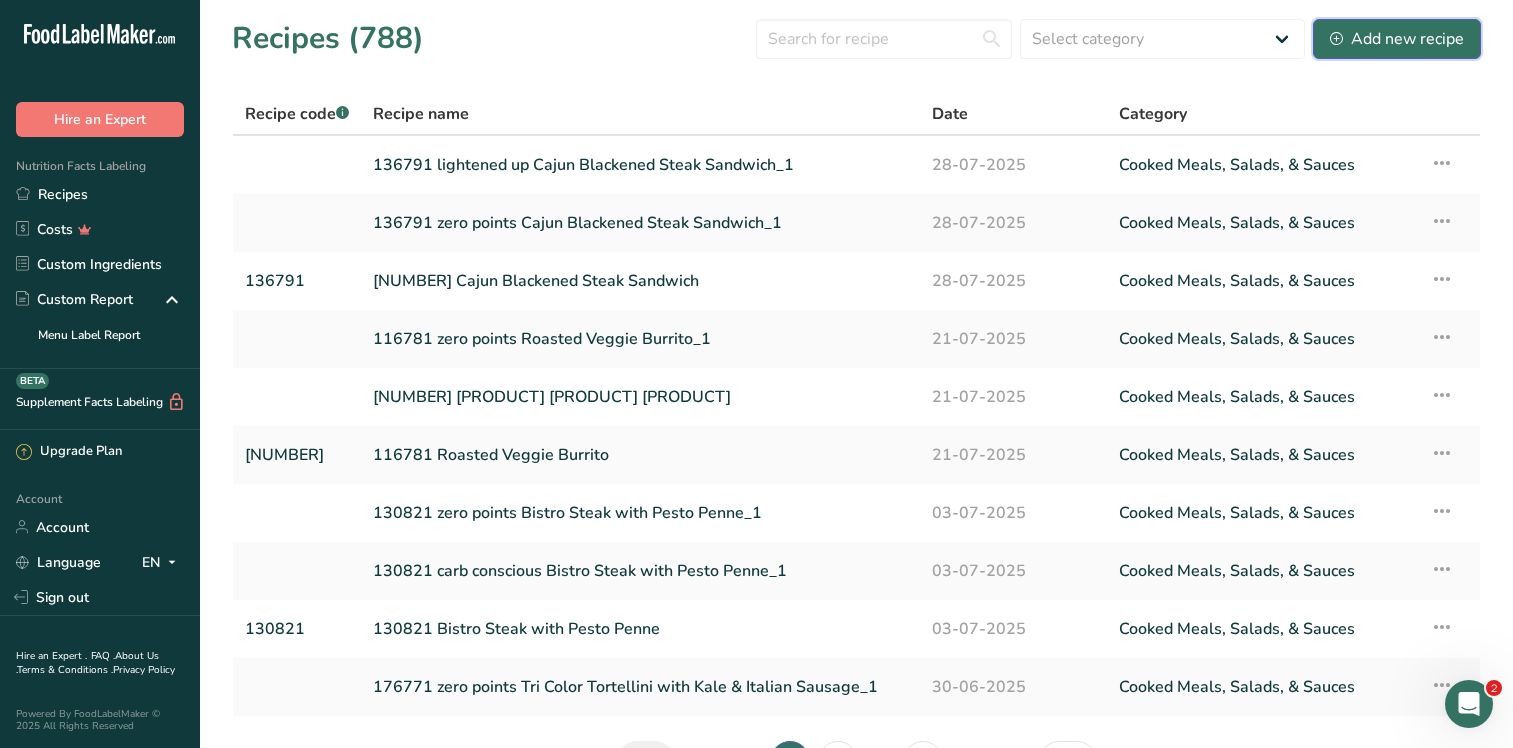 drag, startPoint x: 1397, startPoint y: 42, endPoint x: 1230, endPoint y: 89, distance: 173.48775 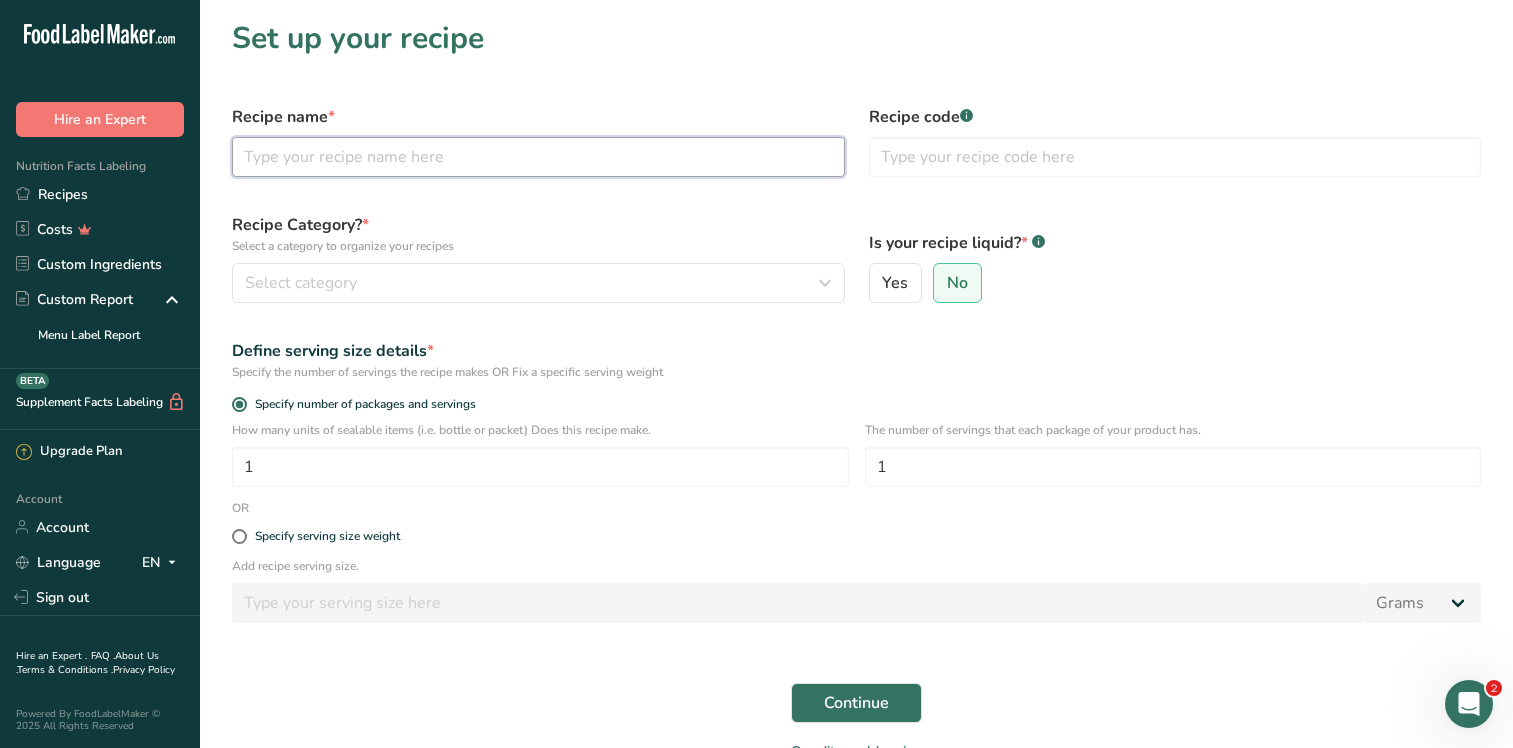click at bounding box center (538, 157) 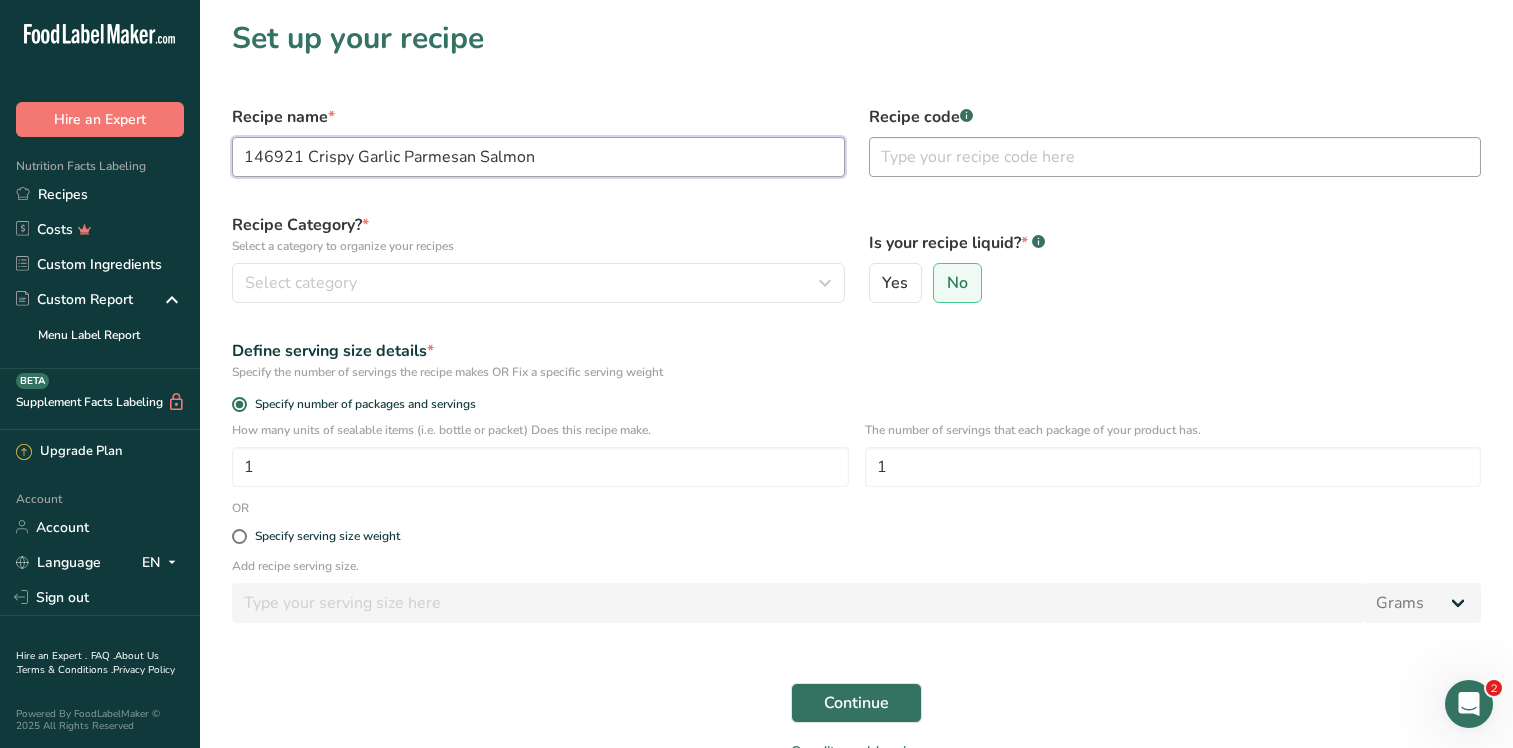 type on "146921 Crispy Garlic Parmesan Salmon" 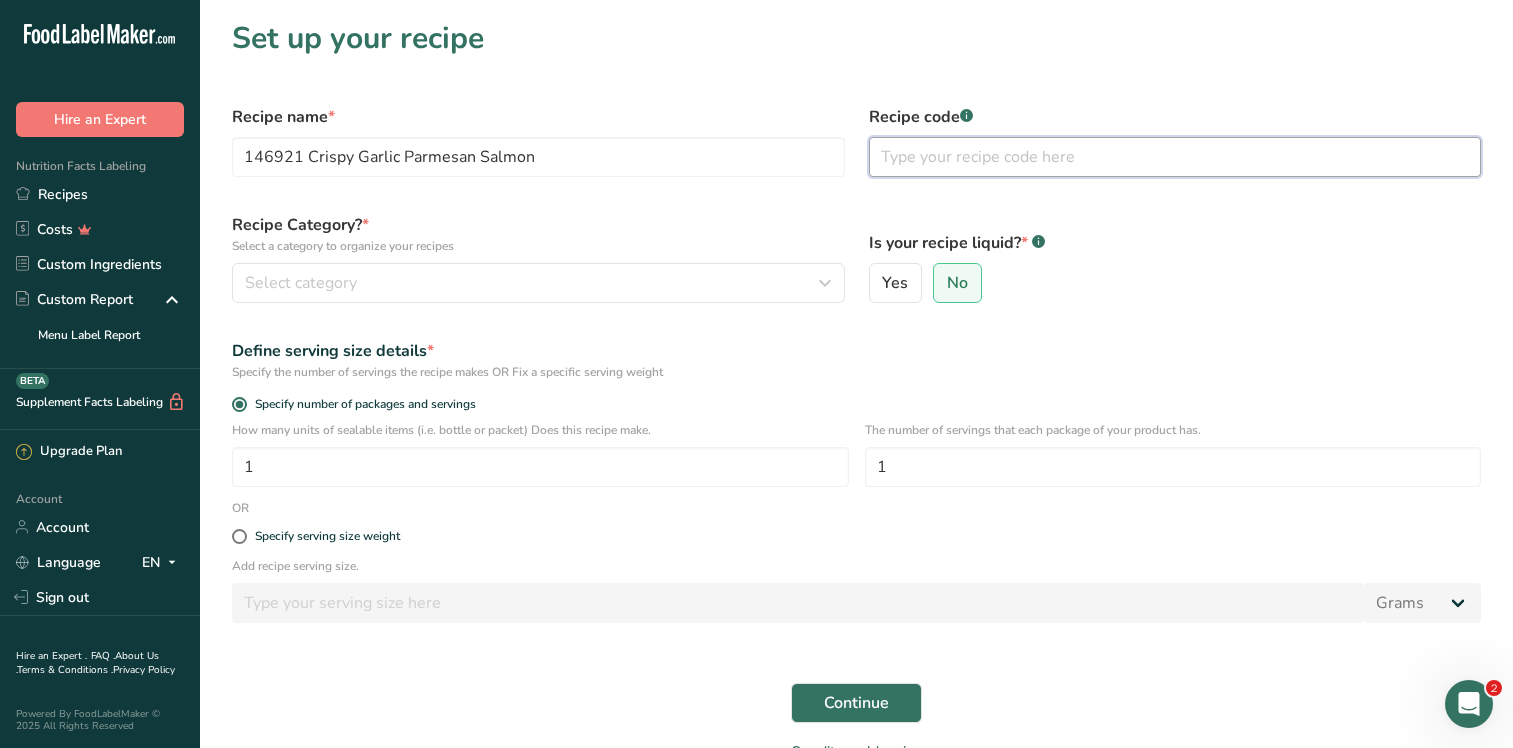 click at bounding box center [1175, 157] 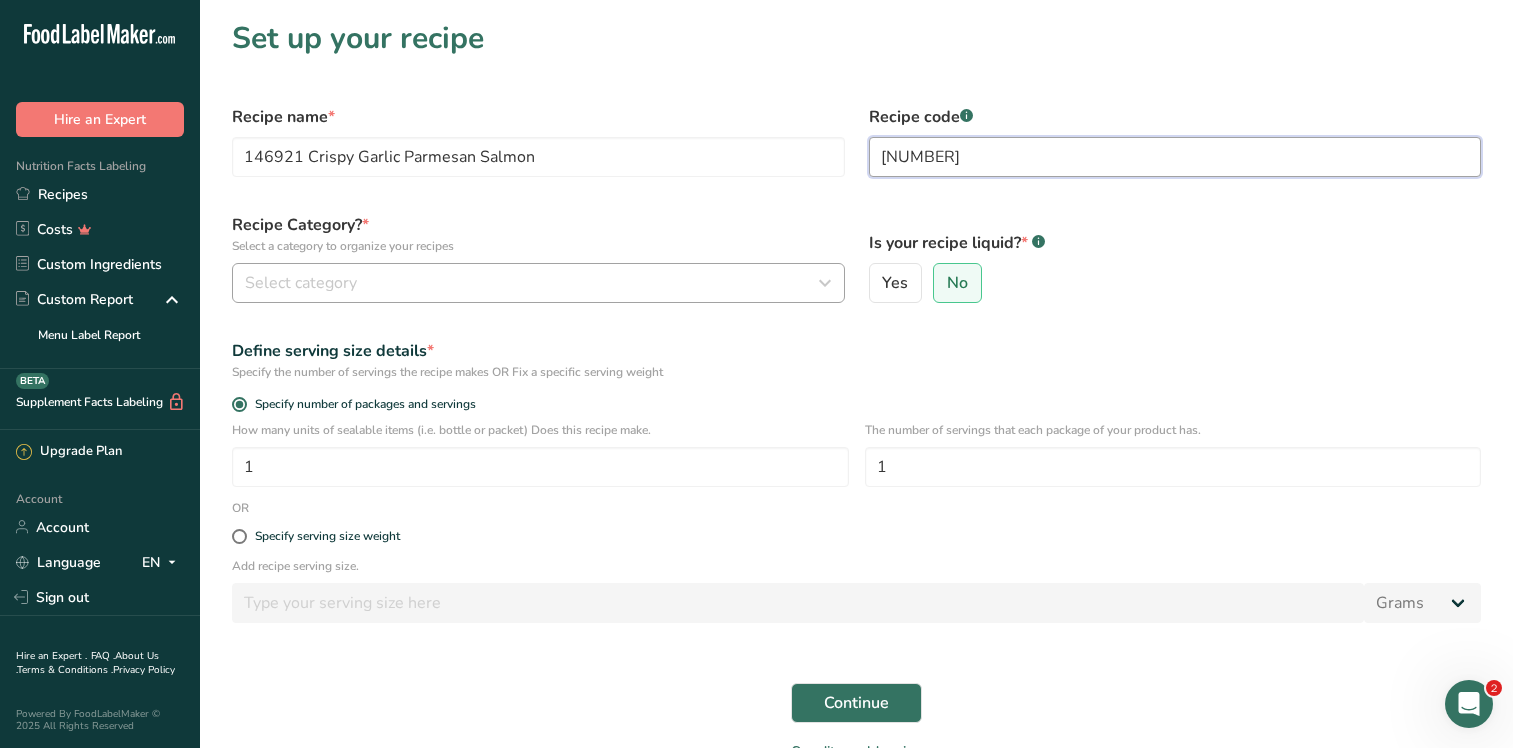 type on "[NUMBER]" 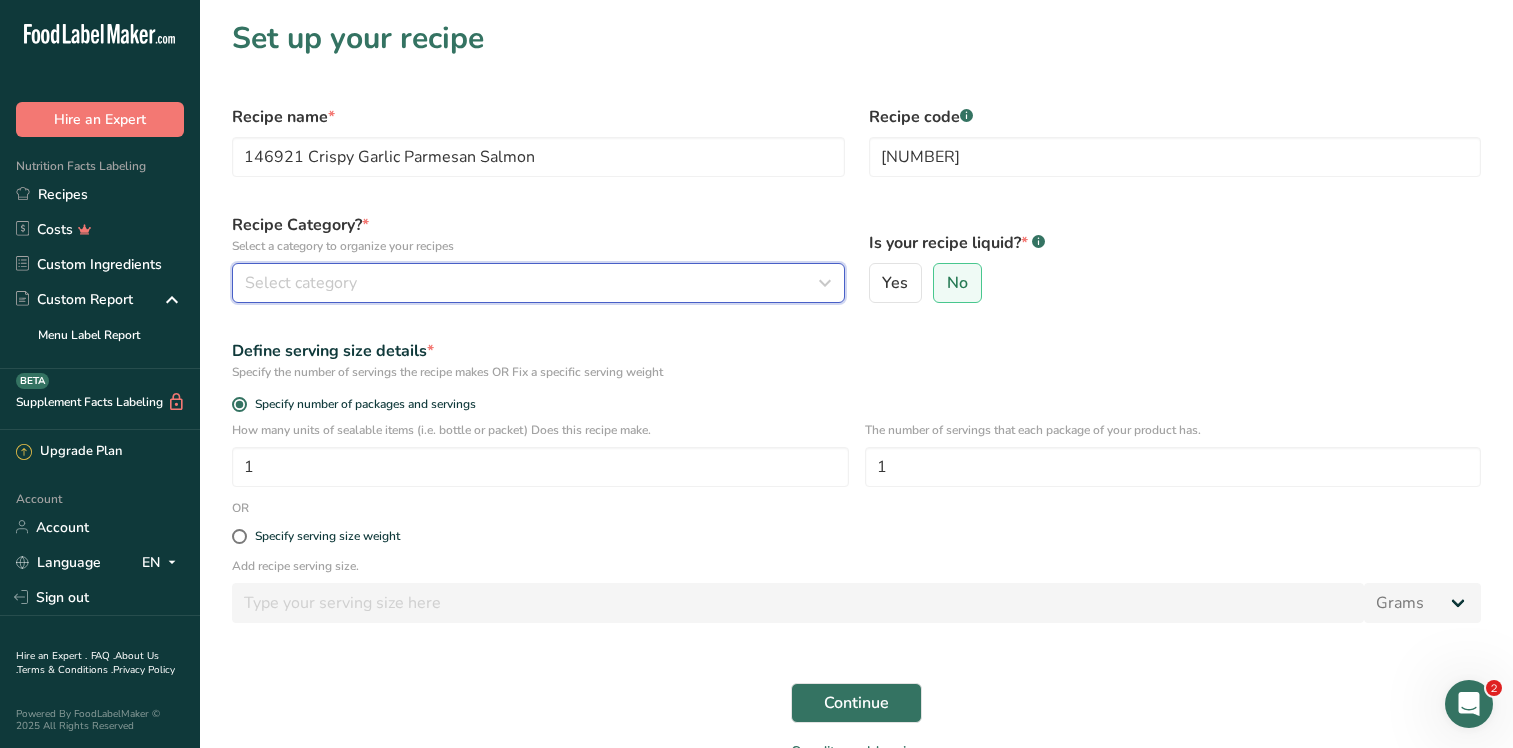 click at bounding box center (825, 283) 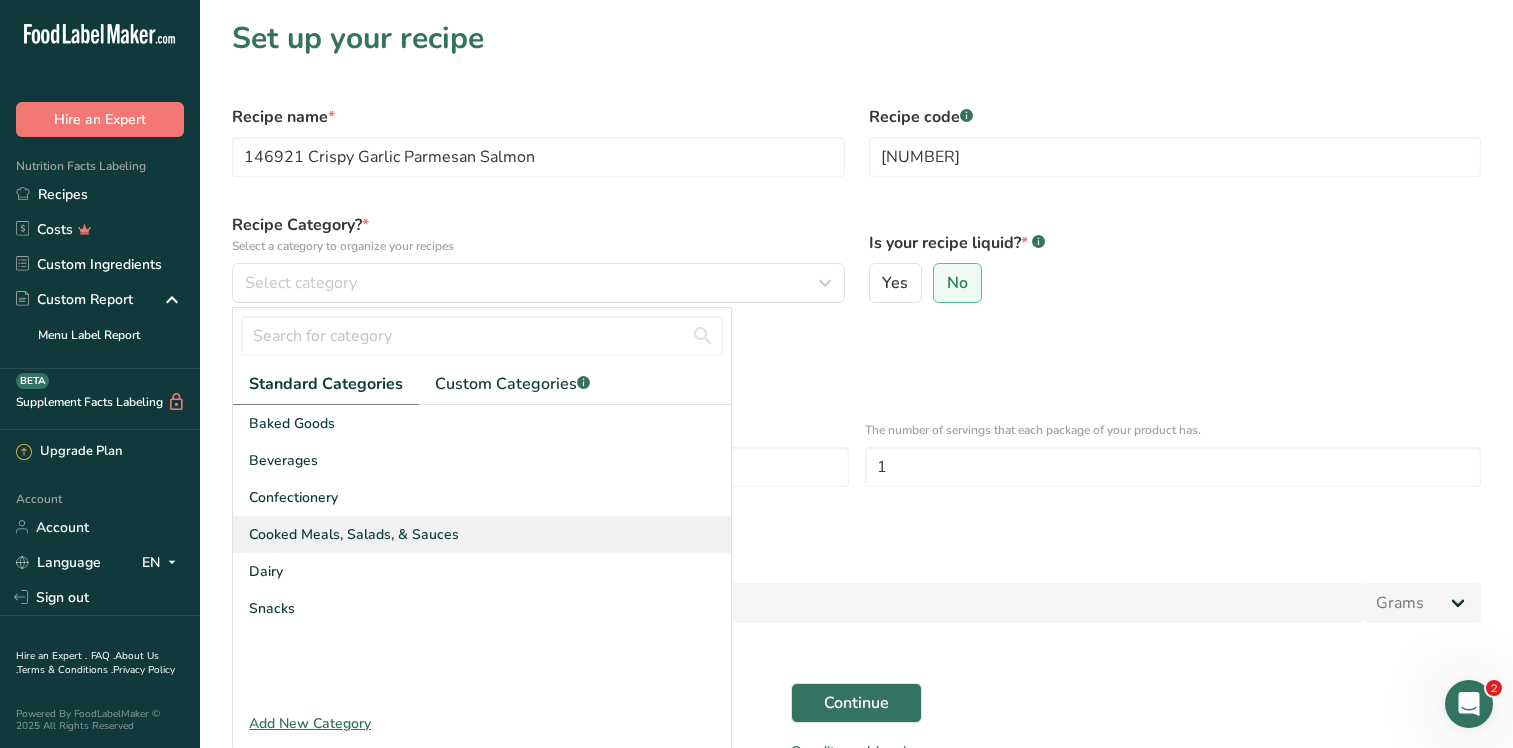 click on "Cooked Meals, Salads, & Sauces" at bounding box center (354, 534) 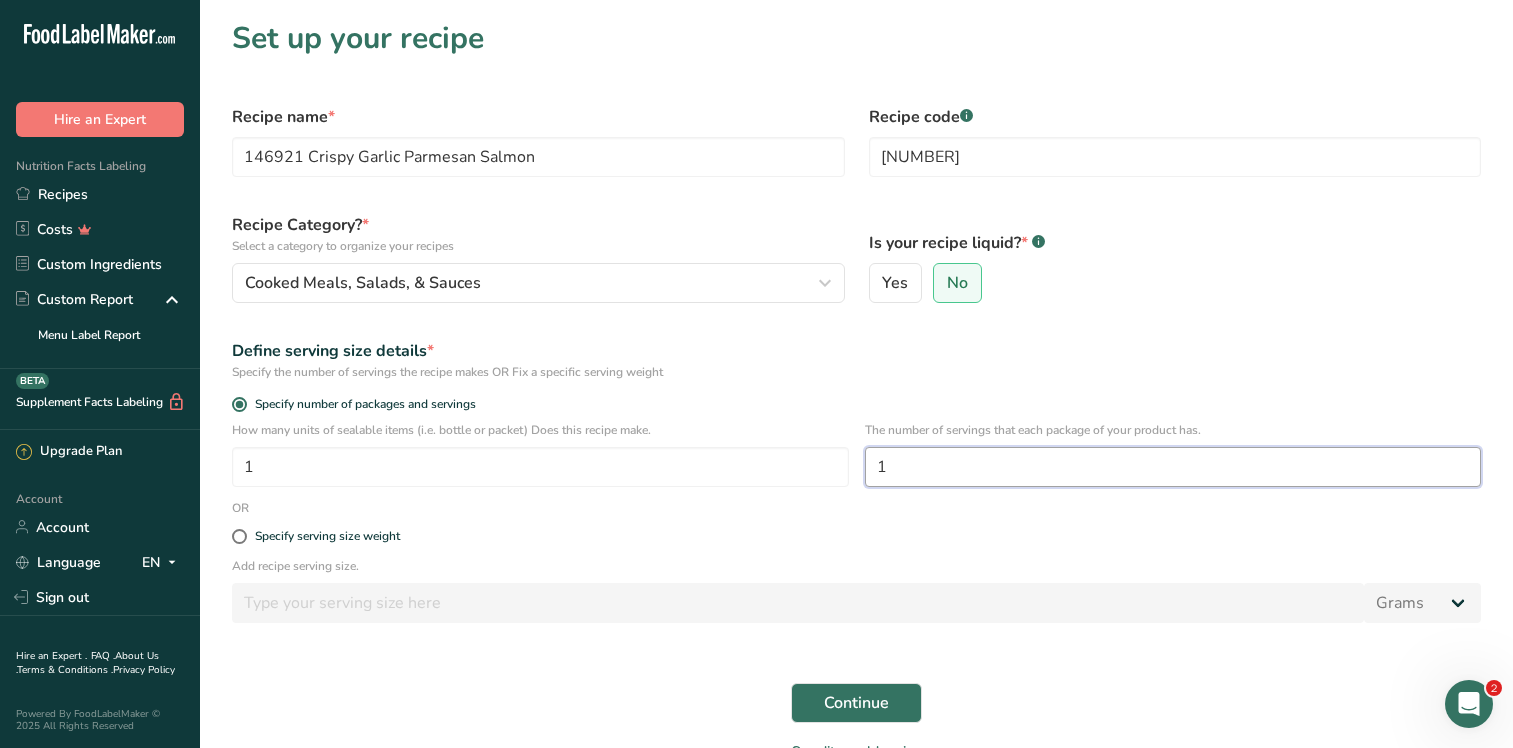 drag, startPoint x: 886, startPoint y: 463, endPoint x: 866, endPoint y: 464, distance: 20.024984 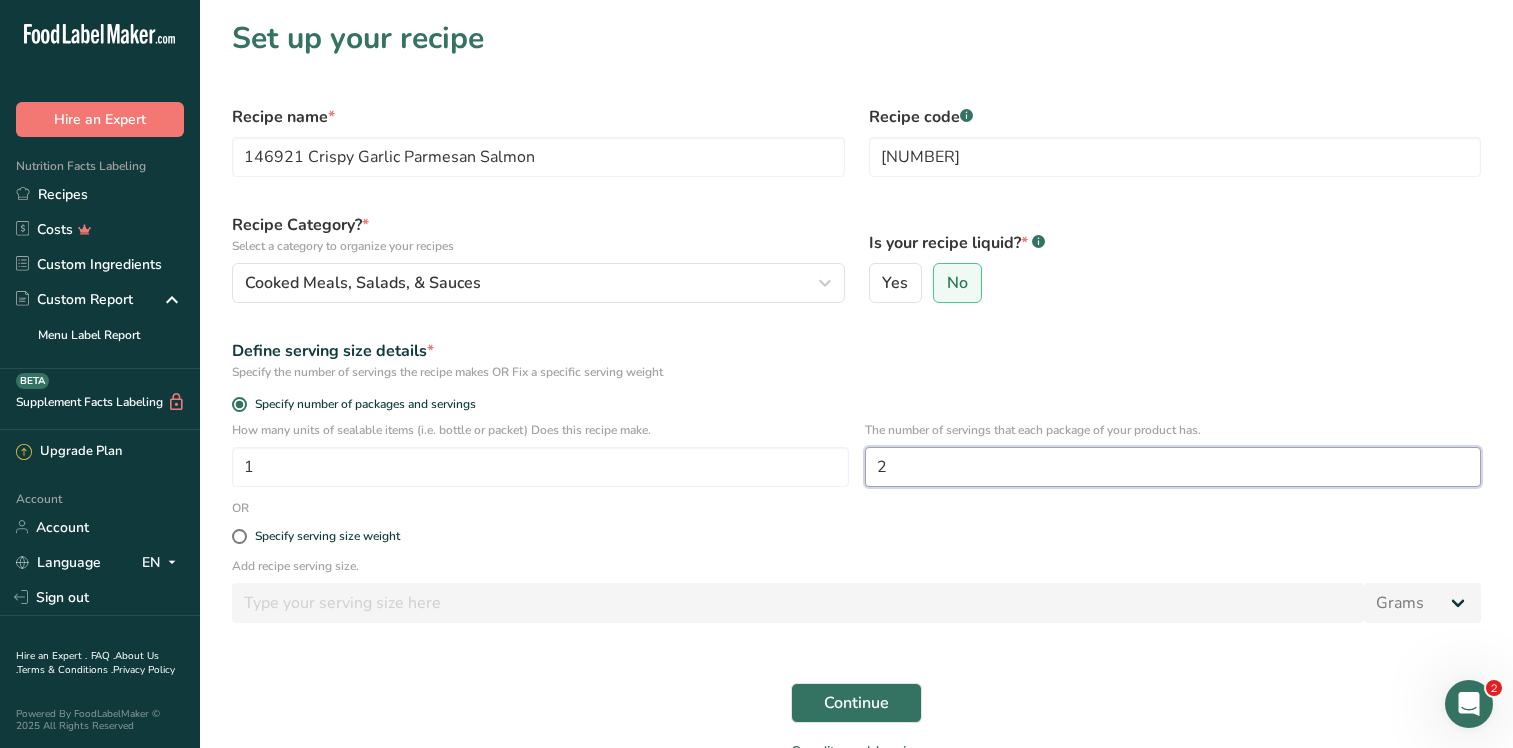 type on "2" 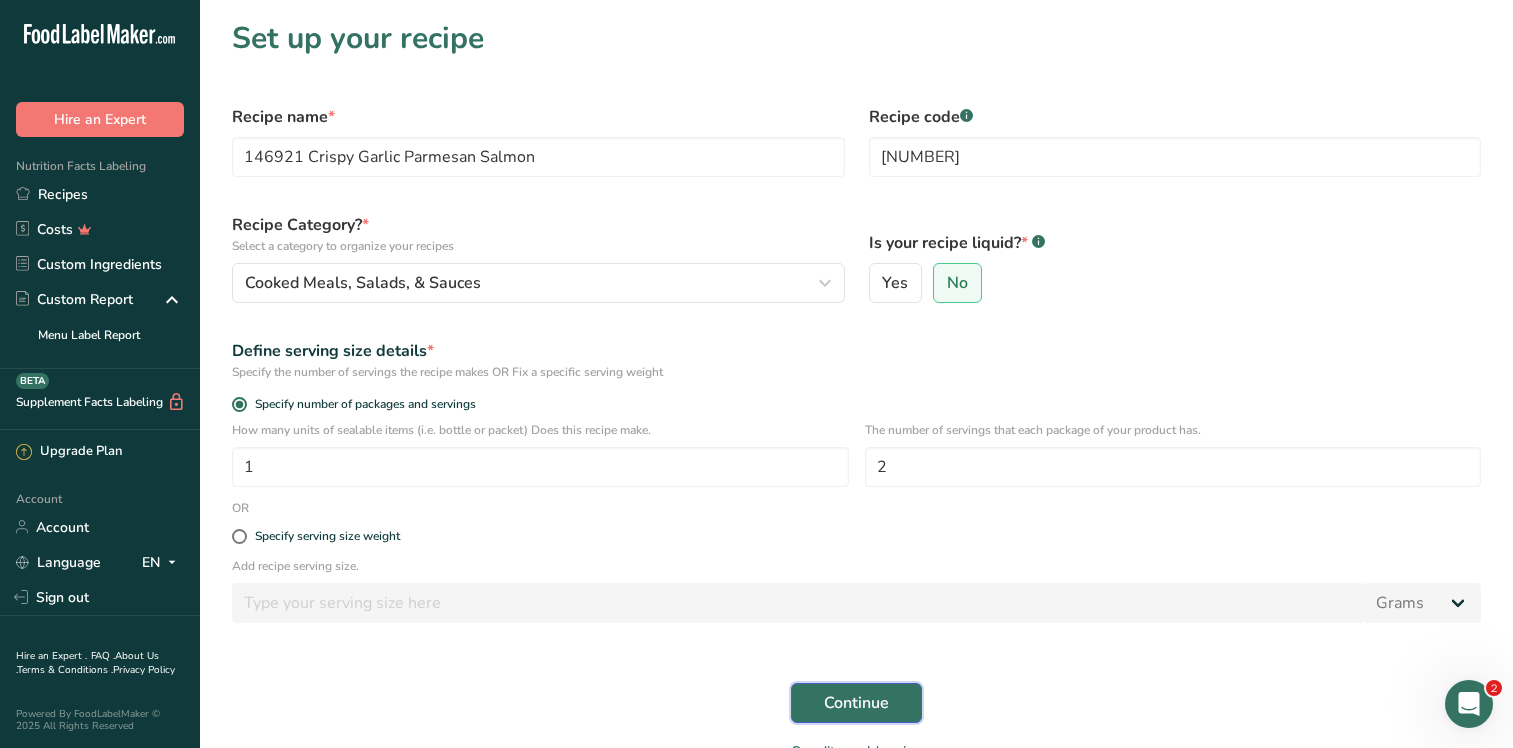 drag, startPoint x: 826, startPoint y: 699, endPoint x: 817, endPoint y: 694, distance: 10.29563 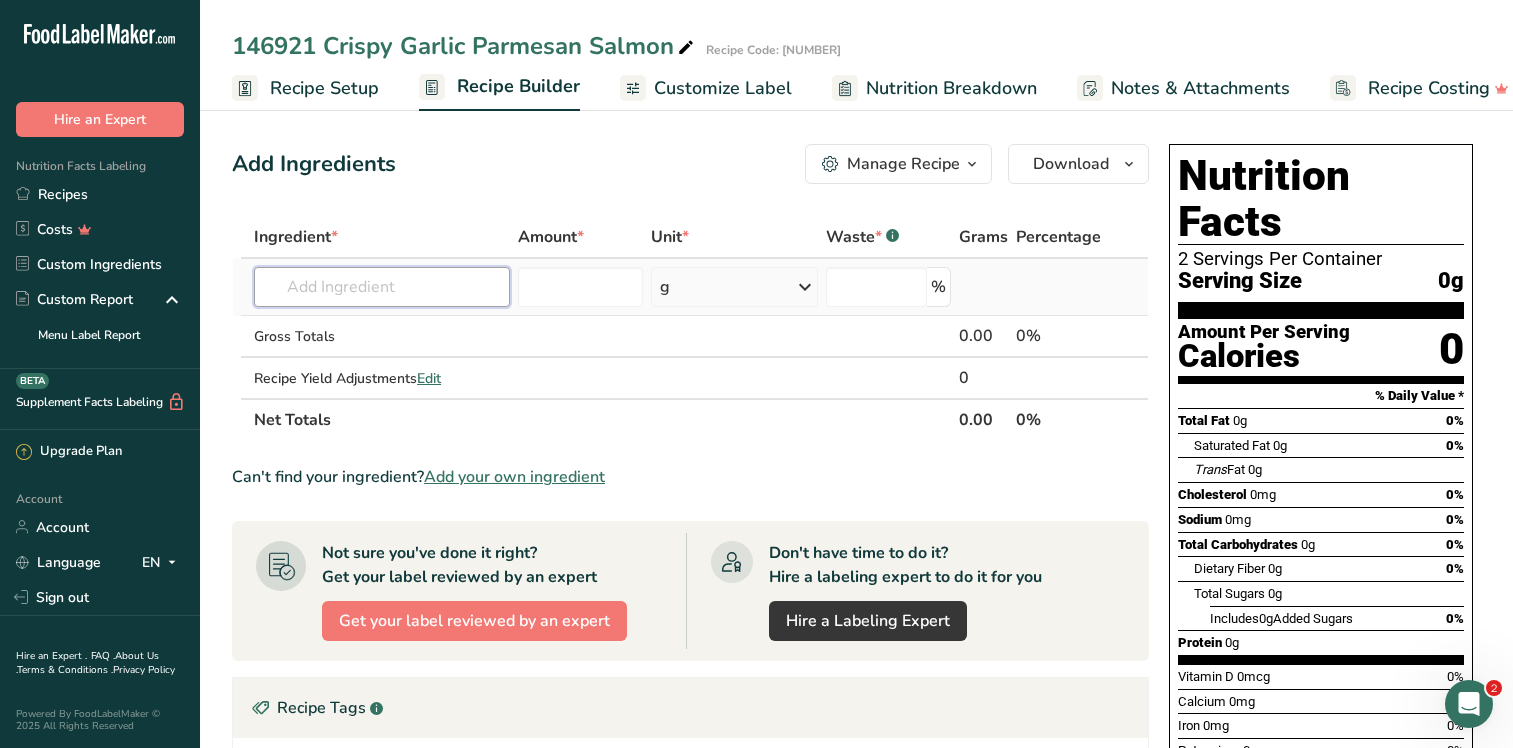 click at bounding box center [382, 287] 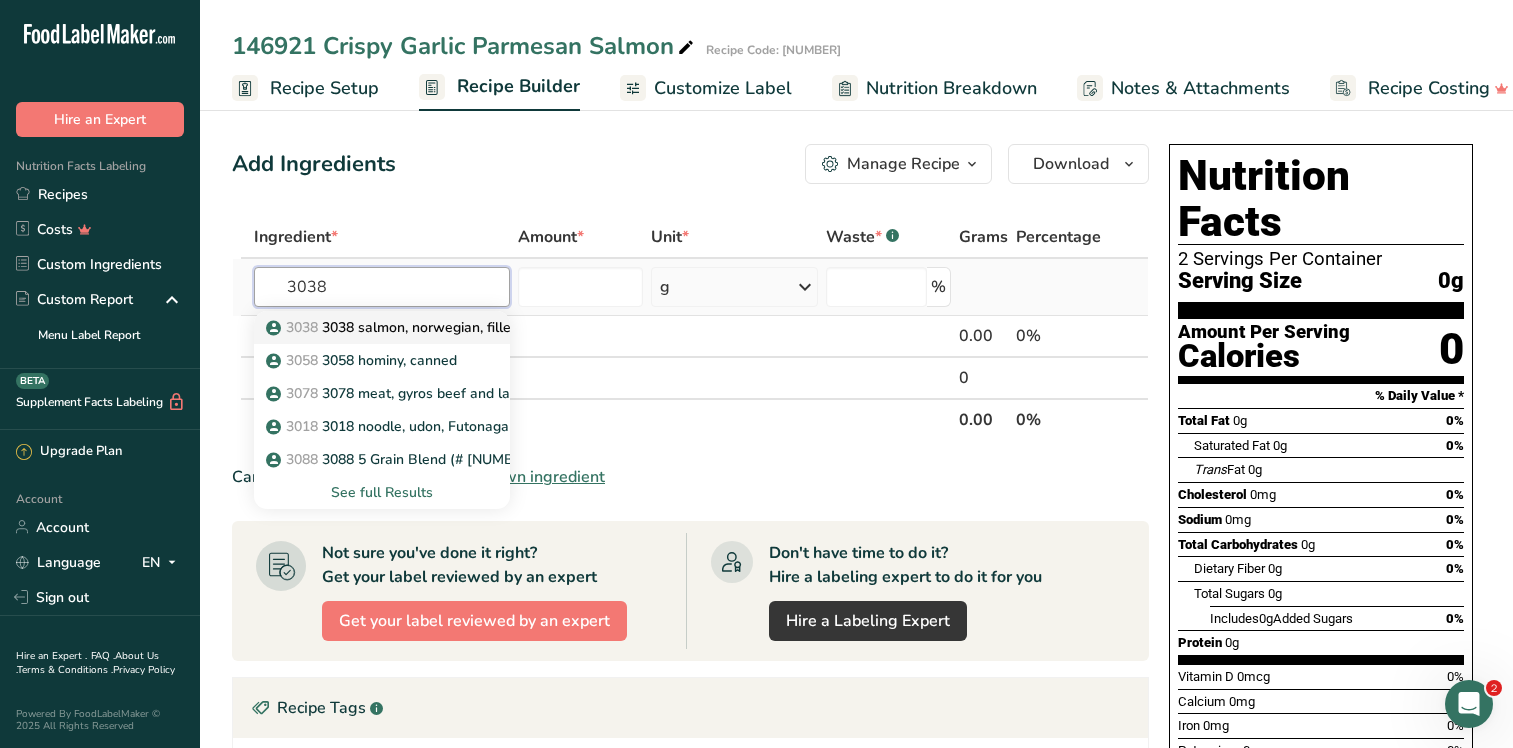 type on "3038" 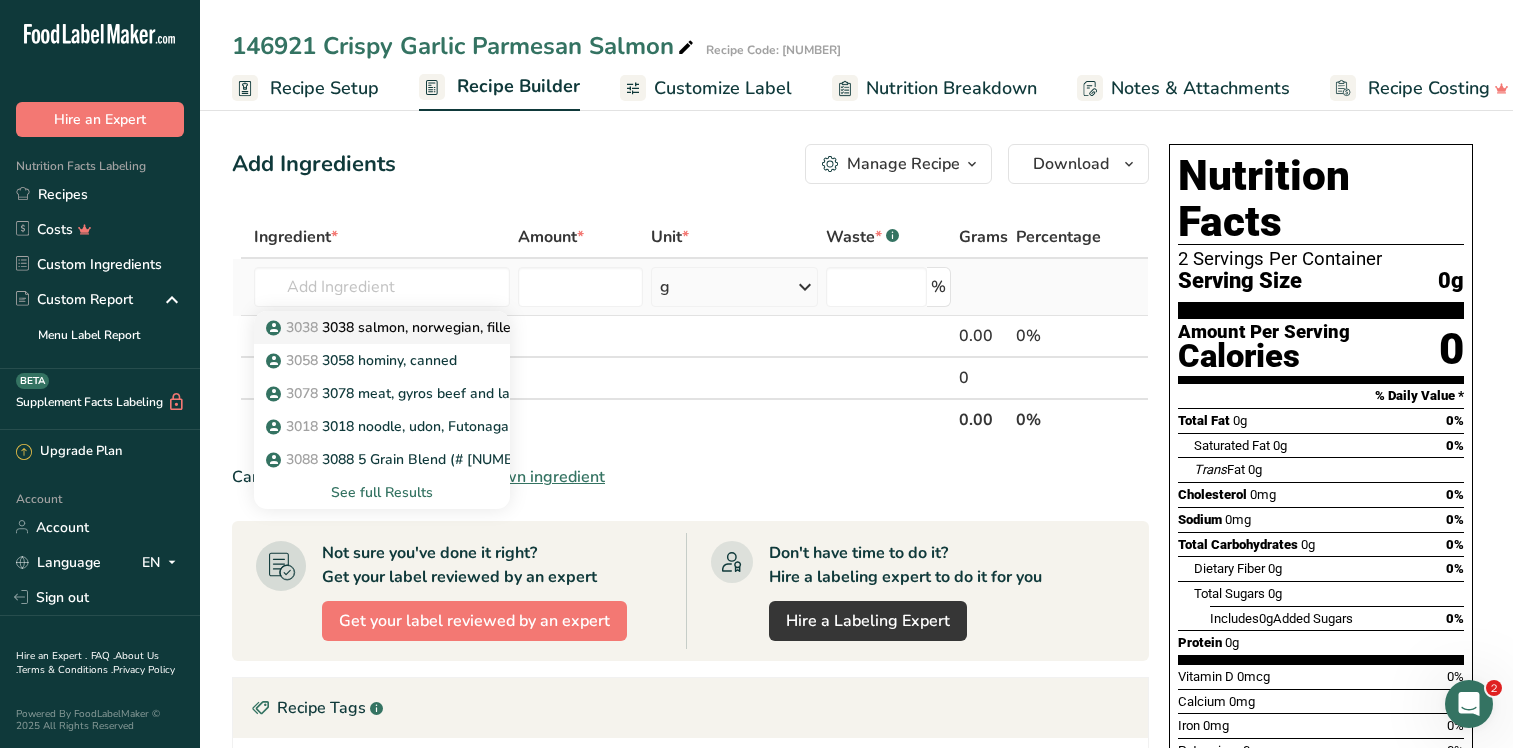 click on "[NUMBER]
[NUMBER] [PRODUCT], [ORIGIN], fillet, IQF ([PRODUCT_CODE])" at bounding box center [449, 327] 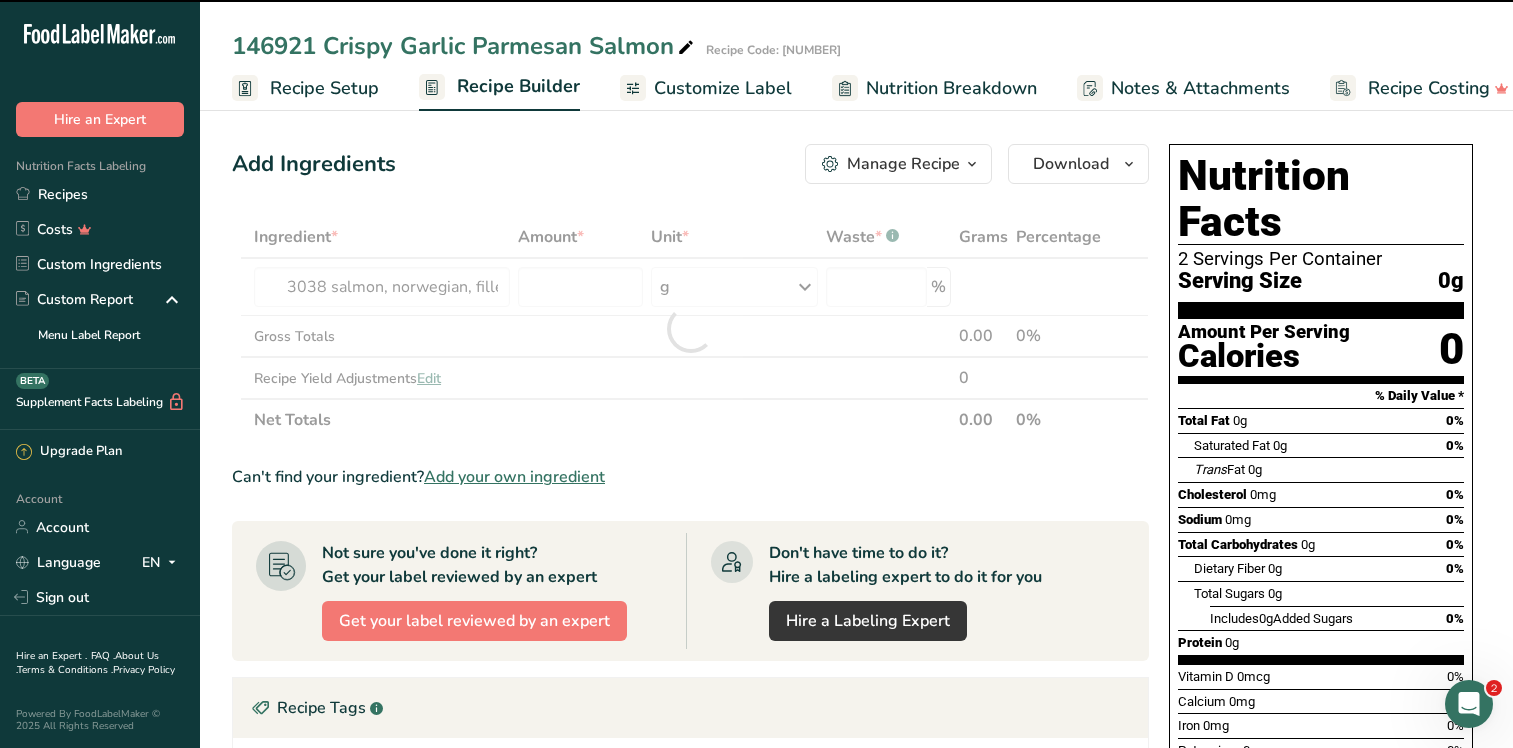 type on "0" 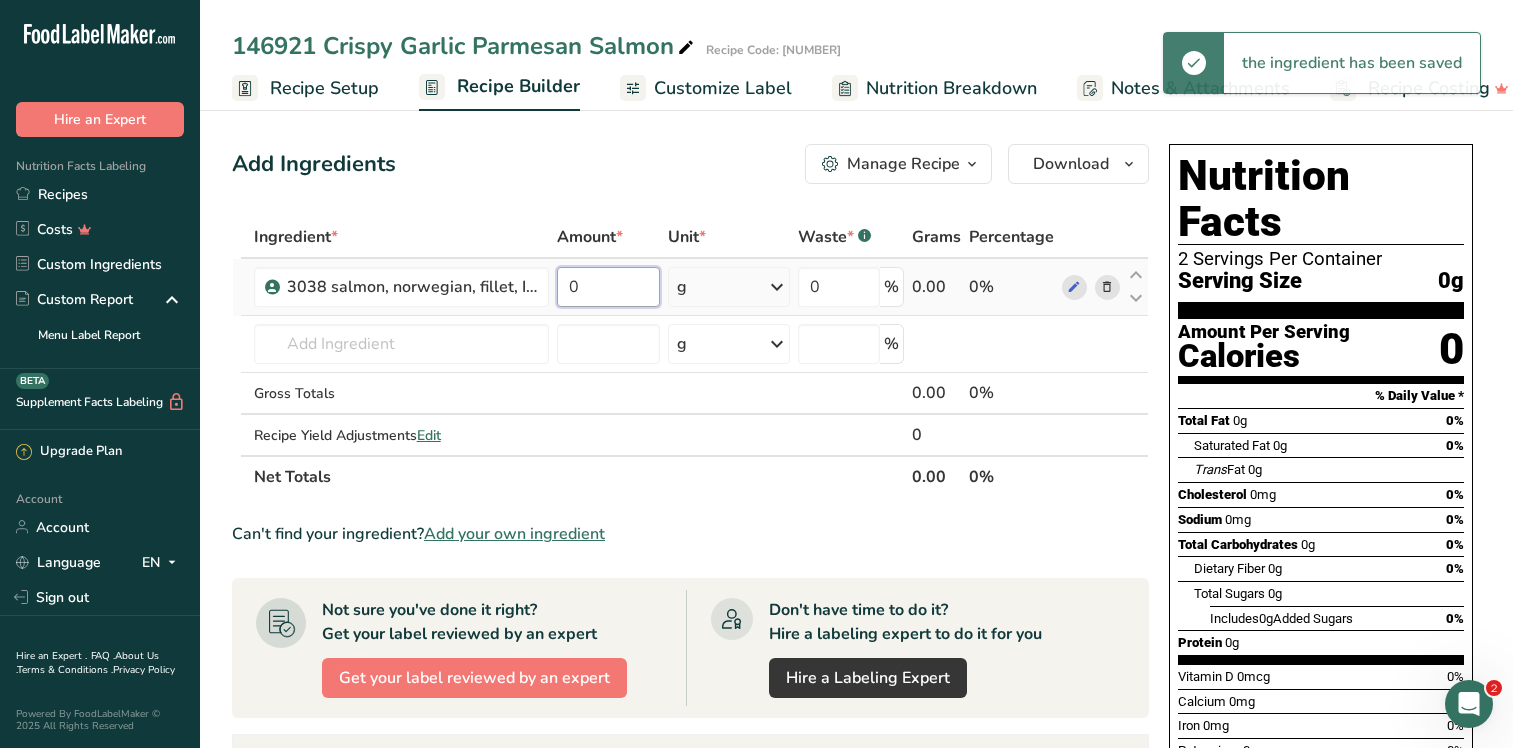 drag, startPoint x: 588, startPoint y: 287, endPoint x: 551, endPoint y: 277, distance: 38.327538 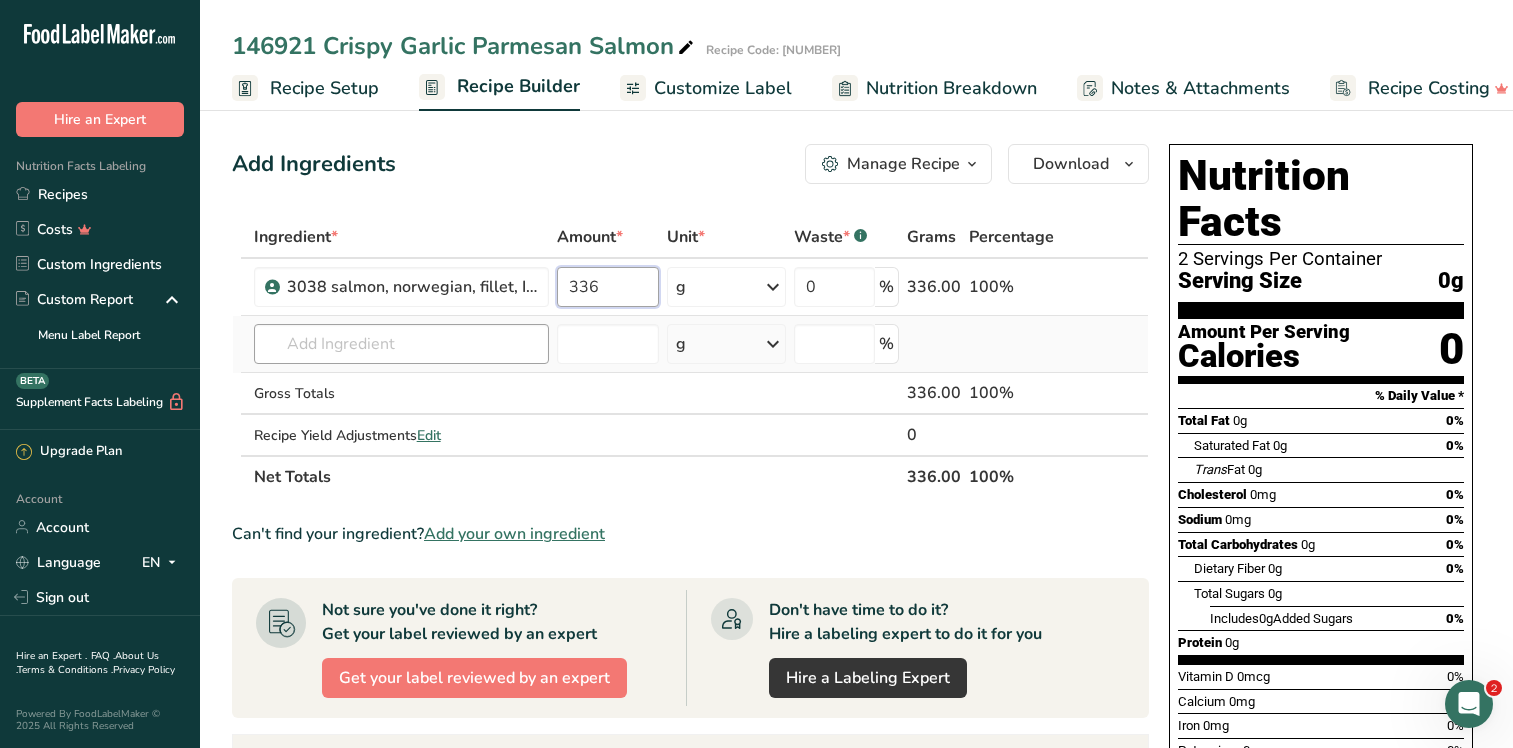 type on "336" 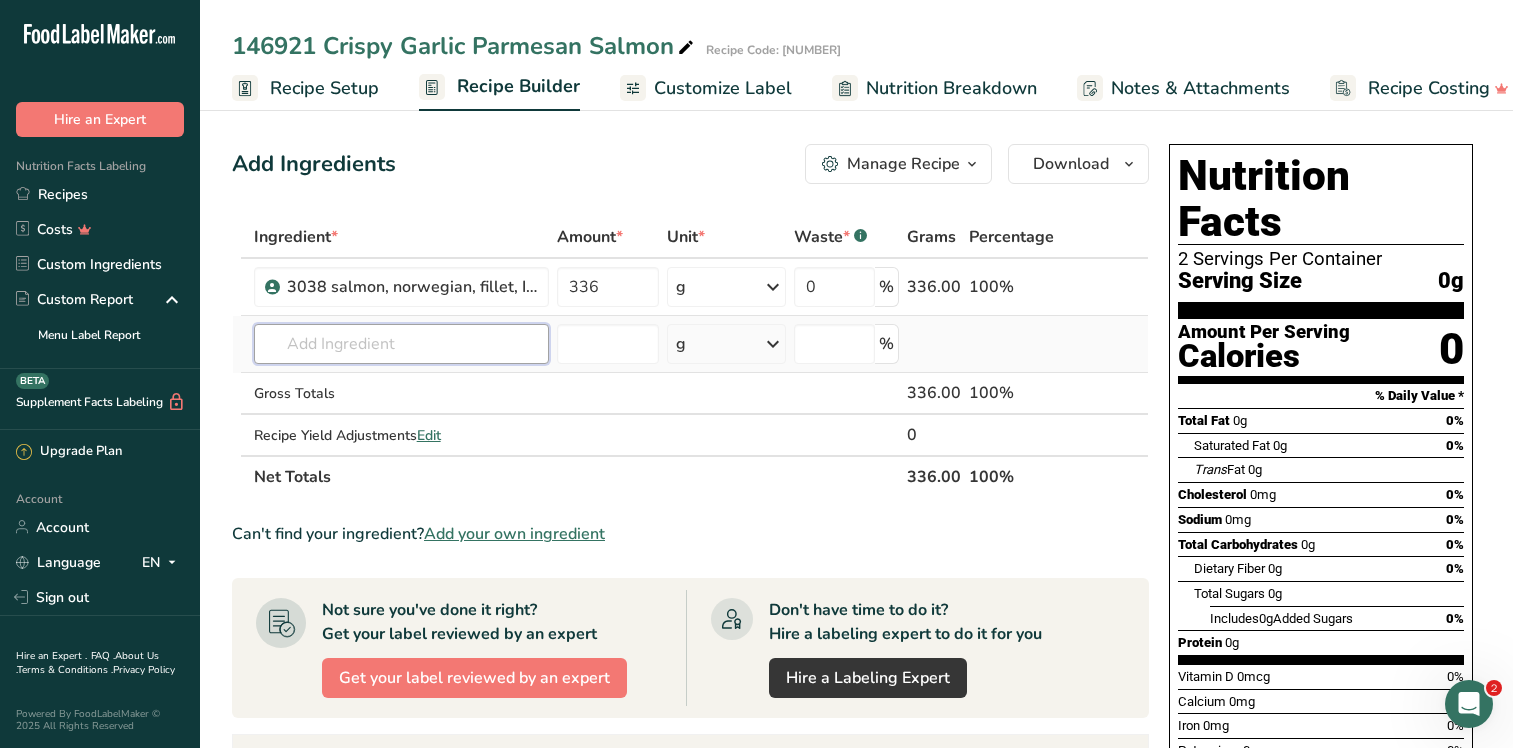 click on "Ingredient *
Amount *
Unit *
Waste *   .a-a{fill:#347362;}.b-a{fill:#fff;}          Grams
Percentage
[NUMBER] [PRODUCT], [ORIGIN], fillet, IQF ([PRODUCT_CODE])
[NUMBER]
g
Weight Units
g
kg
mg
See more
Volume Units
l
mL
fl oz
See more
0
%
[NUMBER].00
[PERCENTAGE]%
[NUMBER]
[NUMBER] [PRODUCT], [ORIGIN], fillet, IQF ([PRODUCT_CODE])
[NUMBER]
[NUMBER] [PRODUCT], canned
[NUMBER]
[NUMBER] [PRODUCT] slices
[NUMBER]
g" at bounding box center [690, 357] 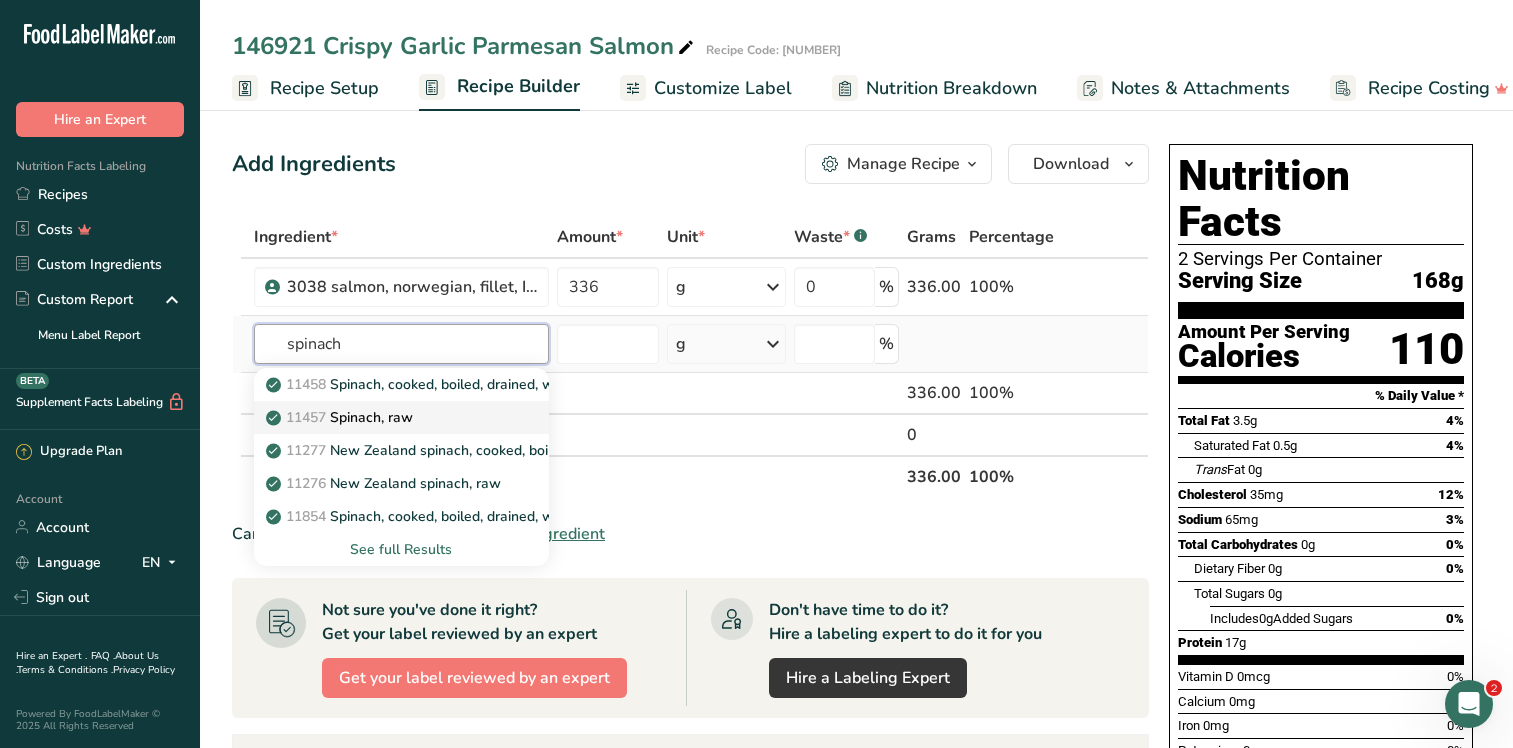 type on "spinach" 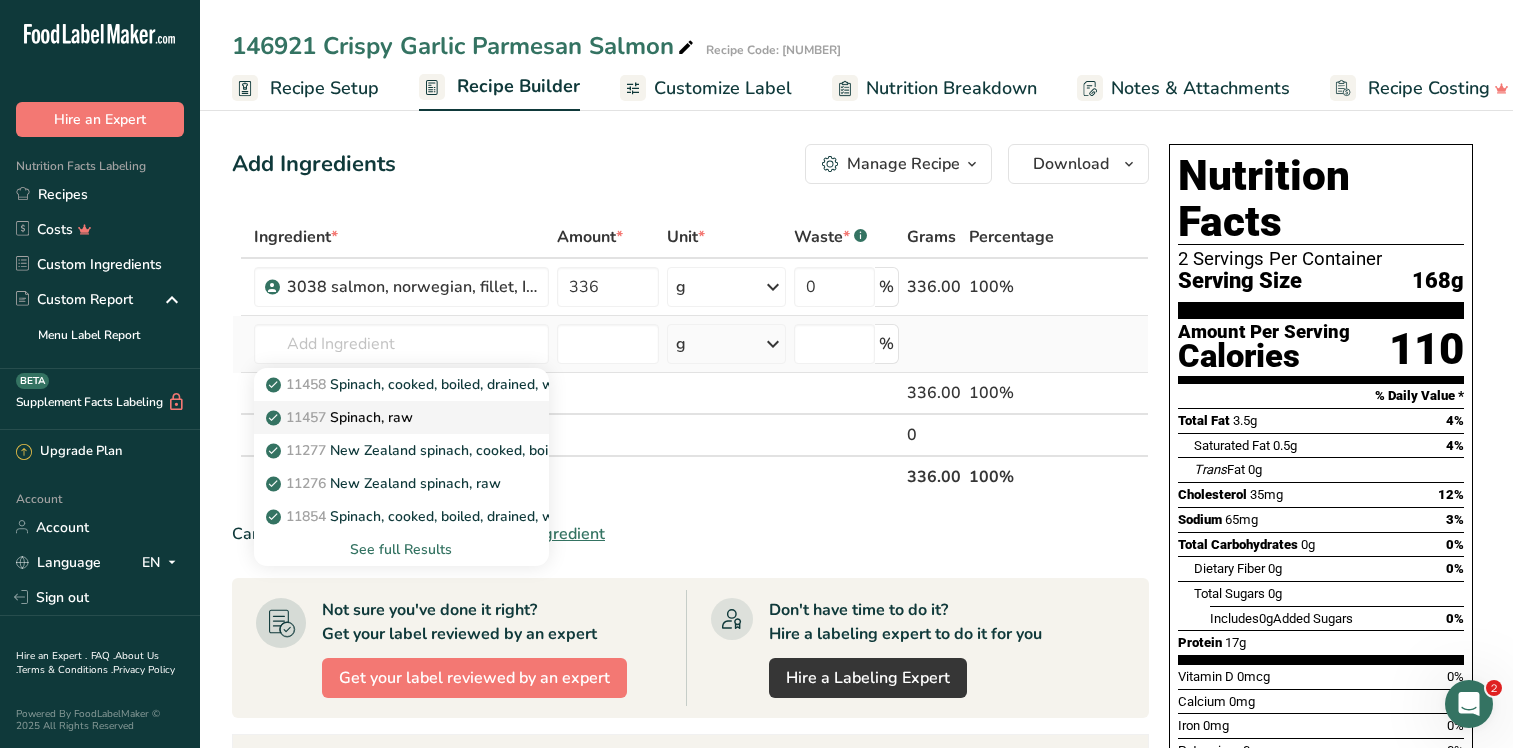 click on "11457
Spinach, raw" at bounding box center [341, 417] 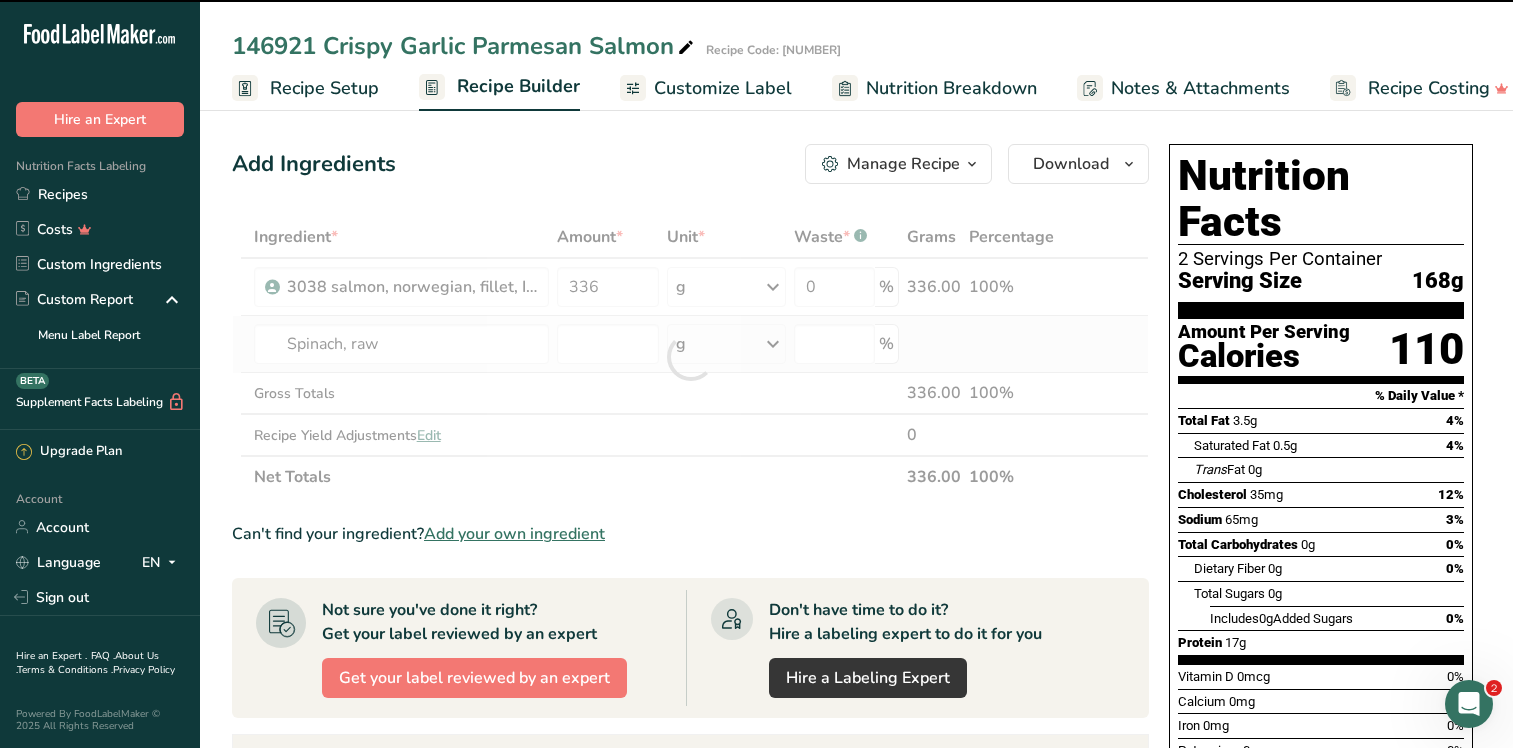 type on "0" 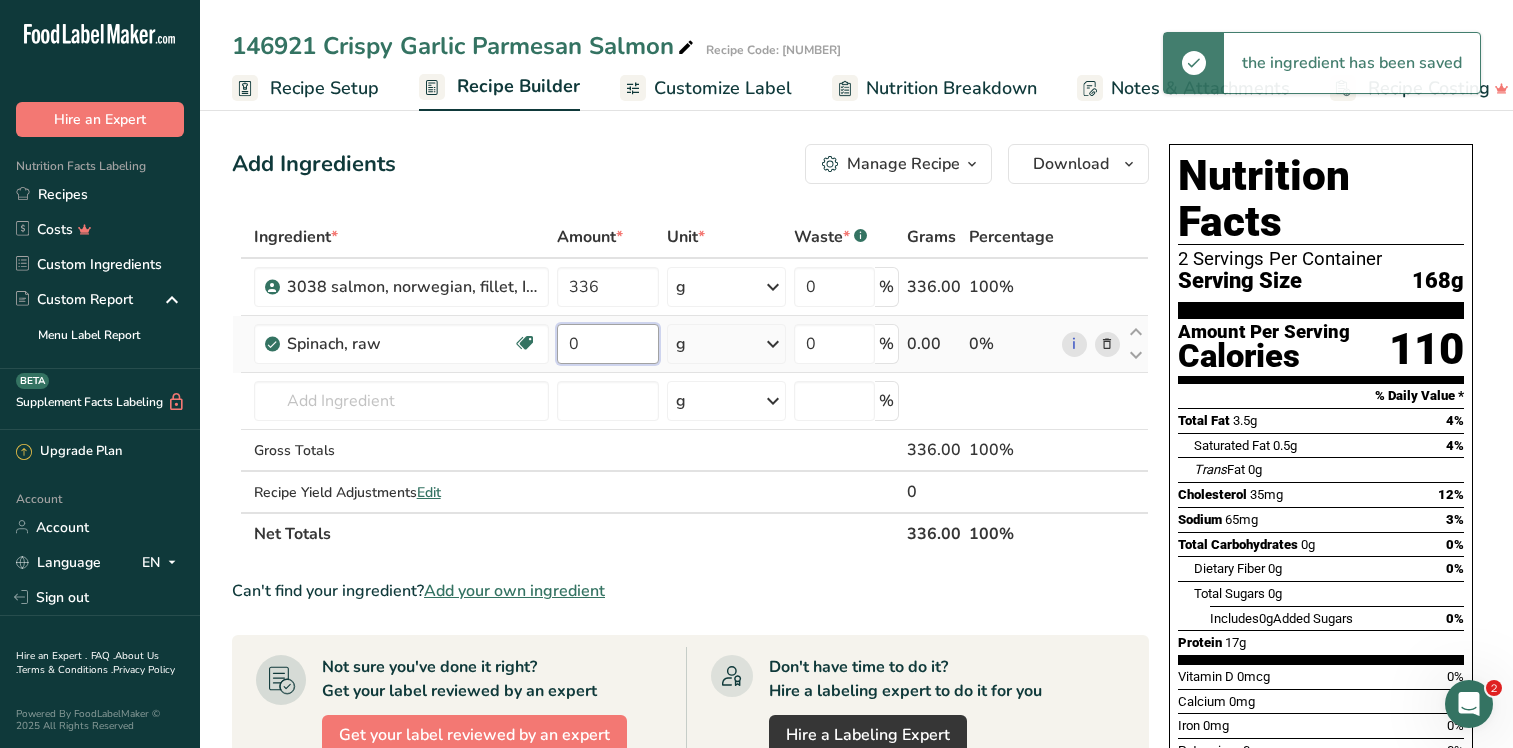 drag, startPoint x: 613, startPoint y: 345, endPoint x: 560, endPoint y: 343, distance: 53.037724 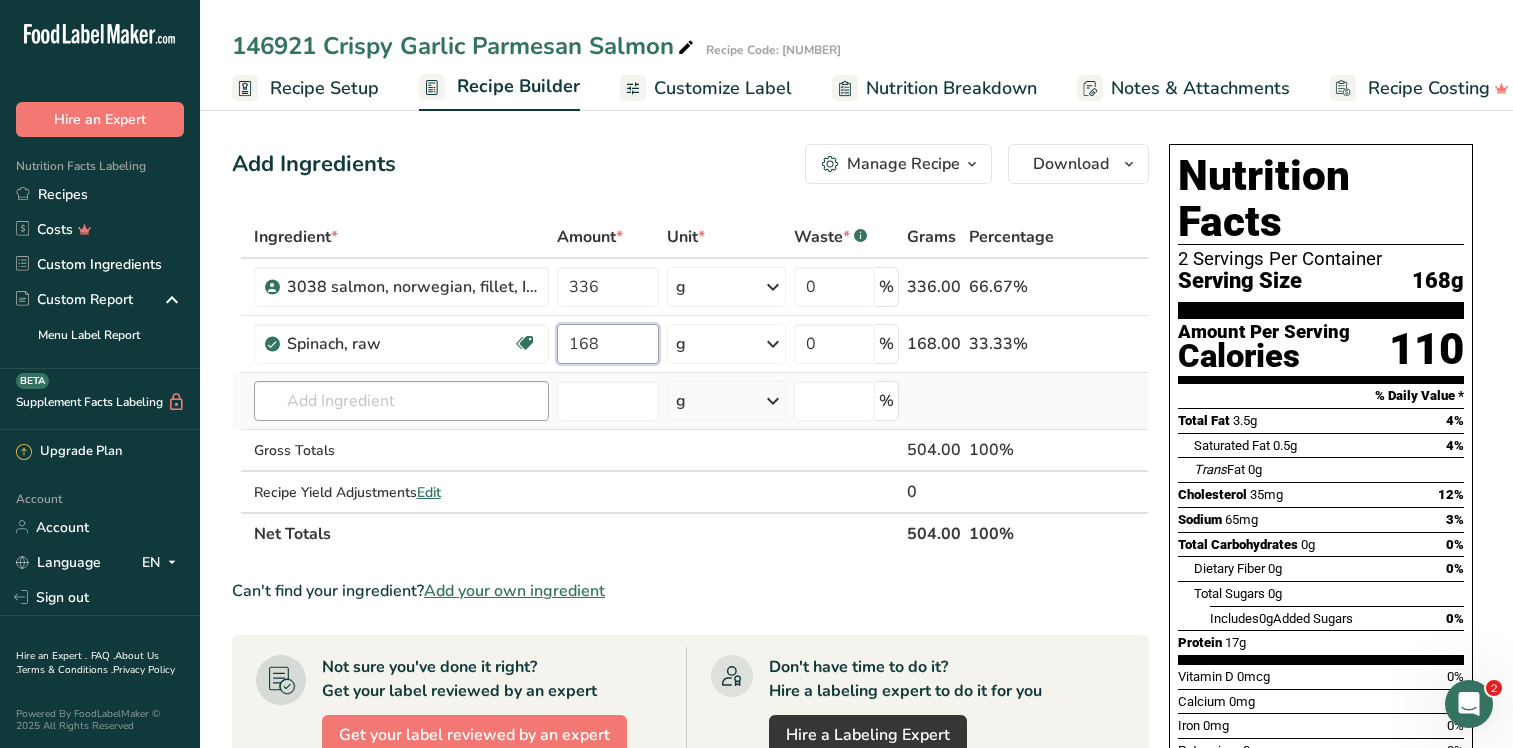 type on "168" 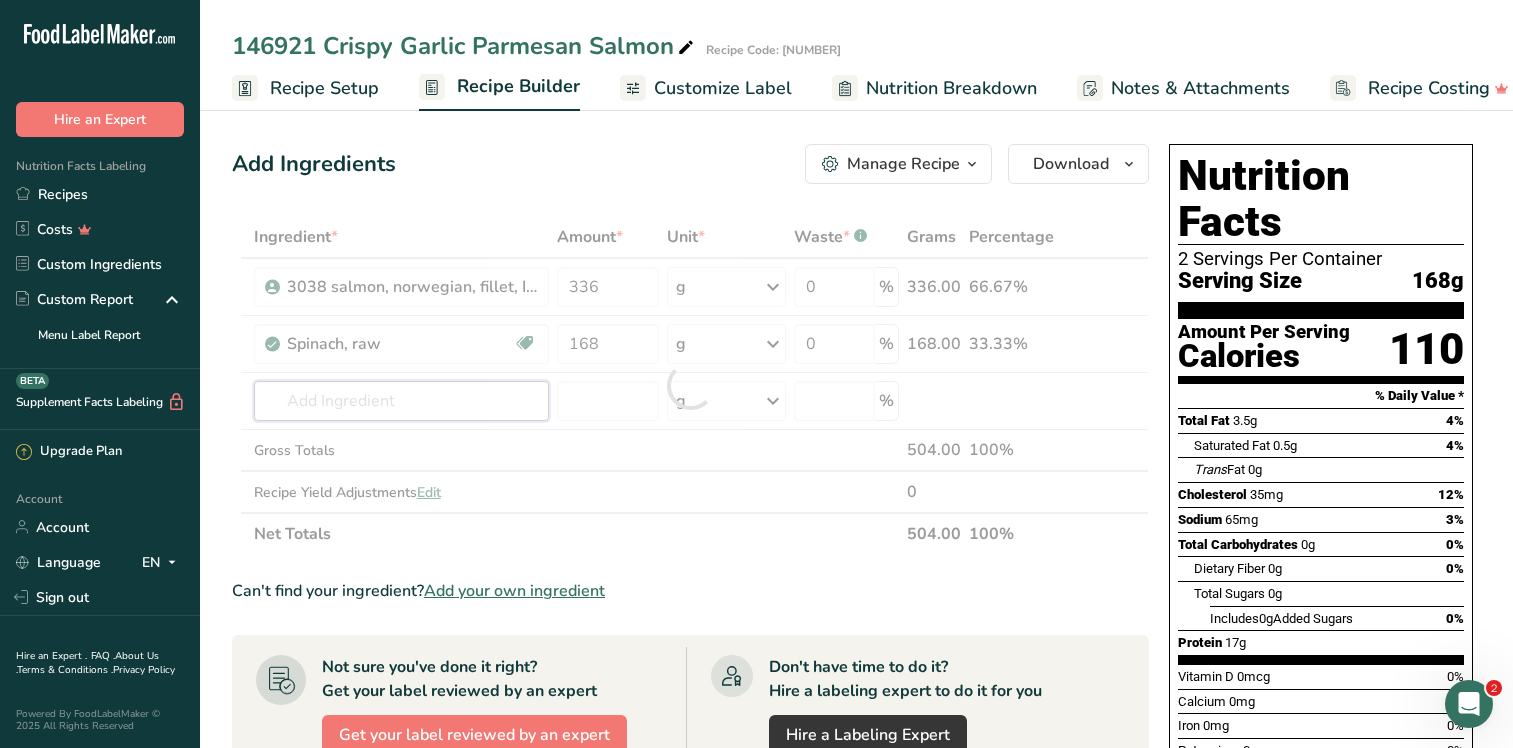 click on "Ingredient *
Amount *
Unit *
Waste *   .a-a{fill:#347362;}.b-a{fill:#fff;}          Grams
Percentage
[NUMBER] [PRODUCT], [ORIGIN], fillet, IQF ([PRODUCT_CODE])
[NUMBER]
g
Weight Units
g
kg
mg
See more
Volume Units
l
mL
fl oz
See more
0
%
[NUMBER].00
[PERCENTAGE]%
Spinach, raw
Source of Antioxidants
Dairy free
Gluten free
Vegan
Vegetarian
Soy free
[NUMBER]
g
Portions
1 cup
1 bunch
1 leaf
See more
Weight Units
g
kg
mg" at bounding box center [690, 385] 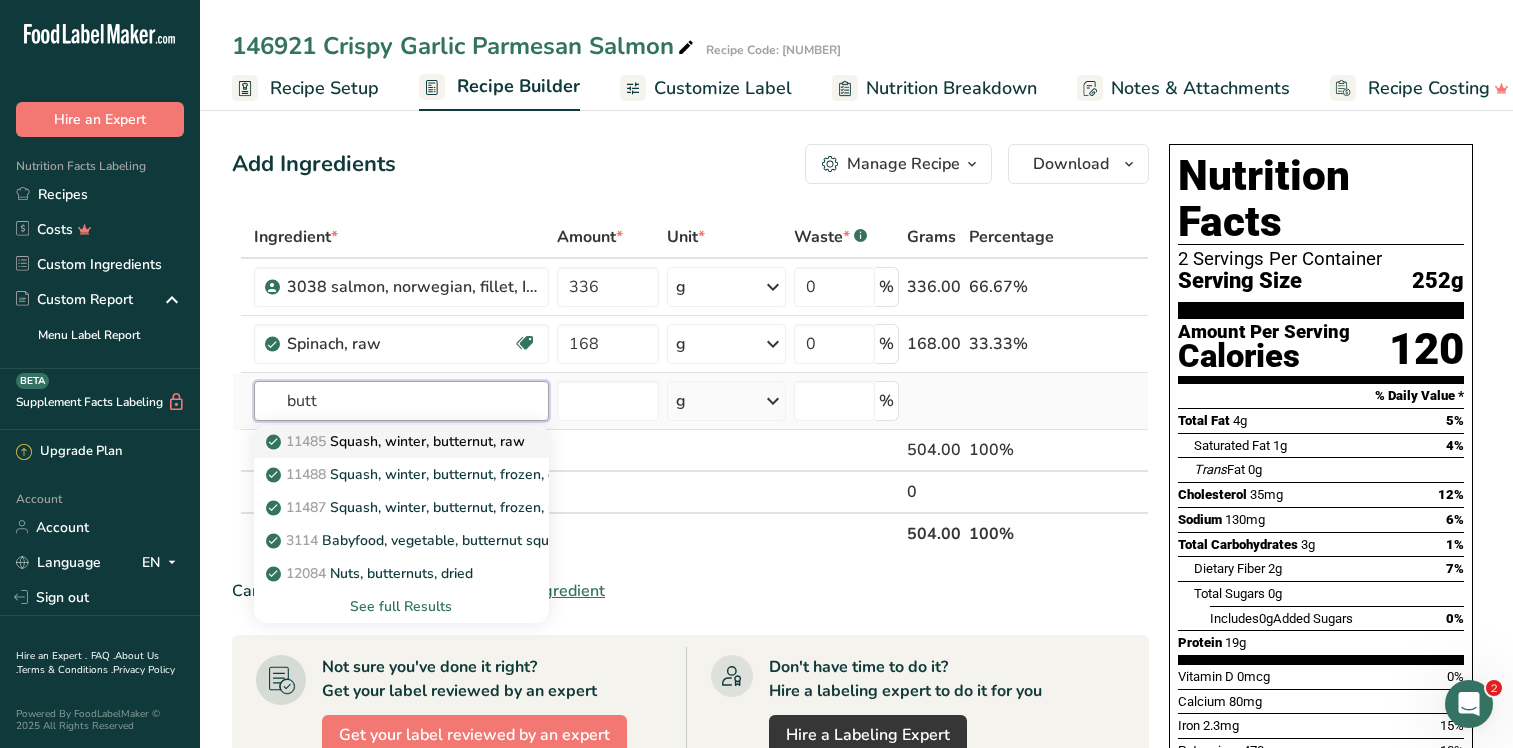 type on "butt" 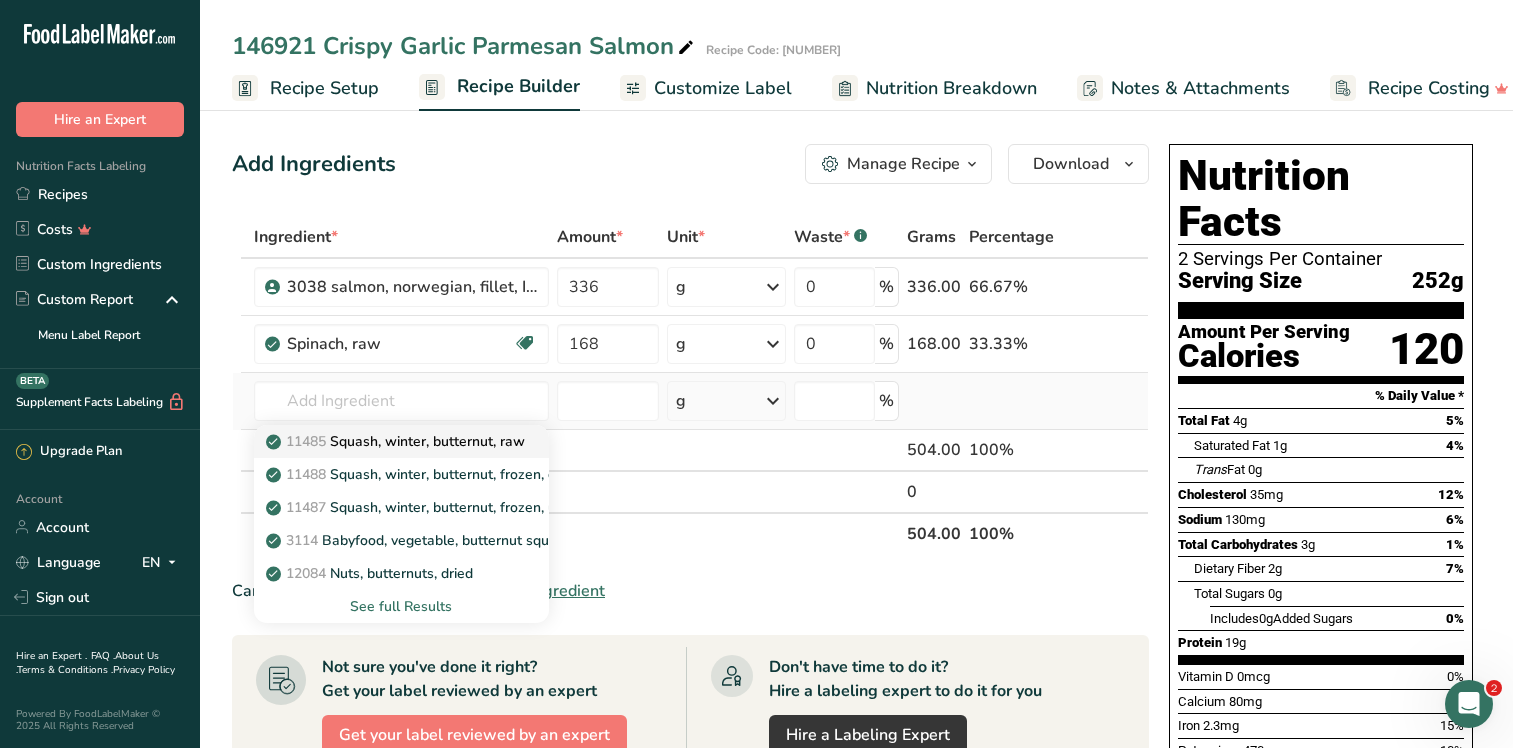 click on "[NUMBER]
Squash, winter, [PRODUCT], raw" at bounding box center [397, 441] 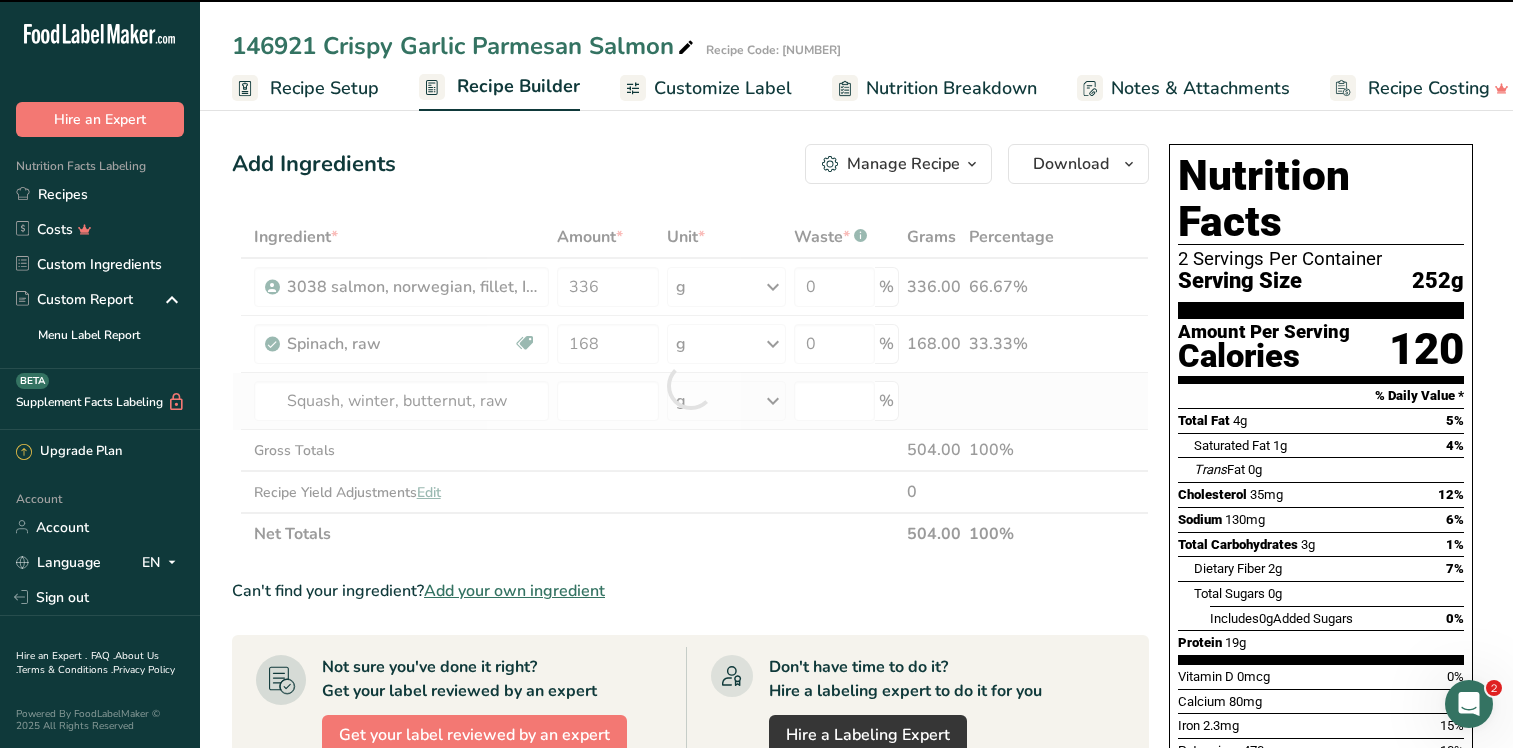 type on "0" 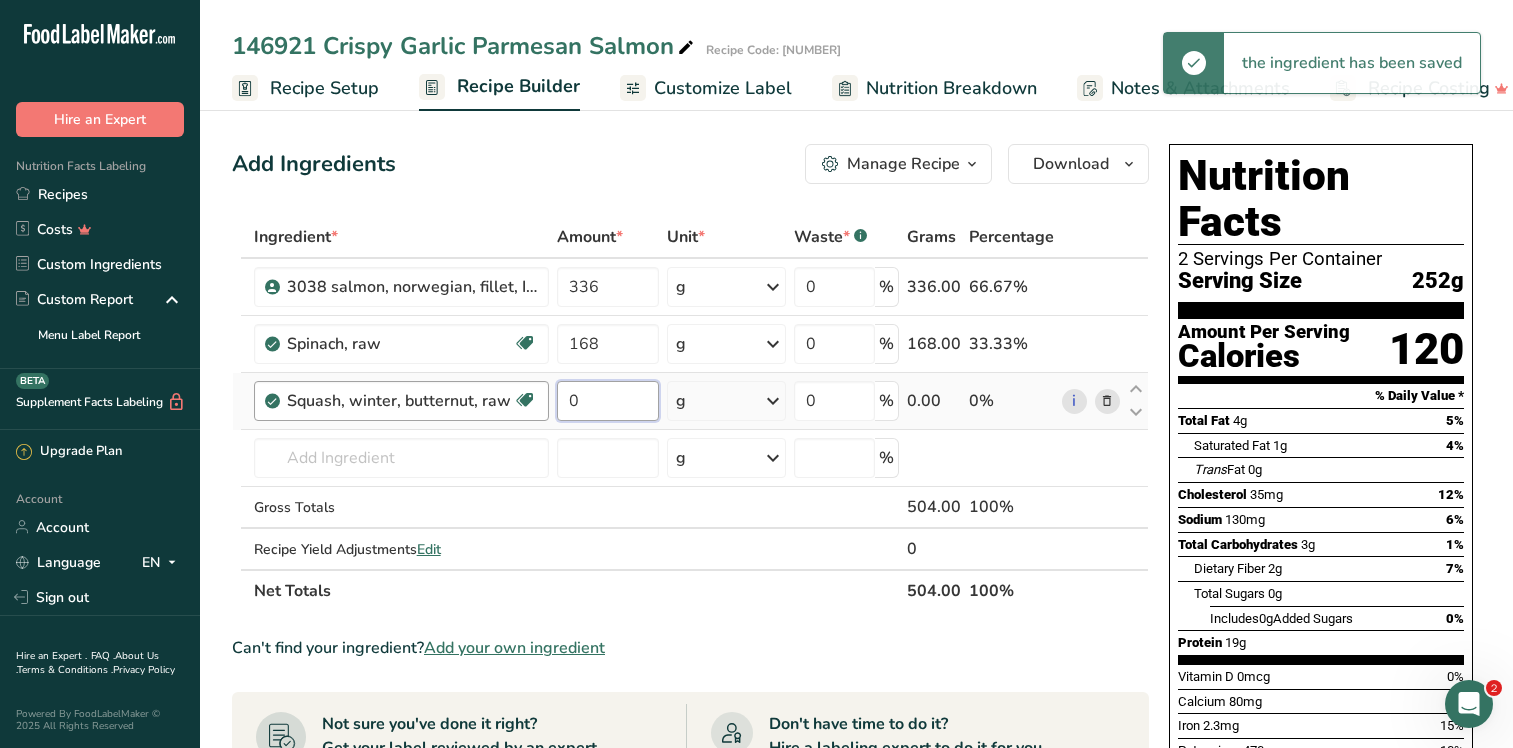 drag, startPoint x: 590, startPoint y: 402, endPoint x: 508, endPoint y: 387, distance: 83.360664 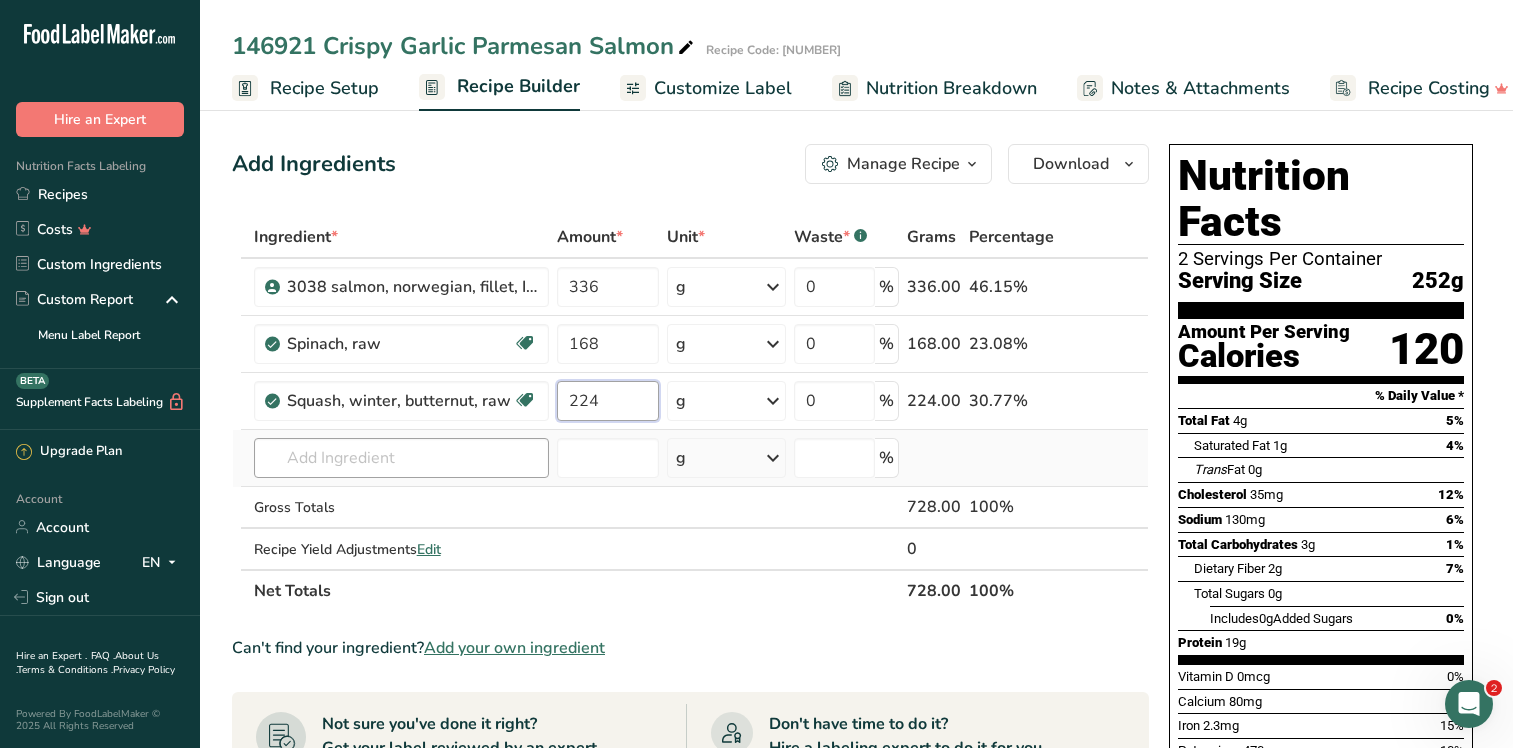 type on "224" 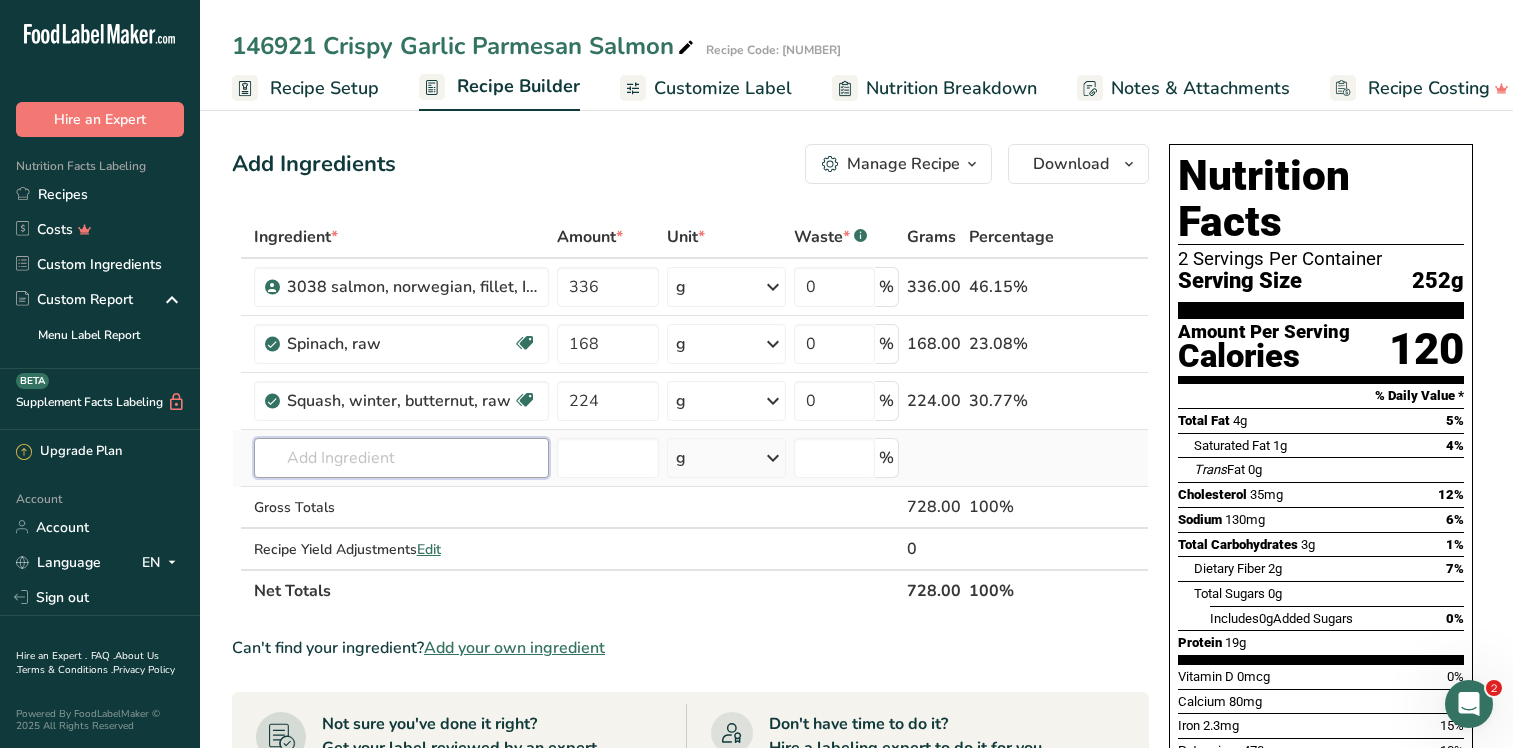 click on "Ingredient *
Amount *
Unit *
Waste *   .a-a{fill:#347362;}.b-a{fill:#fff;}          Grams
Percentage
3038 salmon, norwegian, fillet, IQF ([NUMBER])
336
g
Weight Units
g
kg
mg
See more
Volume Units
l
mL
fl oz
See more
0
%
336.00
46.15%
Spinach, raw
Source of Antioxidants
Dairy free
Gluten free
Vegan
Vegetarian
Soy free
168
g
Portions
1 cup
1 bunch
1 leaf
See more
Weight Units
g
kg
mg" at bounding box center [690, 414] 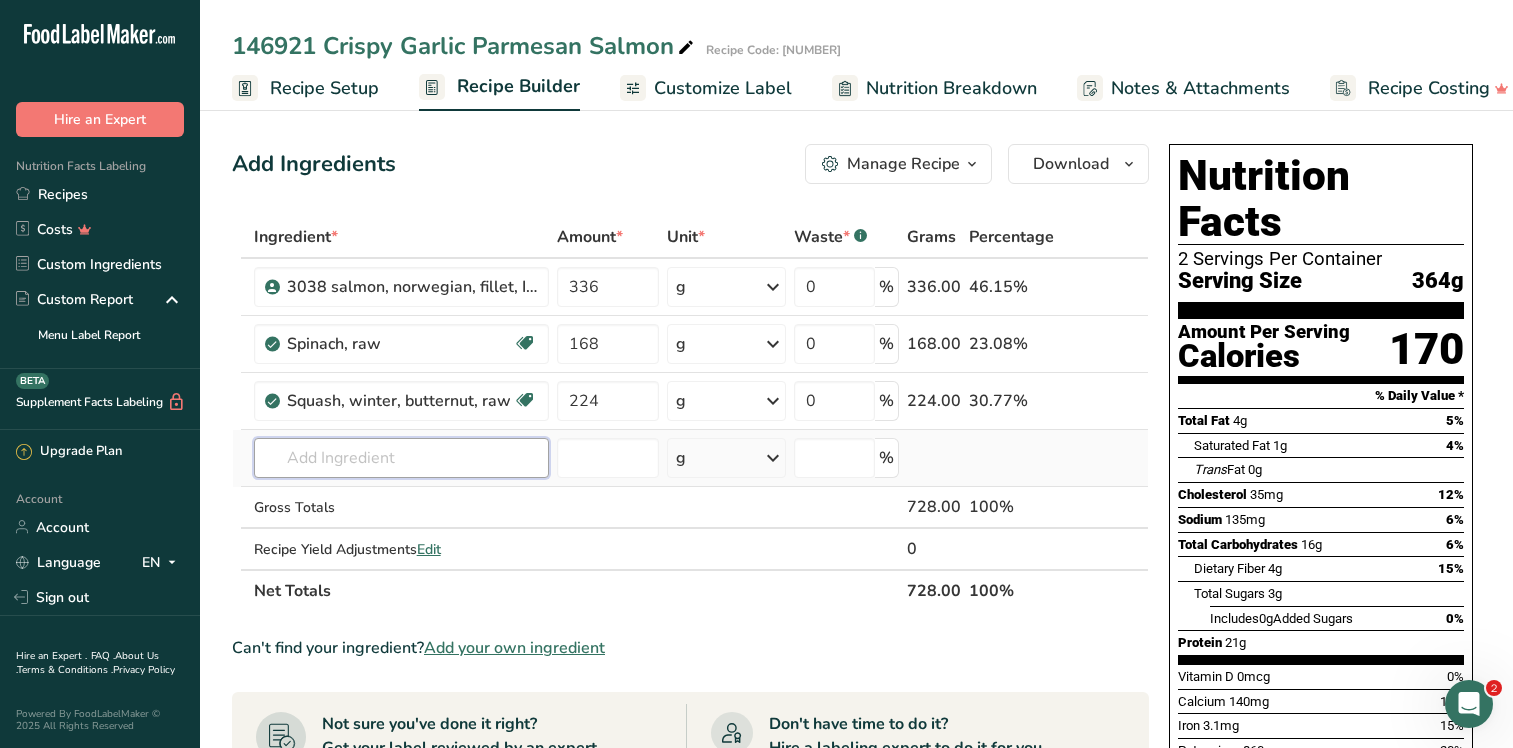 click at bounding box center [401, 458] 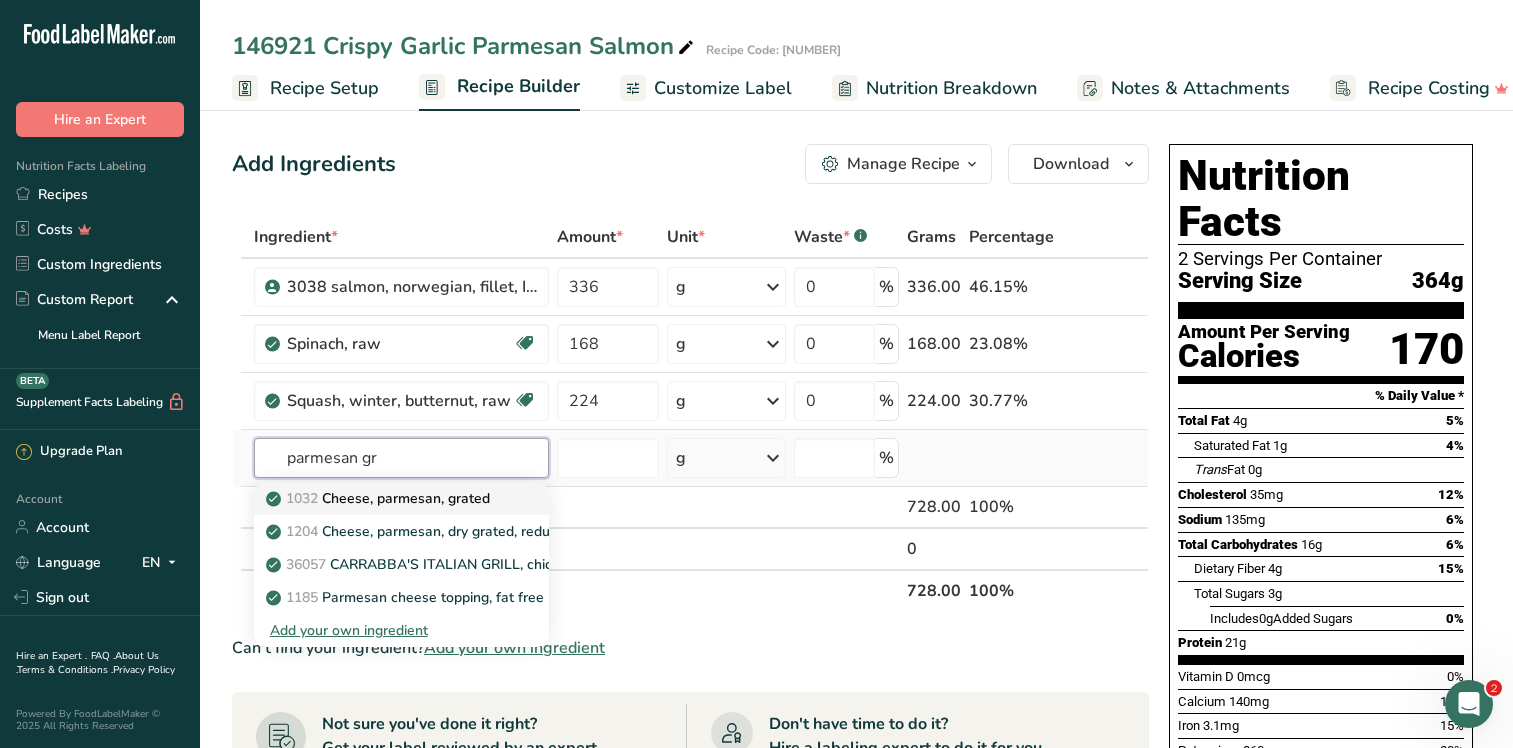 type on "parmesan gr" 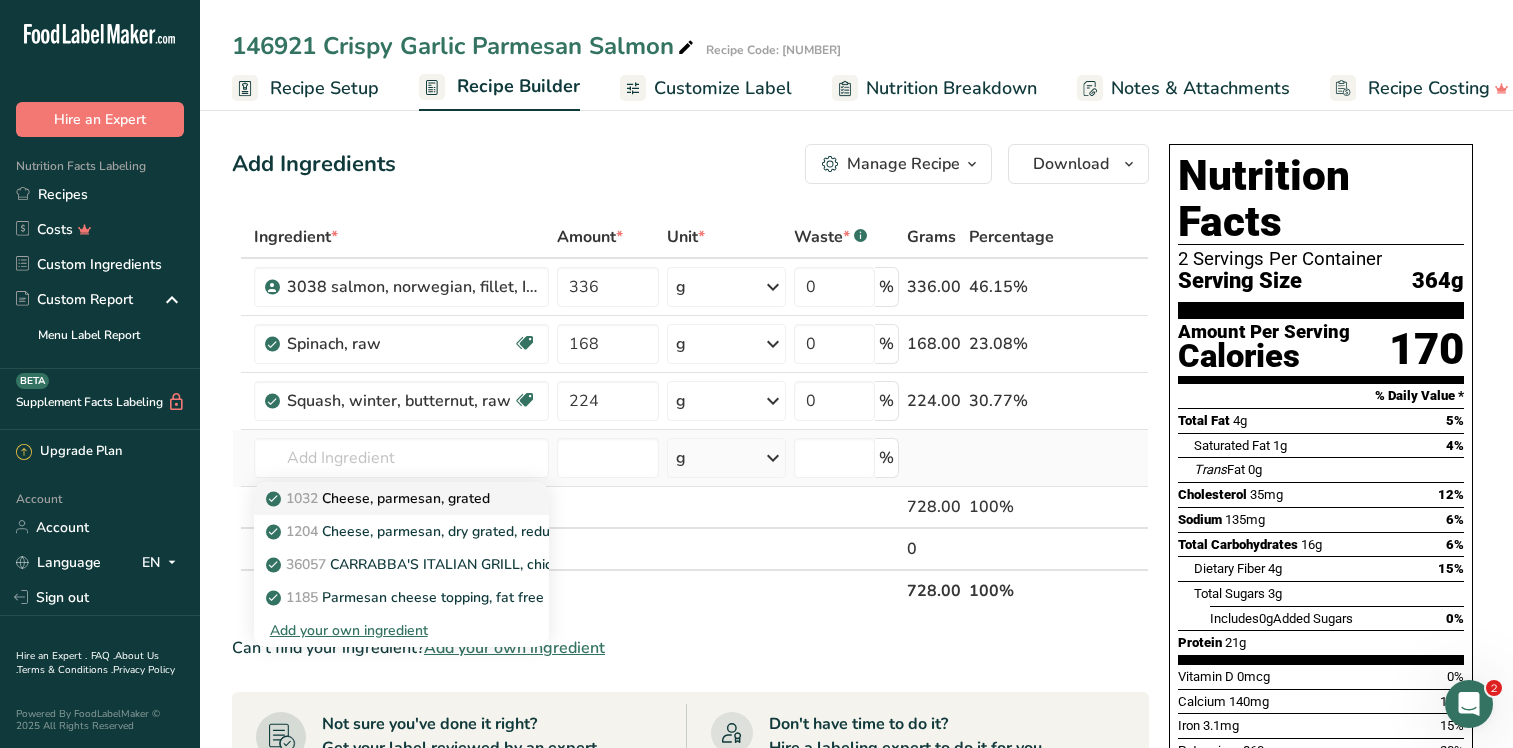 click on "[NUMBER]
Cheese, [PRODUCT], grated" at bounding box center (380, 498) 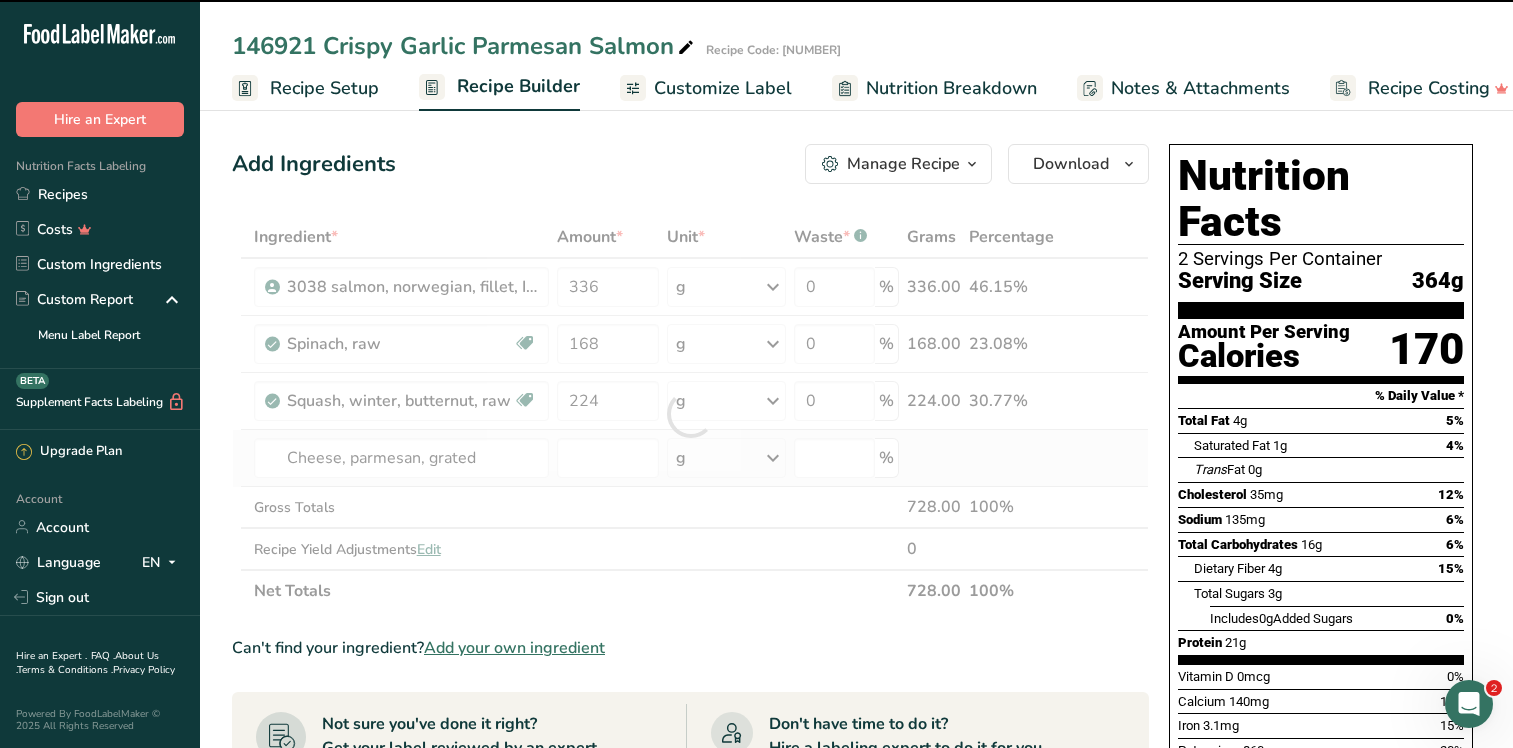 type on "0" 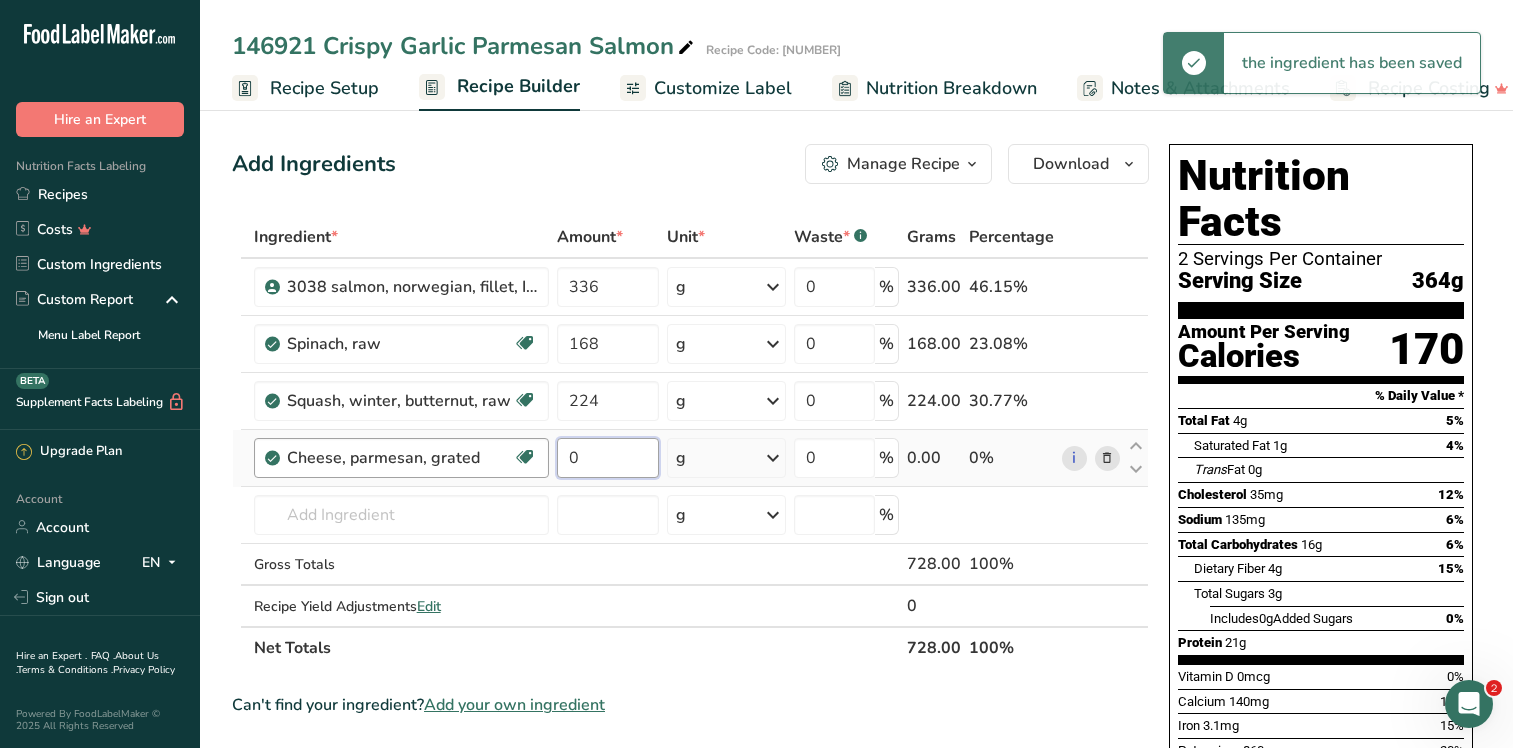 drag, startPoint x: 604, startPoint y: 456, endPoint x: 539, endPoint y: 447, distance: 65.62012 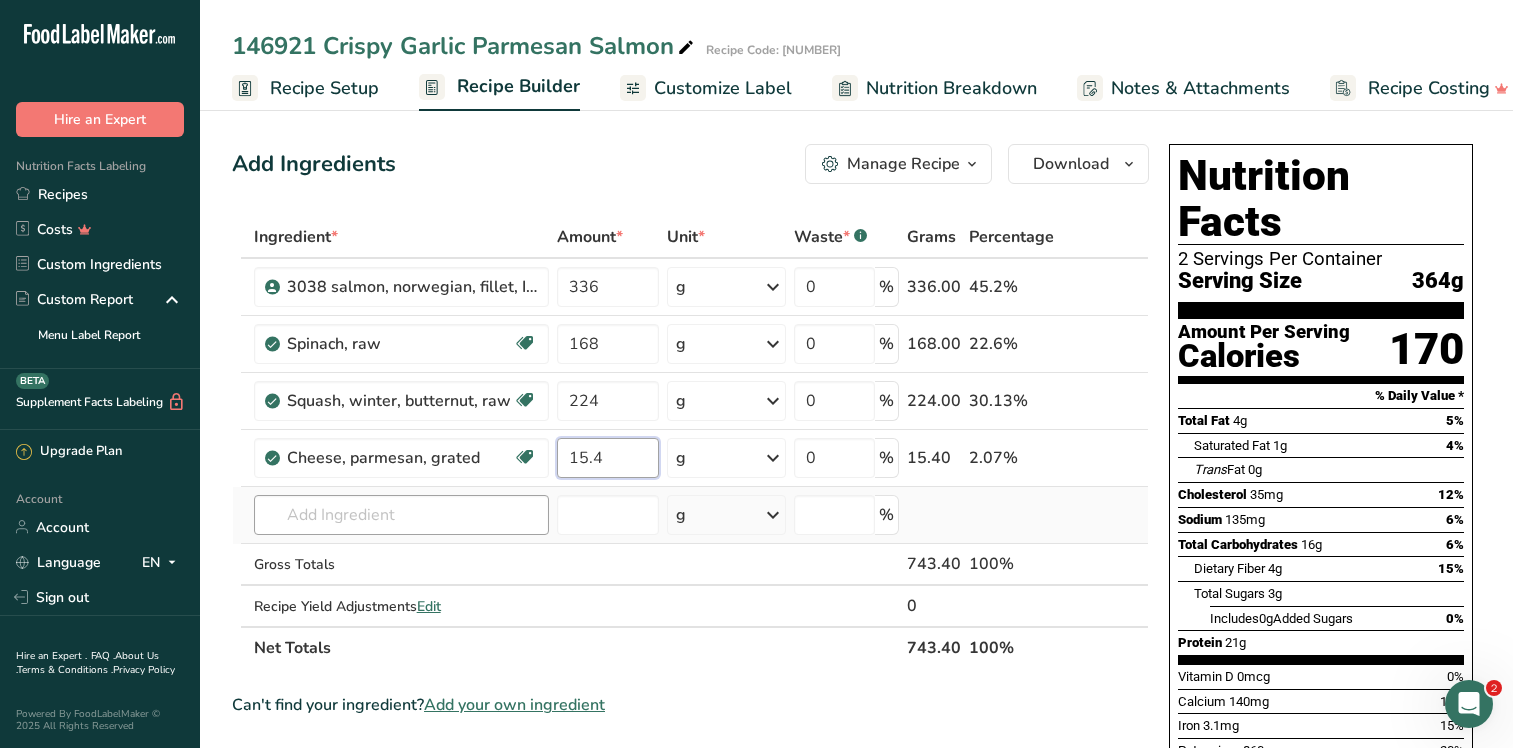 type on "15.4" 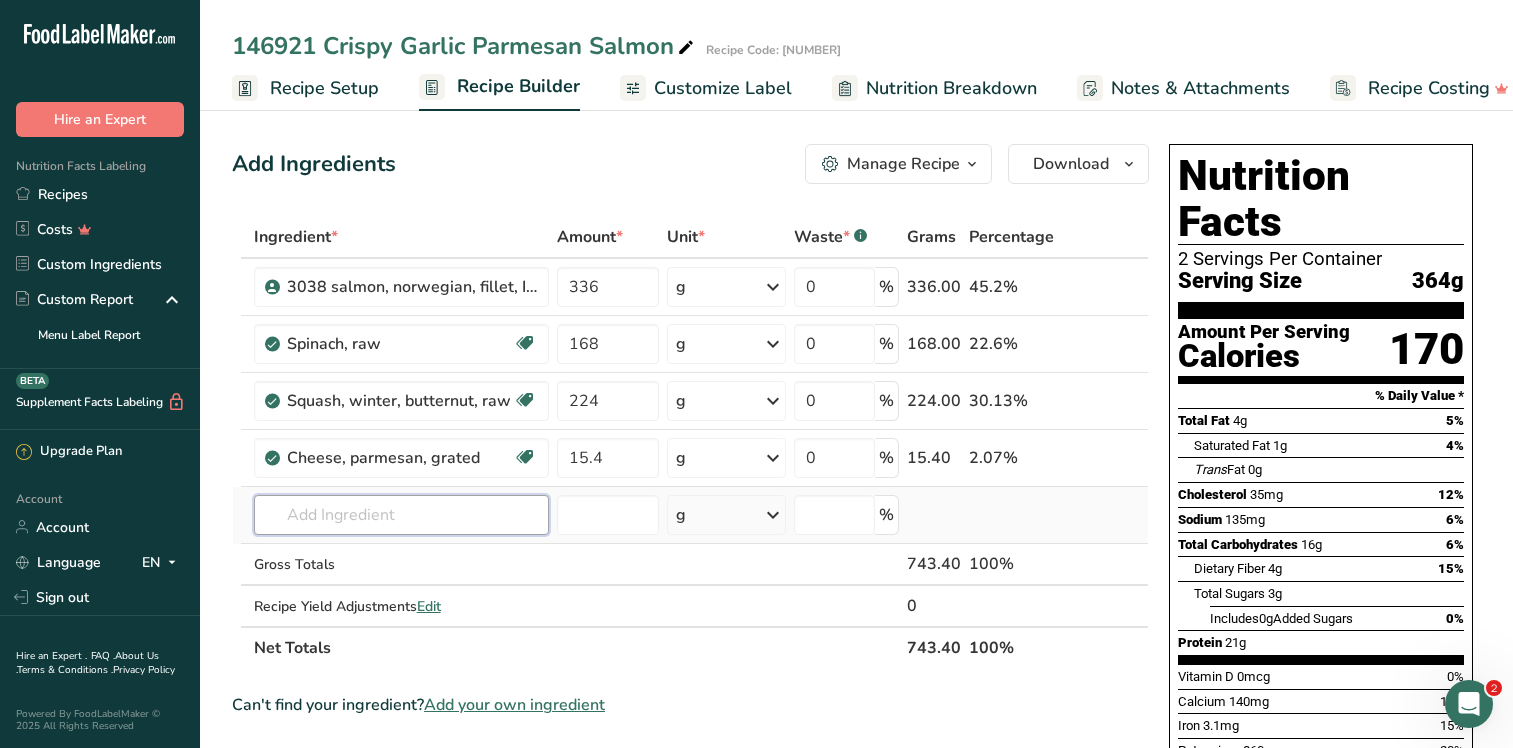 click on "Ingredient *
Amount *
Unit *
Waste *   .a-a{fill:#347362;}.b-a{fill:#fff;}          Grams
Percentage
3038 salmon, norwegian, fillet, IQF (31010740)
336
g
Weight Units
g
kg
mg
See more
Volume Units
l
mL
fl oz
See more
0
%
336.00
45.2%
Spinach, raw
Source of Antioxidants
Dairy free
Gluten free
Vegan
Vegetarian
Soy free
168
g
Portions
1 cup
1 bunch
1 leaf
See more
Weight Units
g
kg
mg" at bounding box center (690, 442) 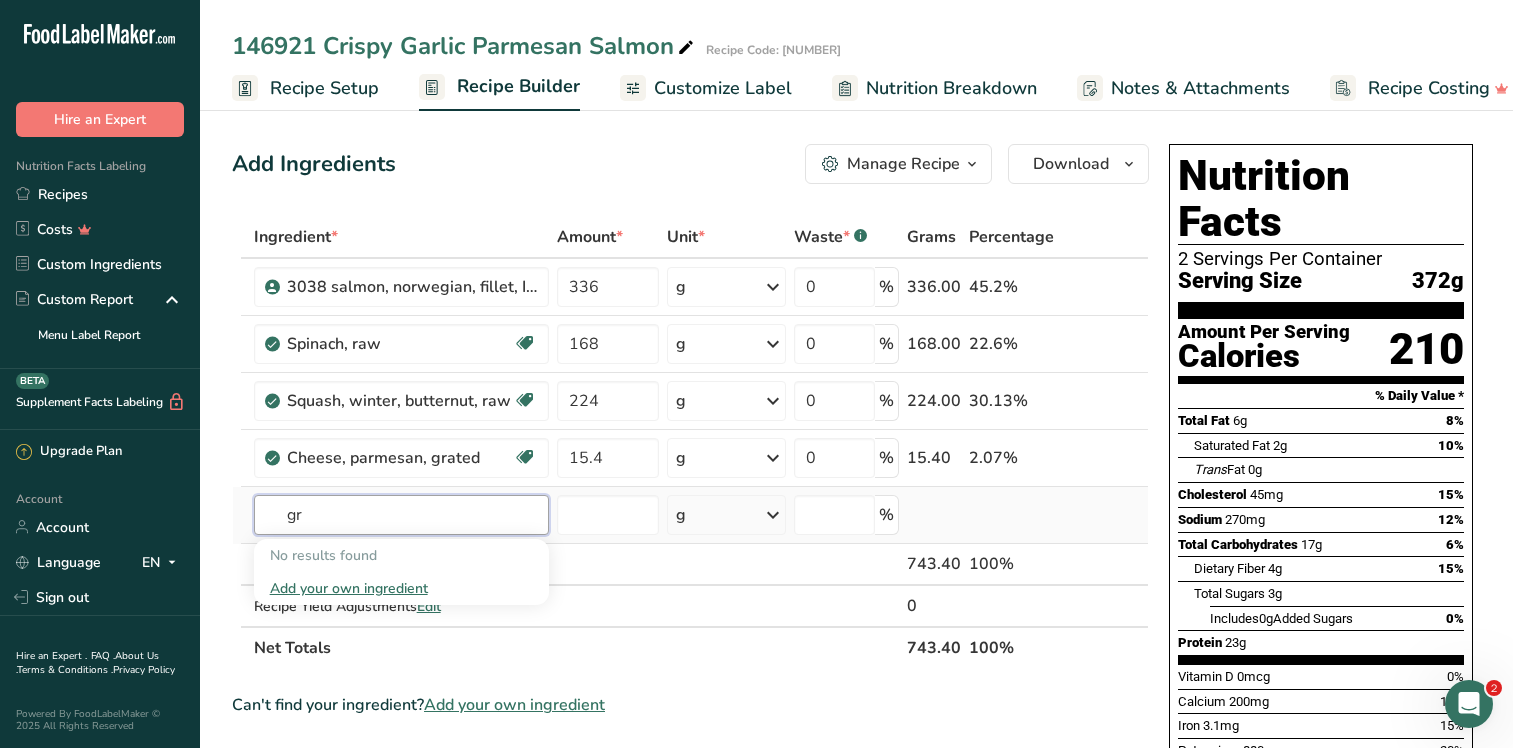 type on "g" 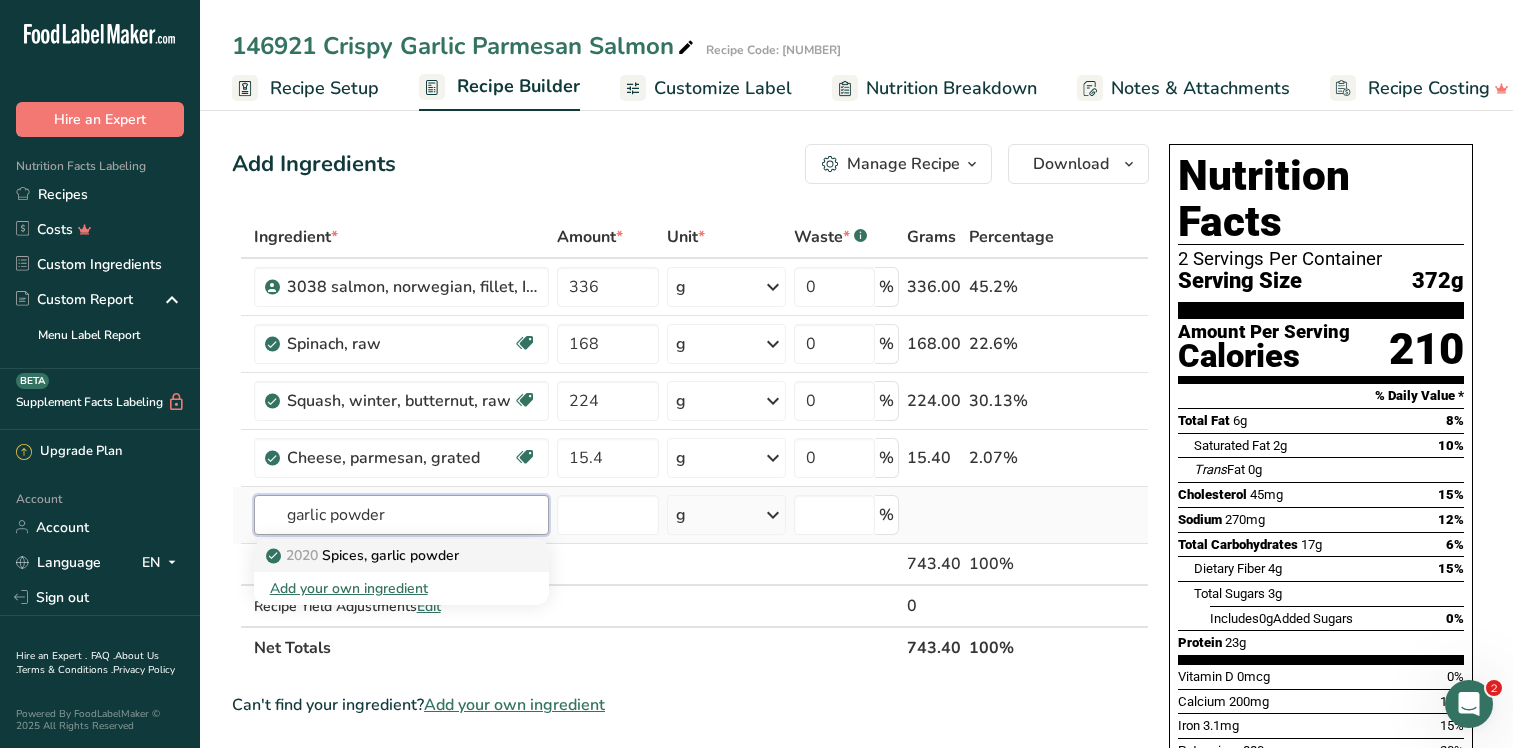 type on "garlic powder" 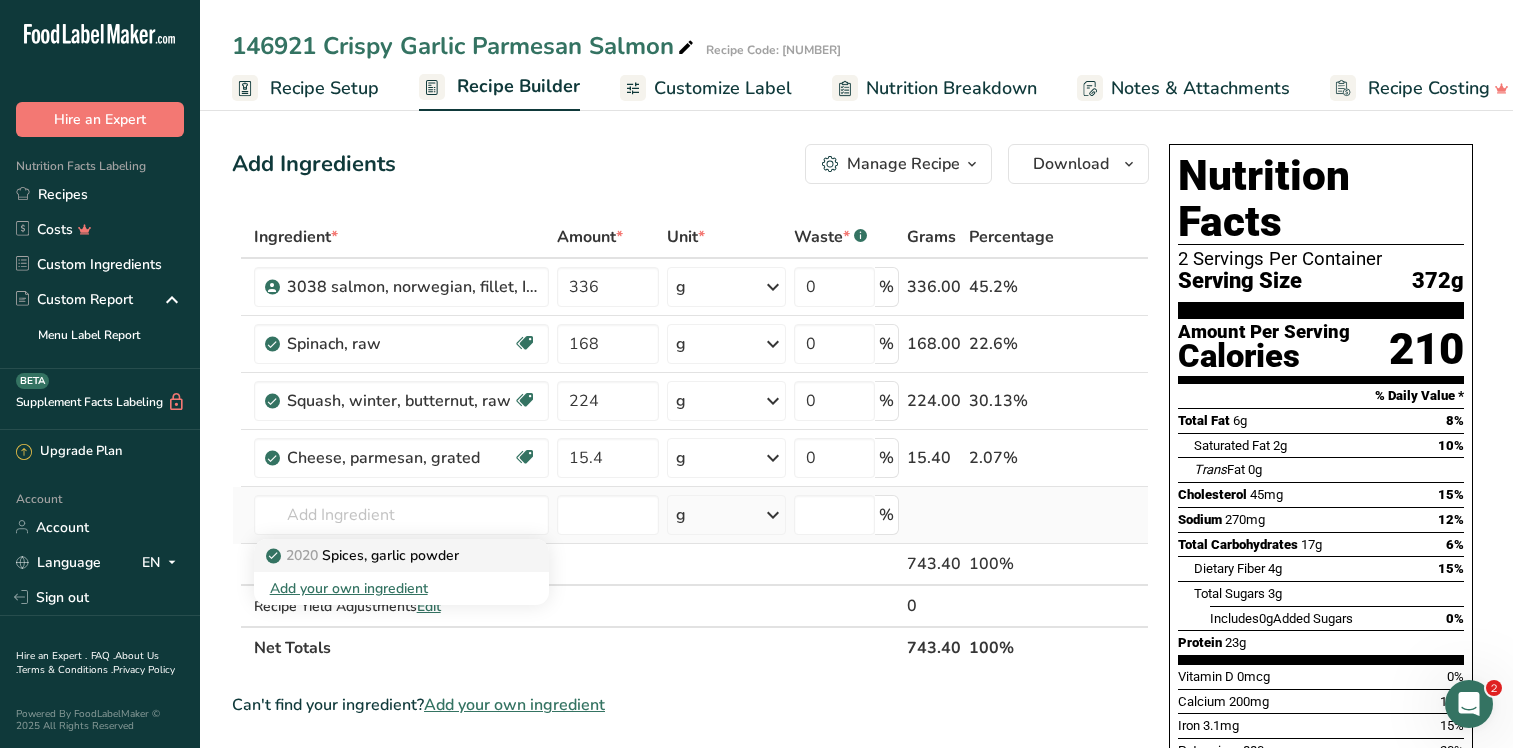 click on "2020
Spices, garlic powder" at bounding box center [364, 555] 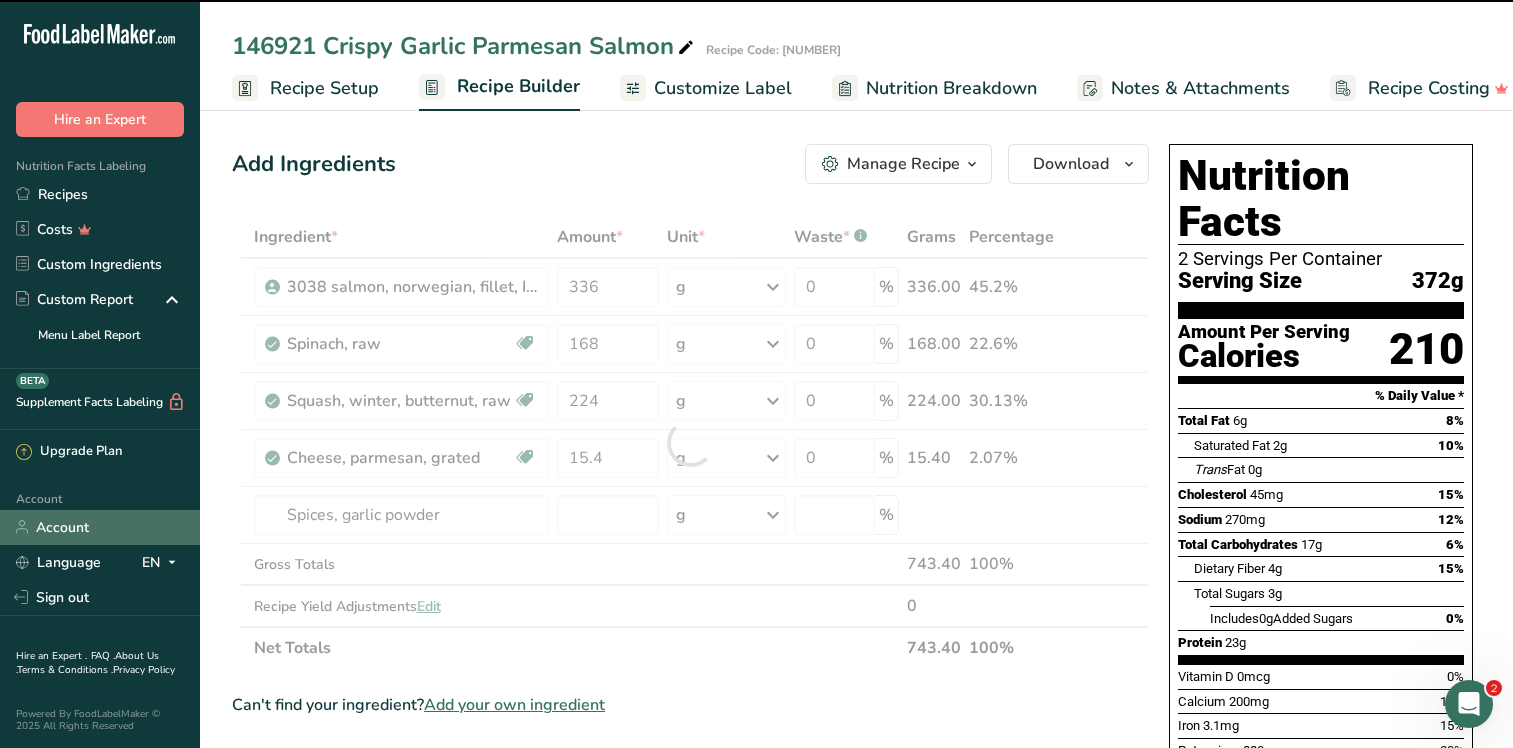 type on "0" 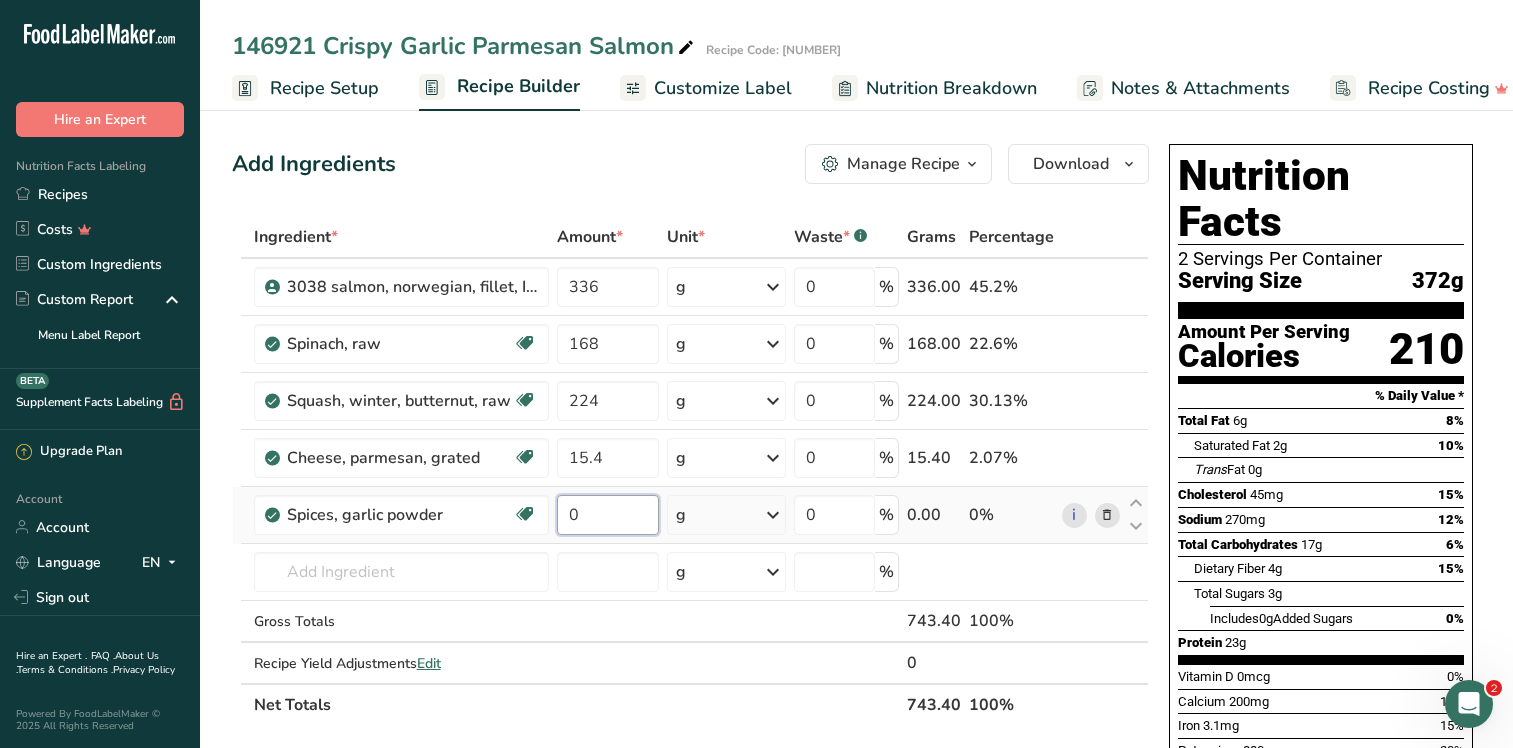 drag, startPoint x: 590, startPoint y: 512, endPoint x: 562, endPoint y: 505, distance: 28.86174 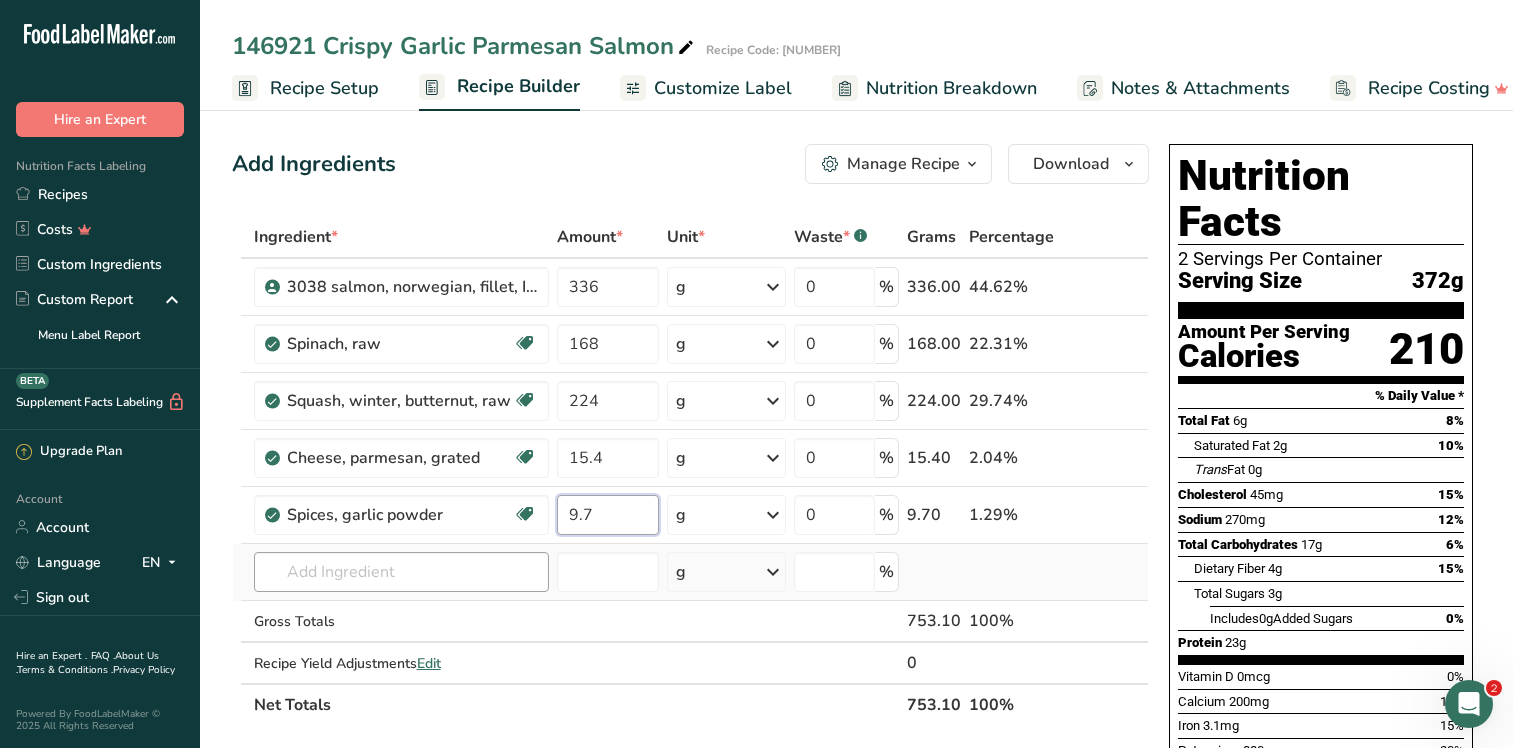 type on "9.7" 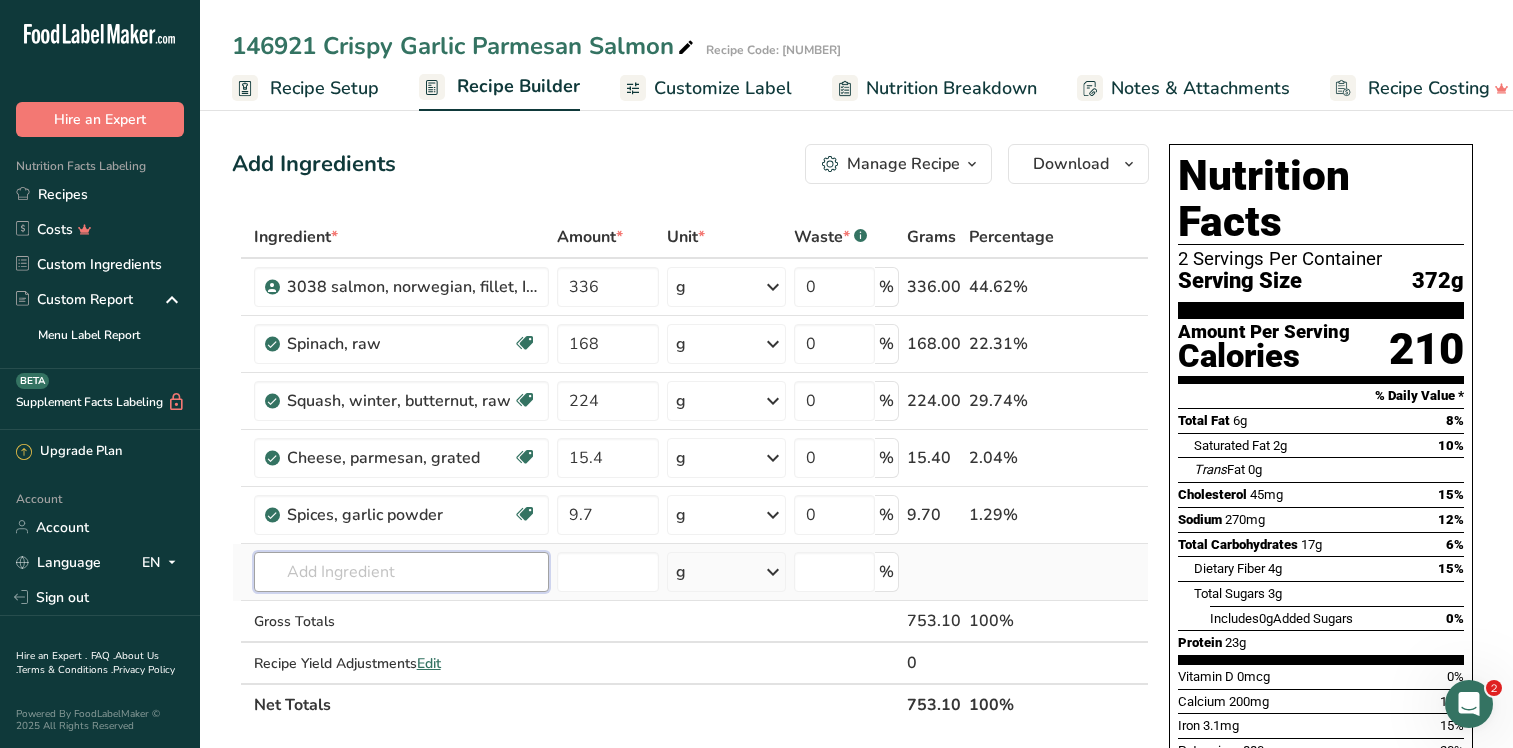 click on "Ingredient *
Amount *
Unit *
Waste *   .a-a{fill:#347362;}.b-a{fill:#fff;}          Grams
Percentage
3038 salmon, norwegian, fillet, IQF (31010740)
336
g
Weight Units
g
kg
mg
See more
Volume Units
l
mL
fl oz
See more
0
%
336.00
44.62%
Spinach, raw
Source of Antioxidants
Dairy free
Gluten free
Vegan
Vegetarian
Soy free
168
g
Portions
1 cup
1 bunch
1 leaf
See more
Weight Units
g
kg
mg" at bounding box center [690, 471] 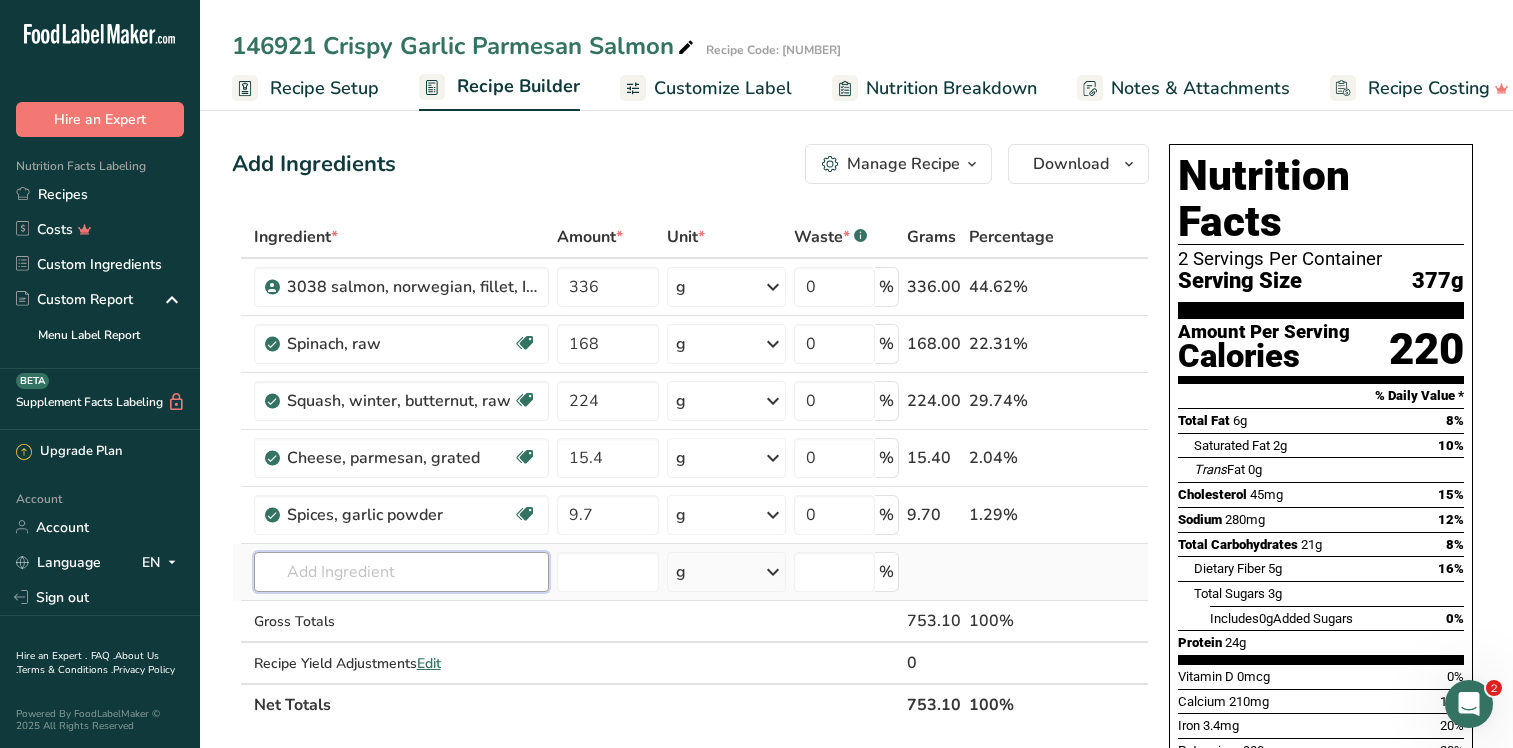 click at bounding box center (401, 572) 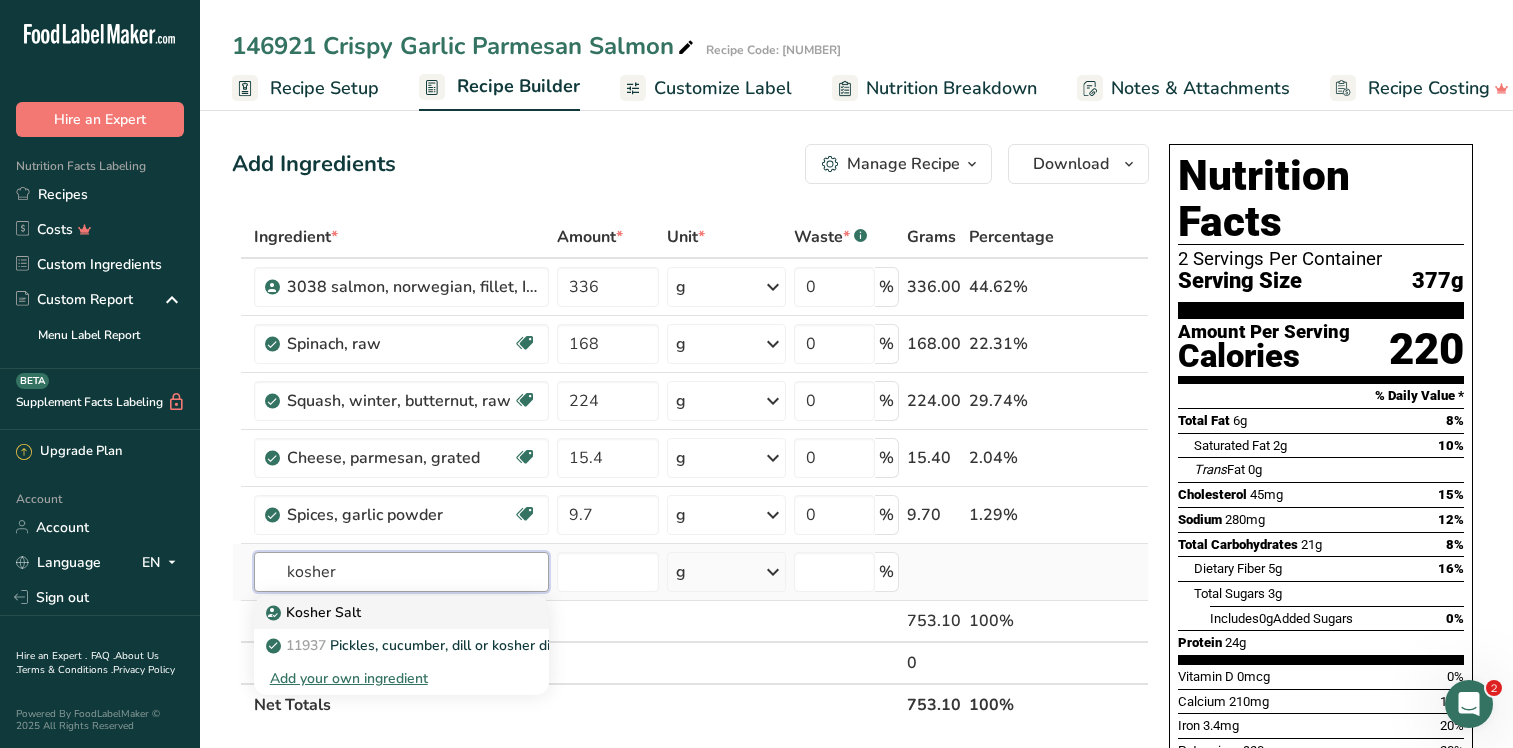 type on "kosher" 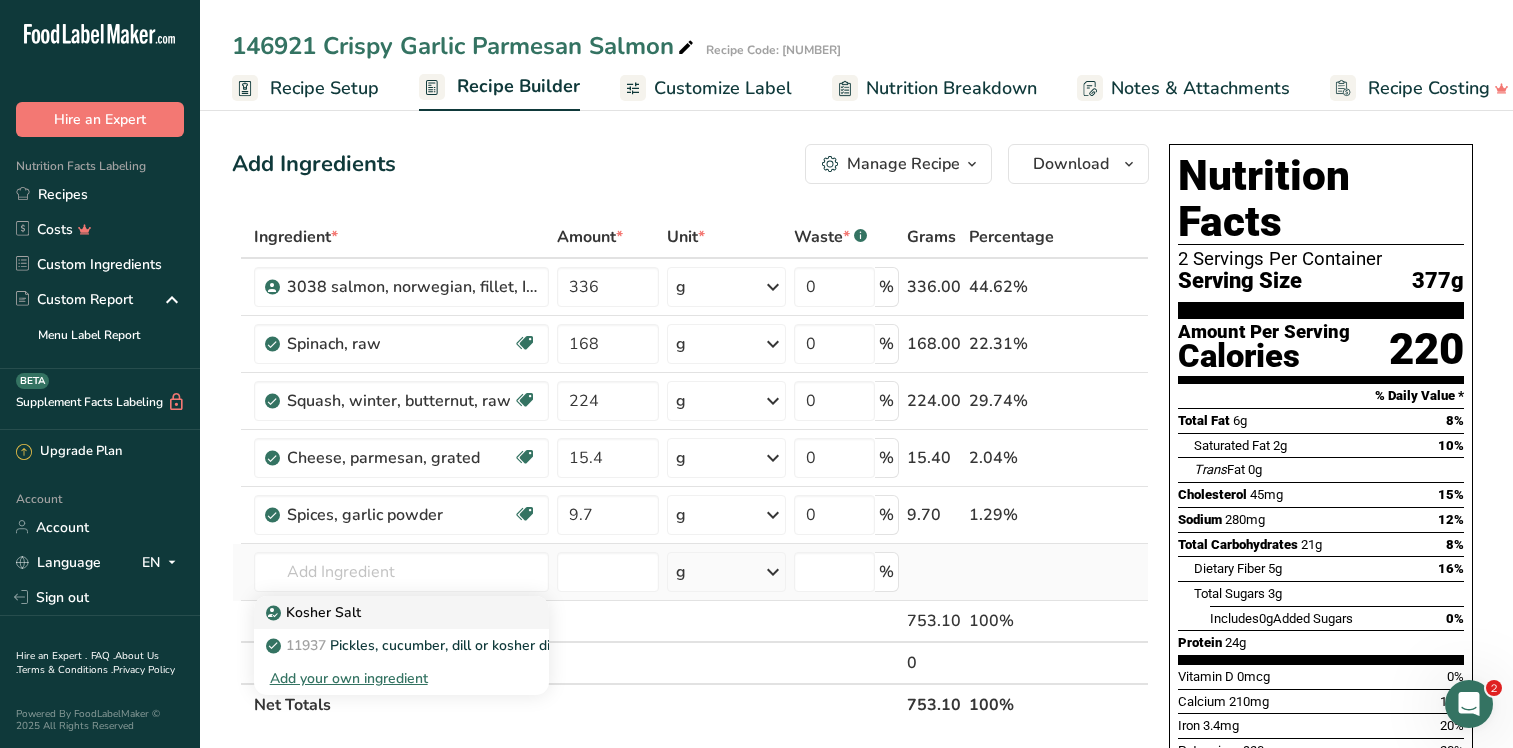 click on "Kosher Salt" at bounding box center [385, 612] 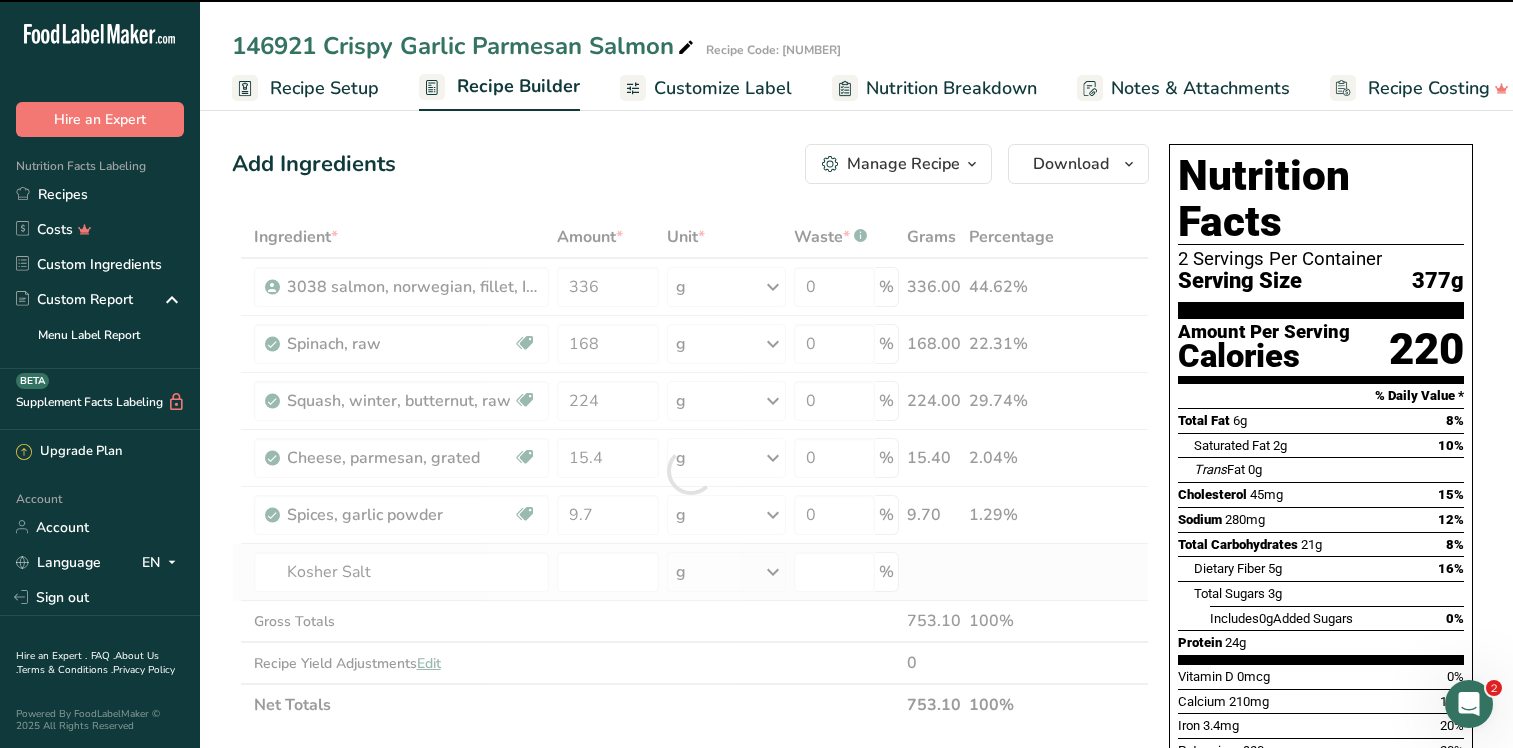 type on "0" 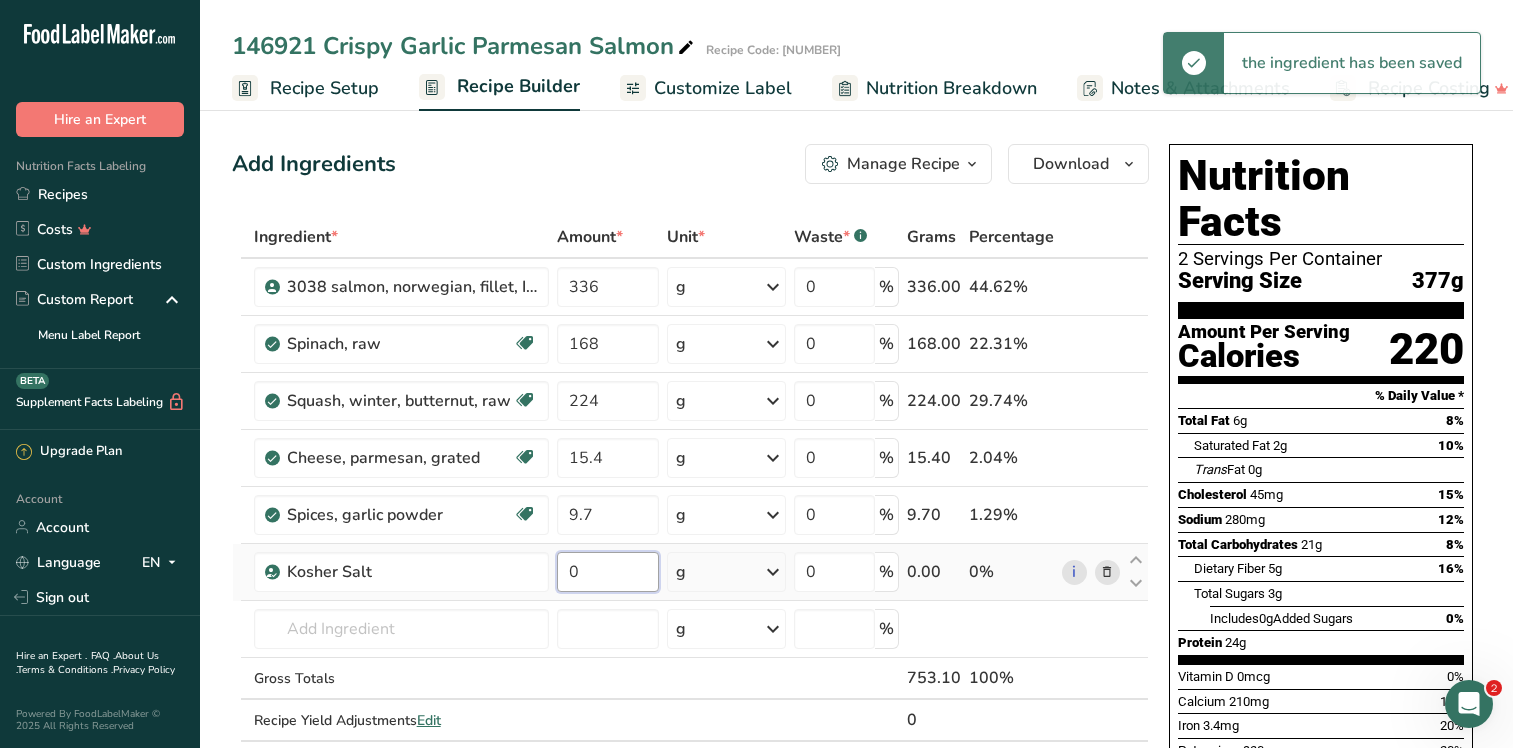 drag, startPoint x: 584, startPoint y: 578, endPoint x: 563, endPoint y: 568, distance: 23.259407 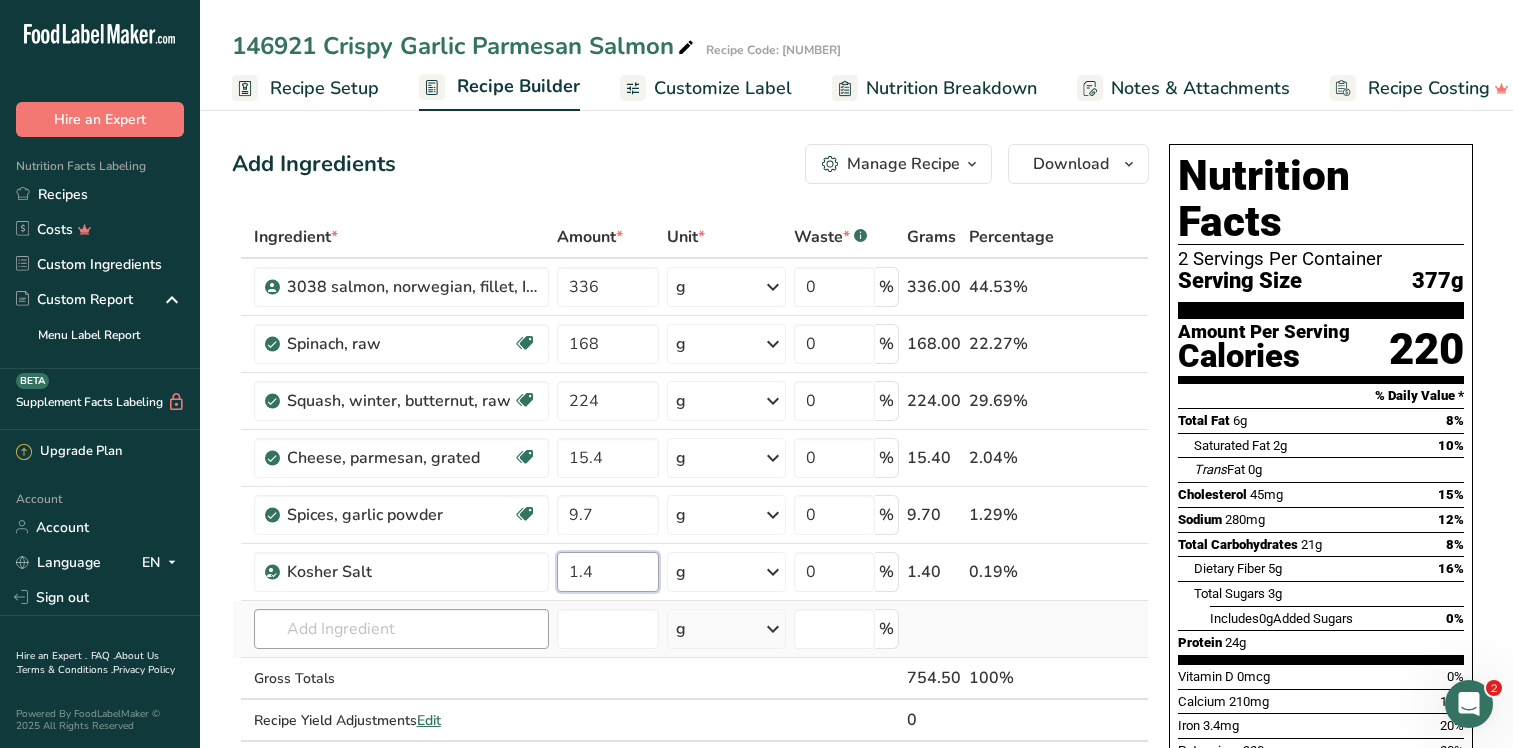 type on "1.4" 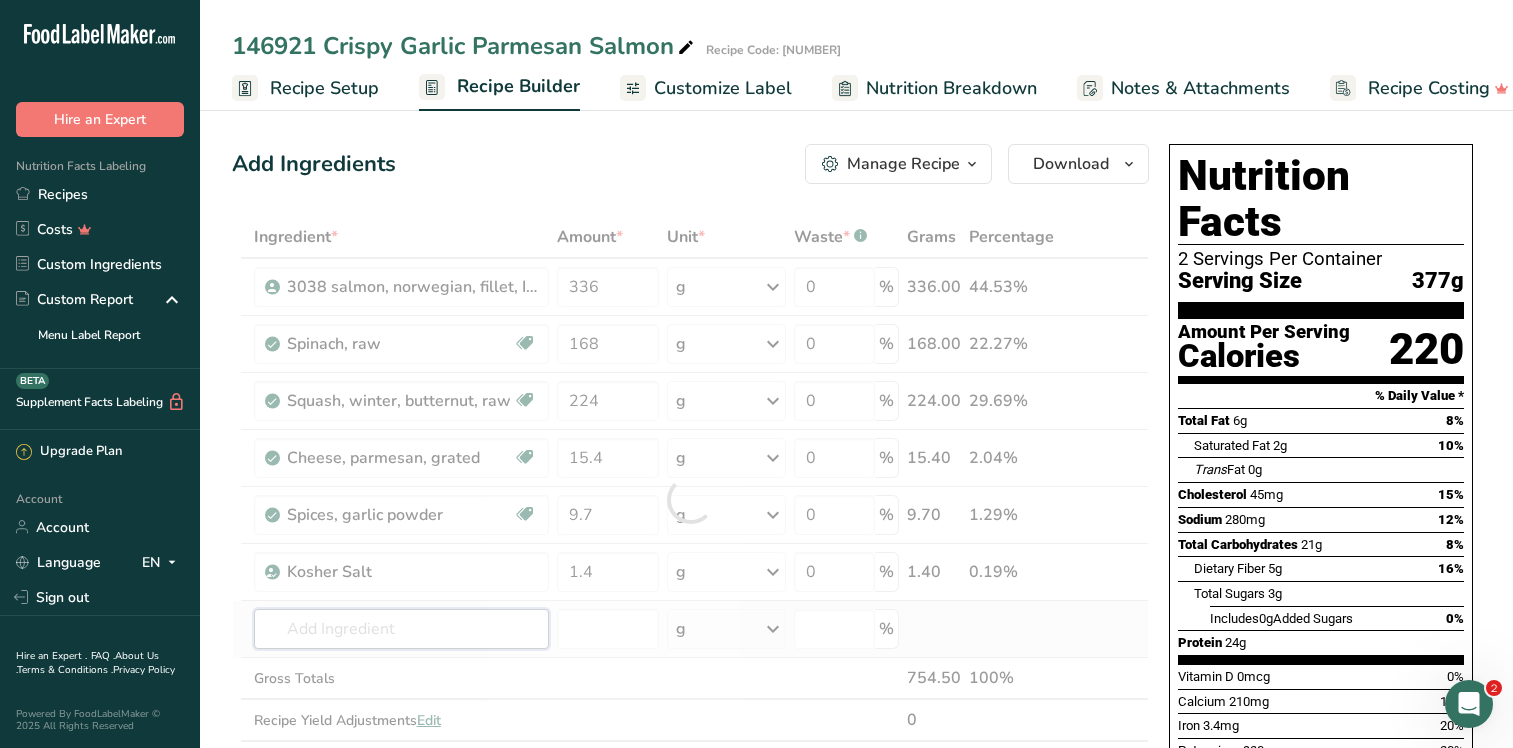 click on "Ingredient *
Amount *
Unit *
Waste *   .a-a{fill:#347362;}.b-a{fill:#fff;}          Grams
Percentage
[NUMBER] [PRODUCT], [ORIGIN], fillet, IQF ([PRODUCT_CODE])
[NUMBER]
g
Weight Units
g
kg
mg
See more
Volume Units
l
mL
fl oz
See more
0
%
[NUMBER].00
[PERCENTAGE]%
Spinach, raw
Source of Antioxidants
Dairy free
Gluten free
Vegan
Vegetarian
Soy free
[NUMBER]
g
Portions
1 cup
1 bunch
1 leaf
See more
Weight Units
g
kg
mg" at bounding box center (690, 499) 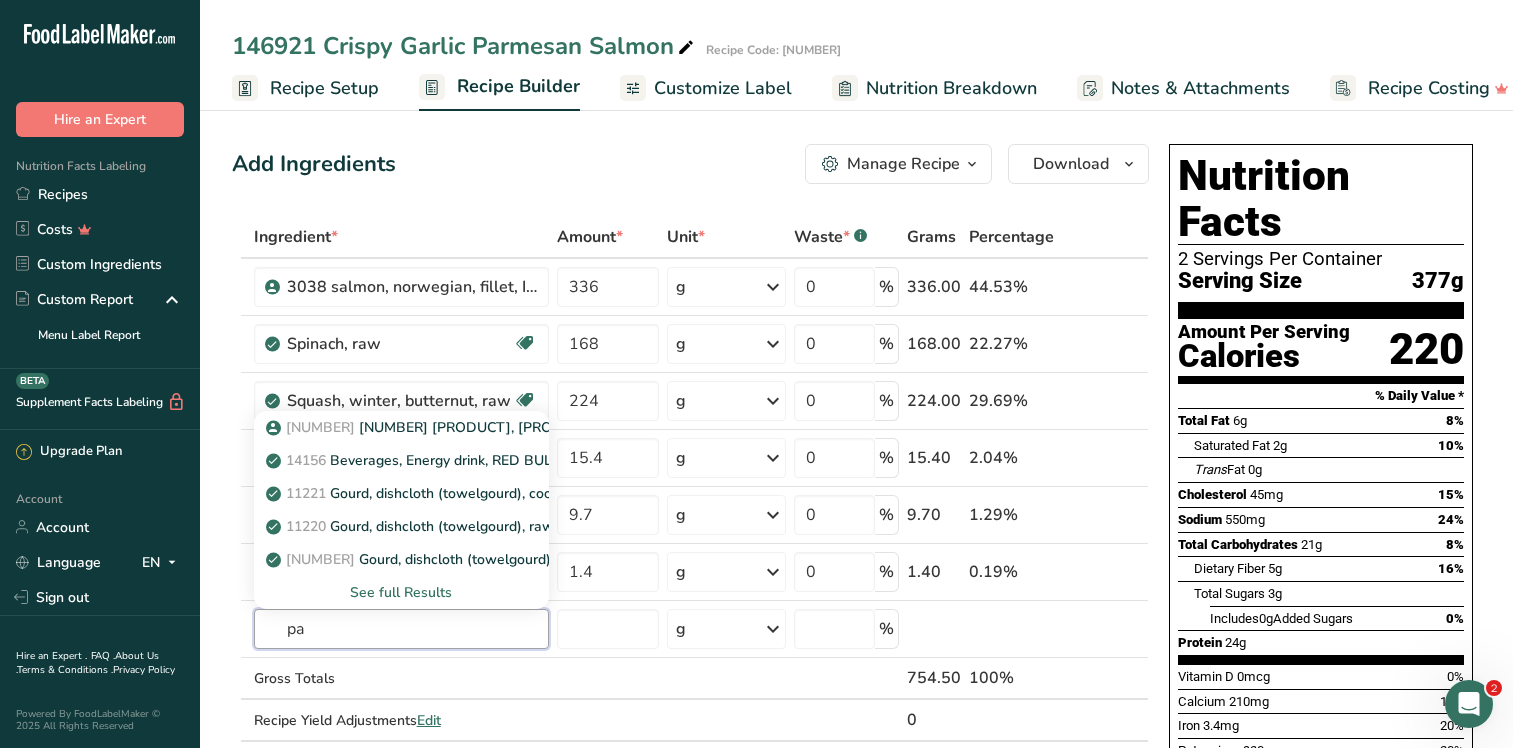 type on "p" 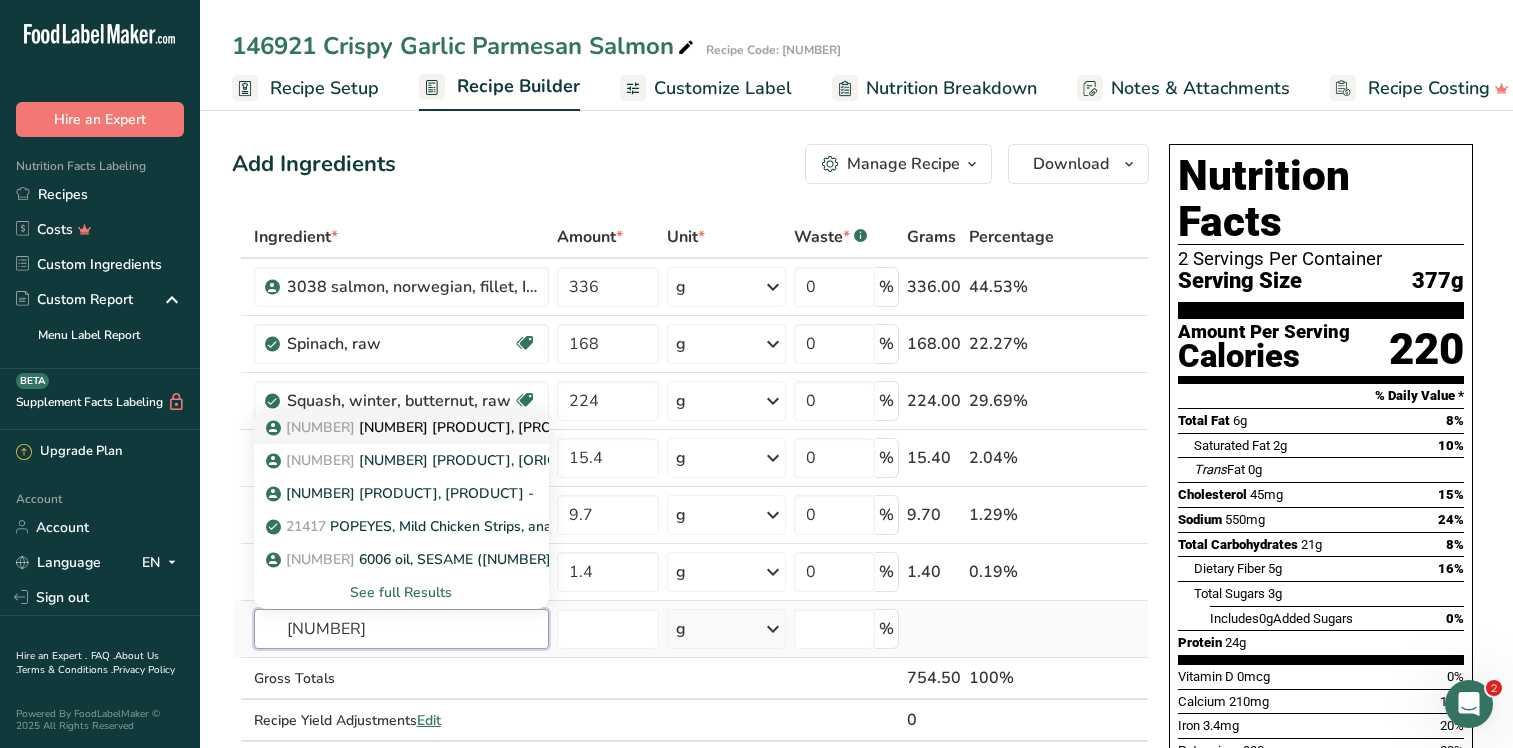 type on "[NUMBER]" 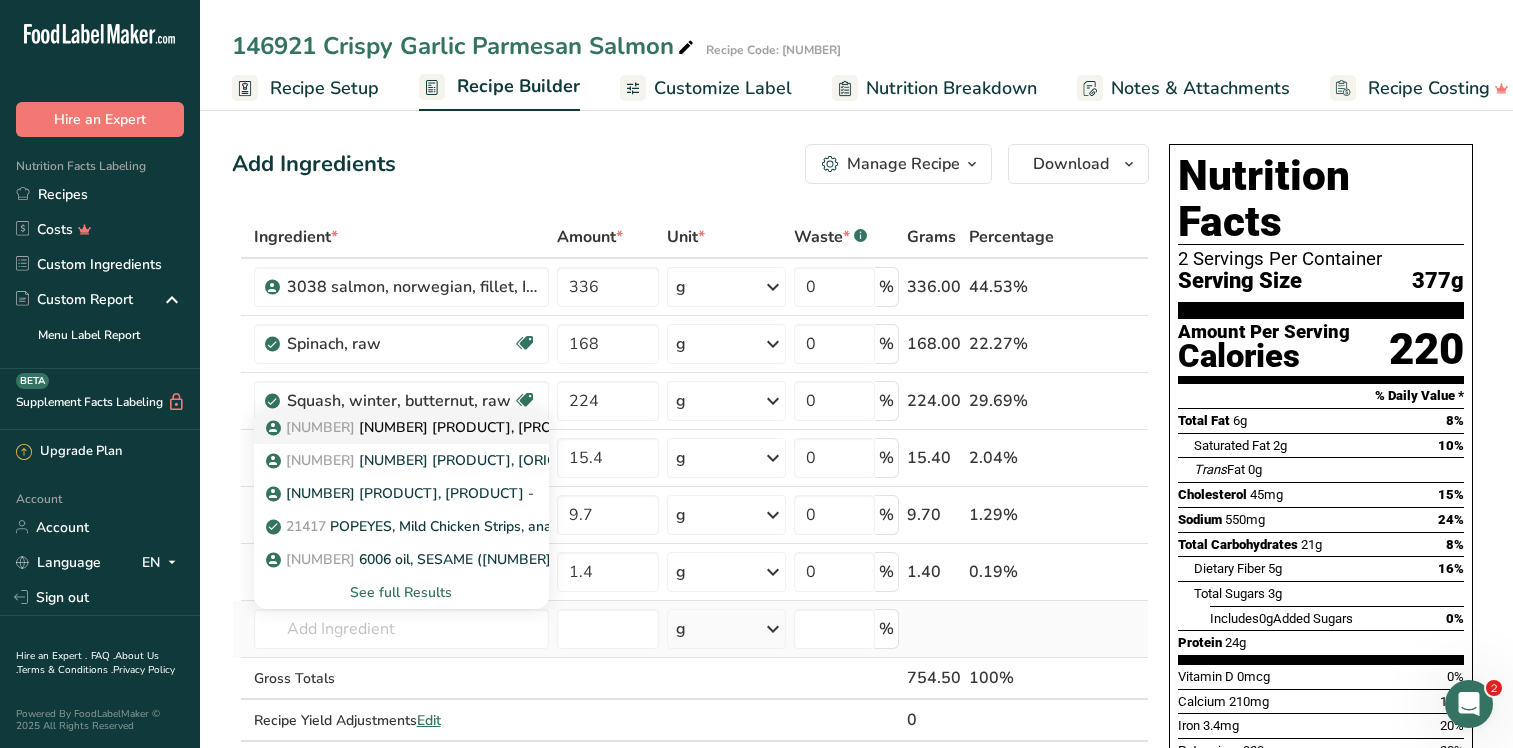 click on "4006 breadcrumb, panko ([NUMBER] bag)" at bounding box center [501, 427] 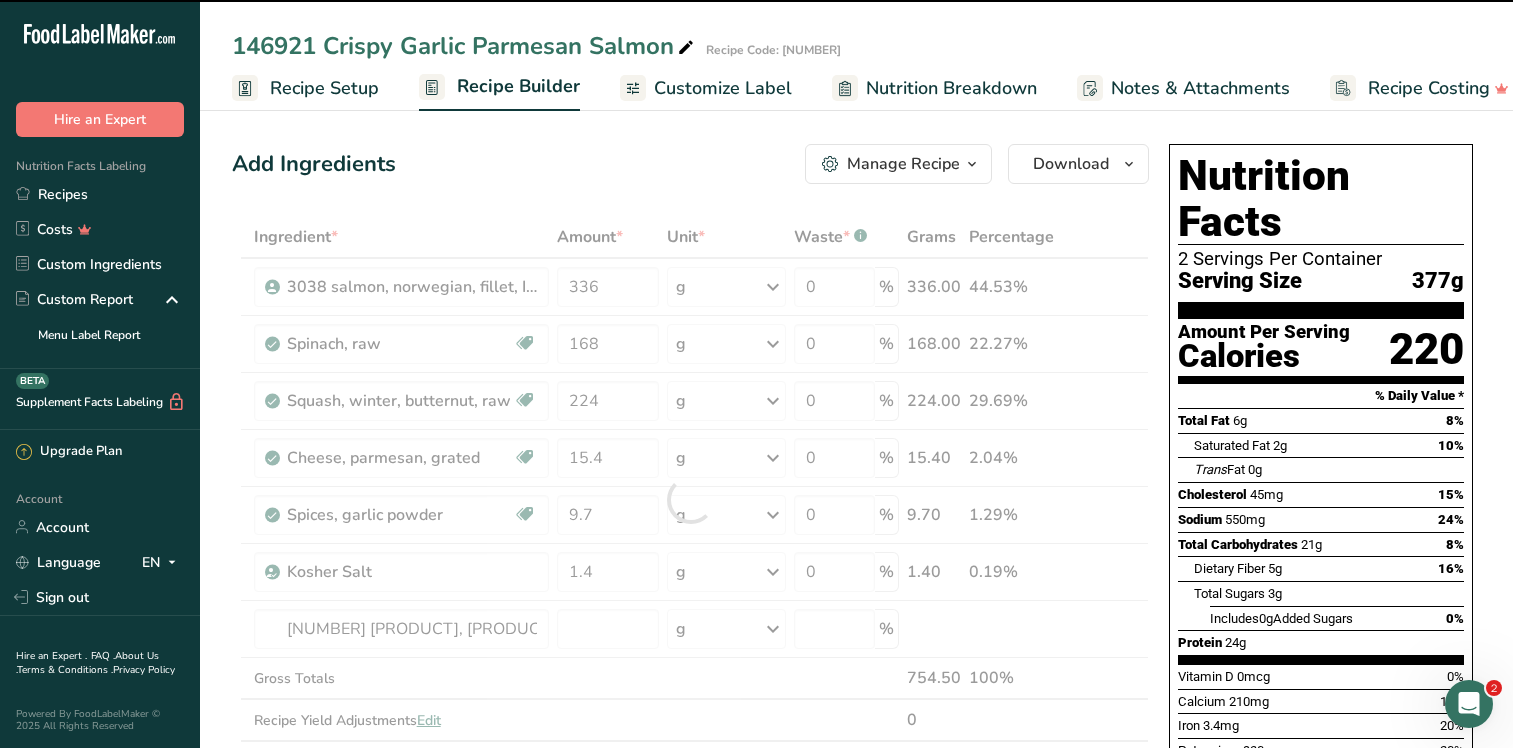 type on "0" 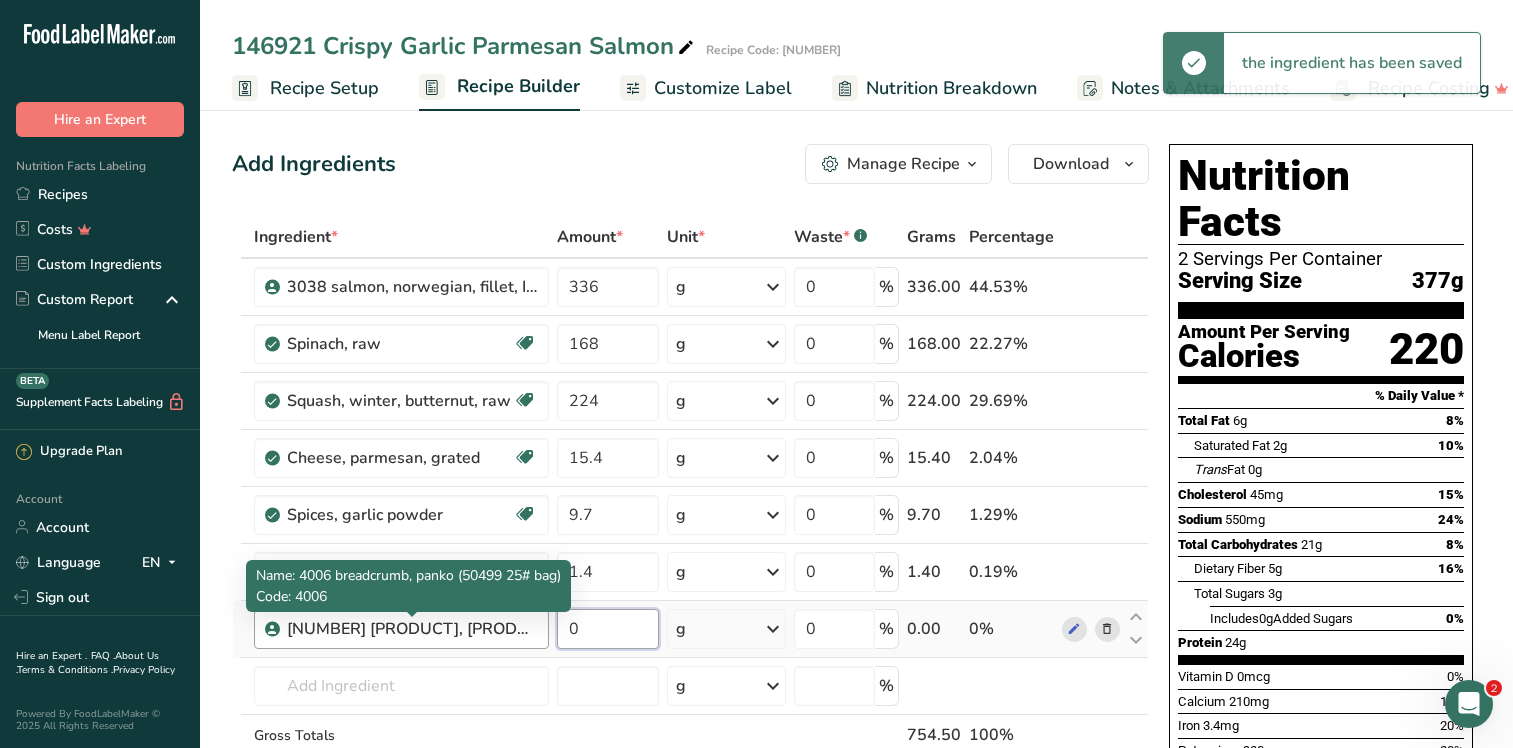 drag, startPoint x: 605, startPoint y: 627, endPoint x: 531, endPoint y: 621, distance: 74.24284 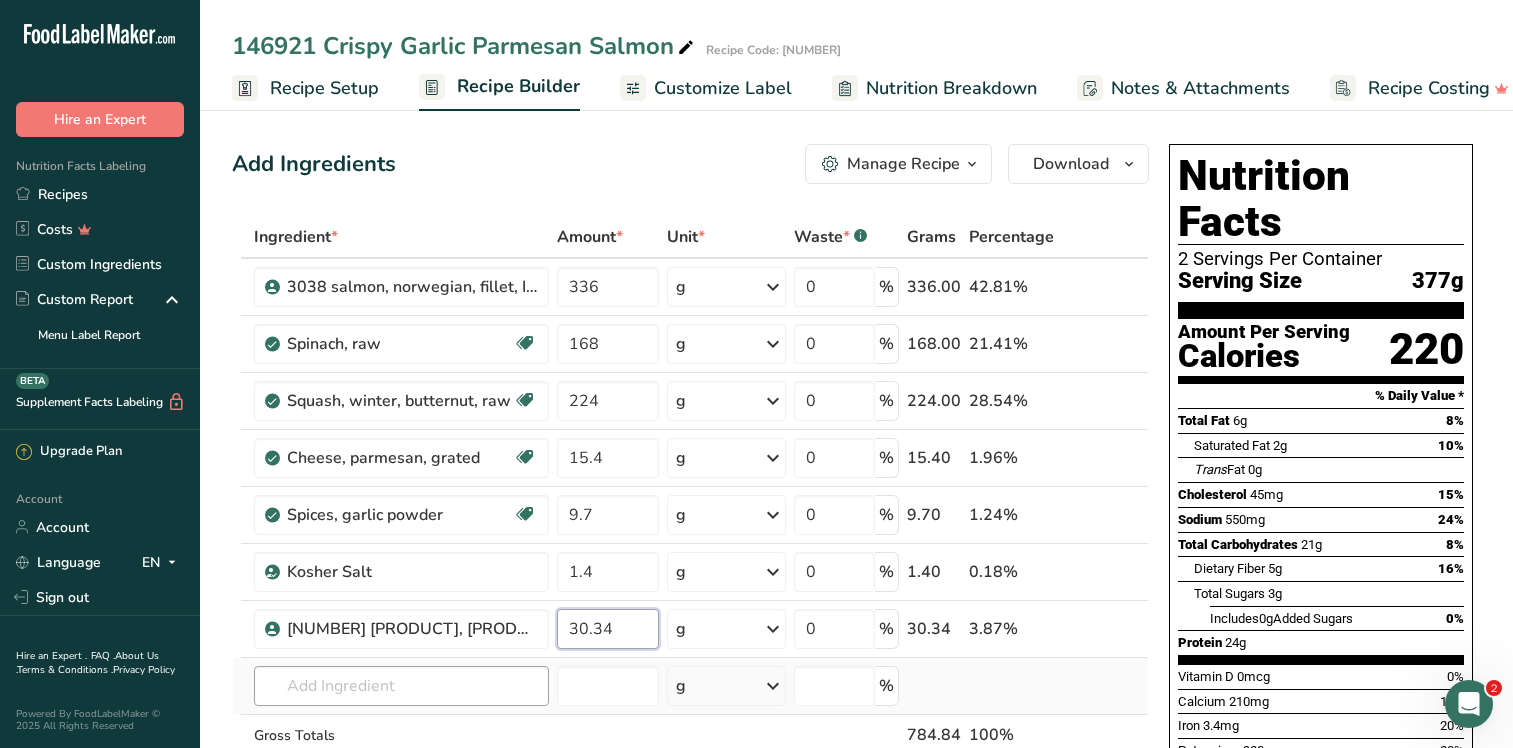 type on "30.34" 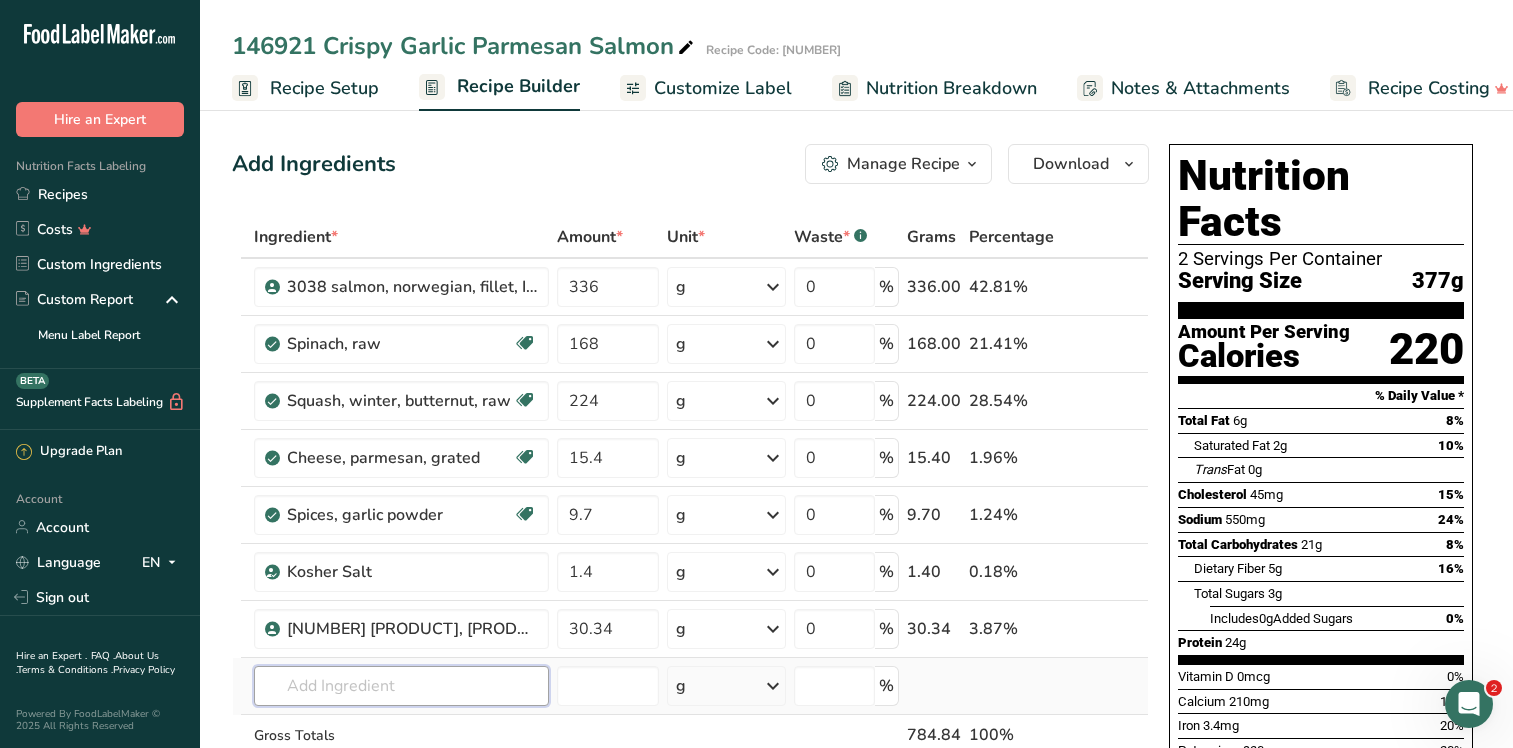 click on "Ingredient *
Amount *
Unit *
Waste *   .a-a{fill:#347362;}.b-a{fill:#fff;}          Grams
Percentage
3038 salmon, norwegian, fillet, IQF (31010740)
336
g
Weight Units
g
kg
mg
See more
Volume Units
l
mL
fl oz
See more
0
%
336.00
42.81%
Spinach, raw
Source of Antioxidants
Dairy free
Gluten free
Vegan
Vegetarian
Soy free
168
g
Portions
1 cup
1 bunch
1 leaf
See more
Weight Units
g
kg
mg" at bounding box center (690, 528) 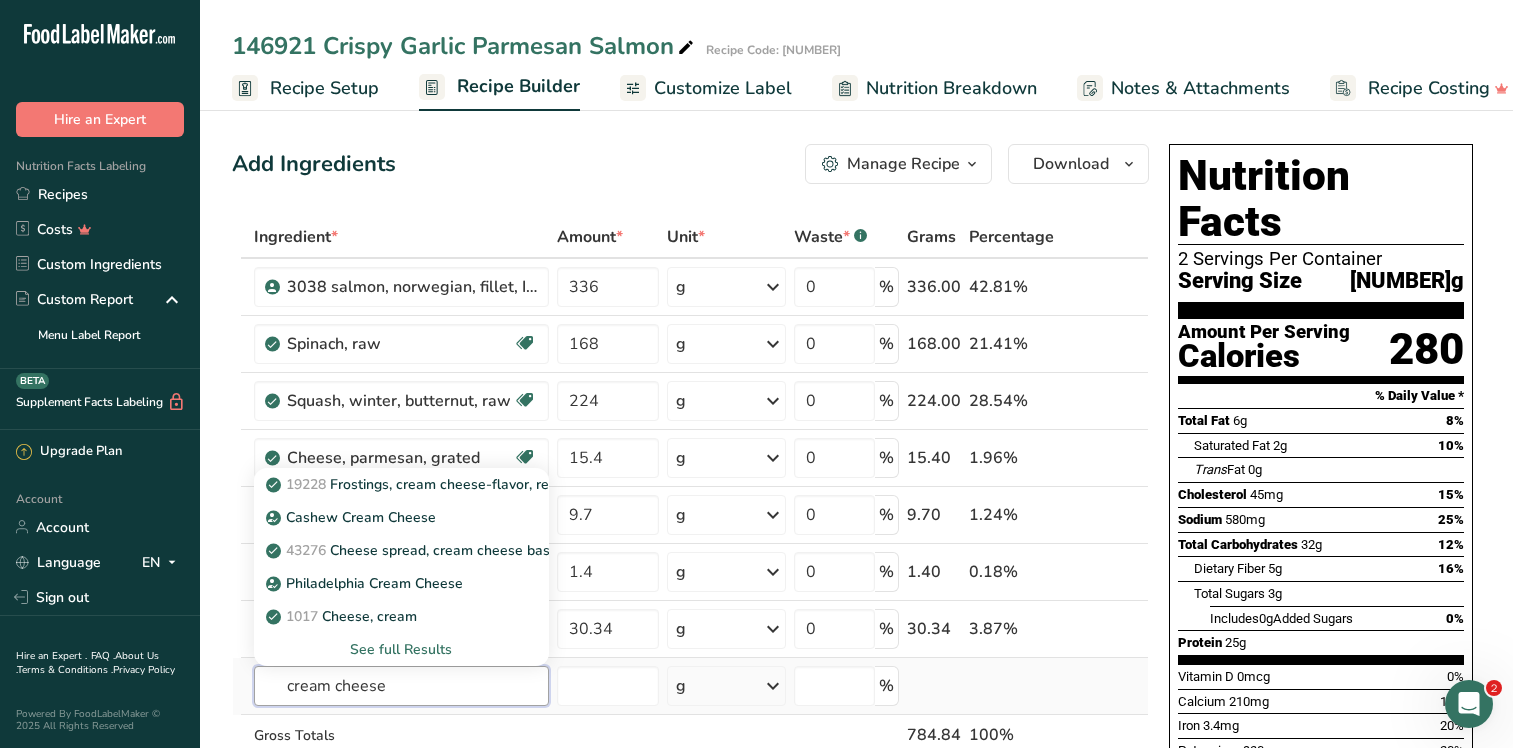 type on "cream cheese" 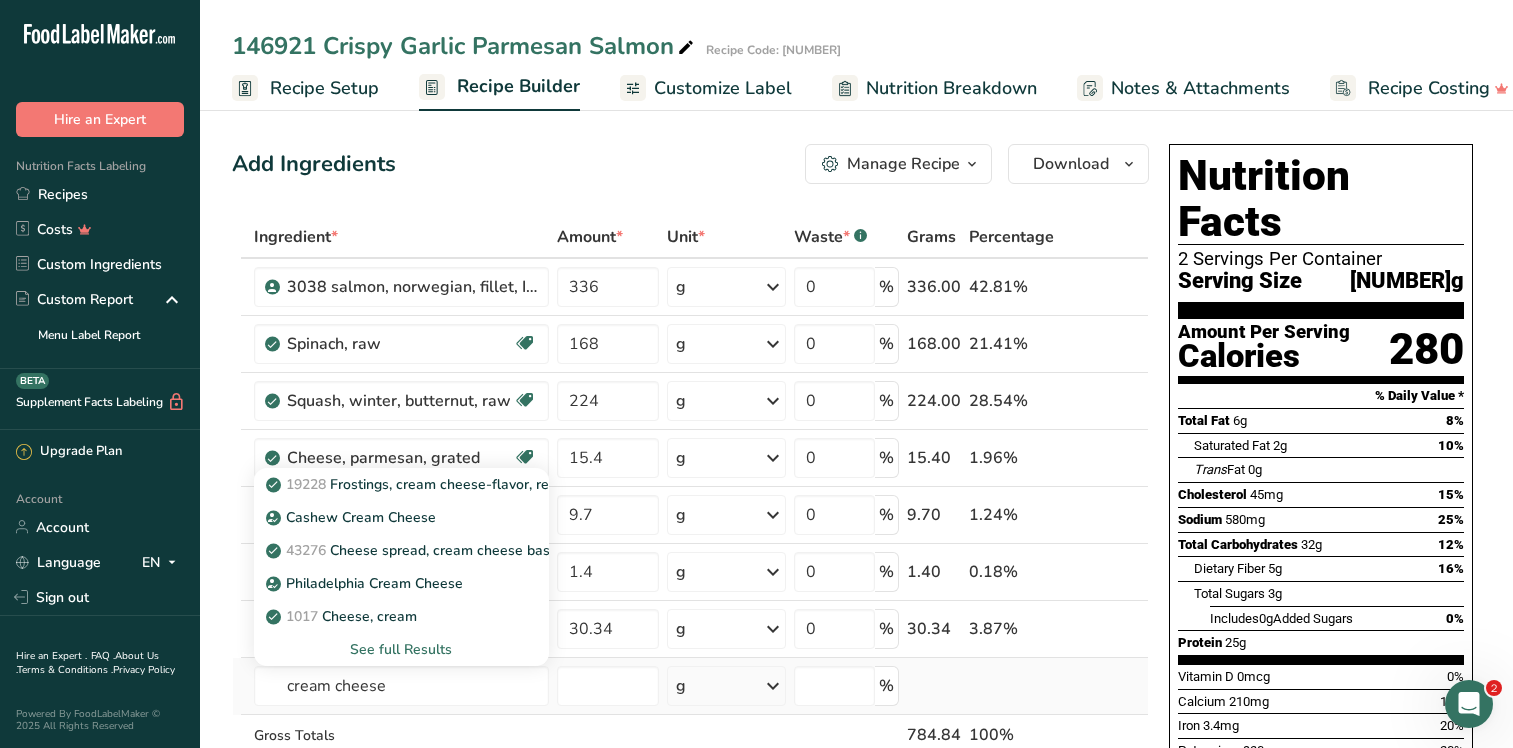 type 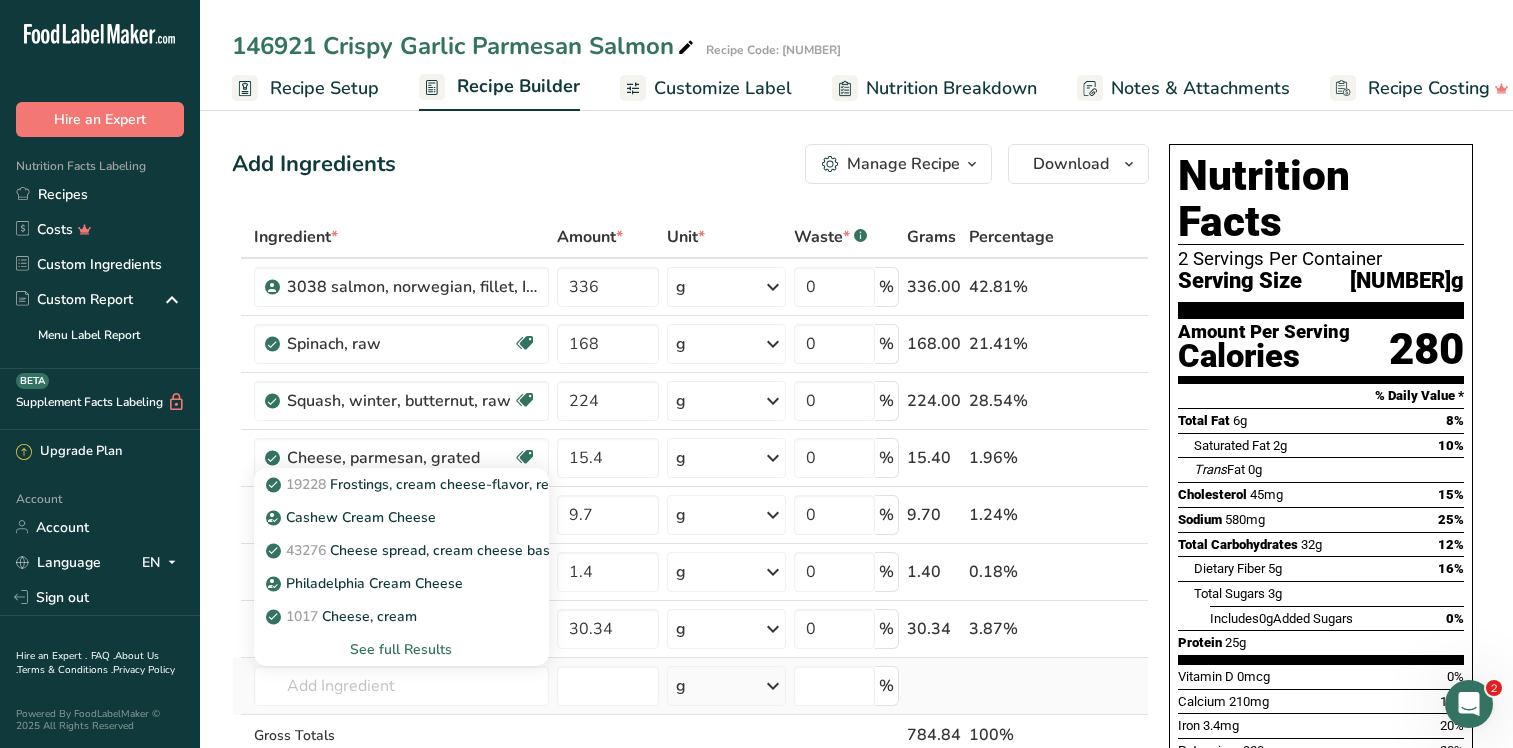 click on "See full Results" at bounding box center [401, 649] 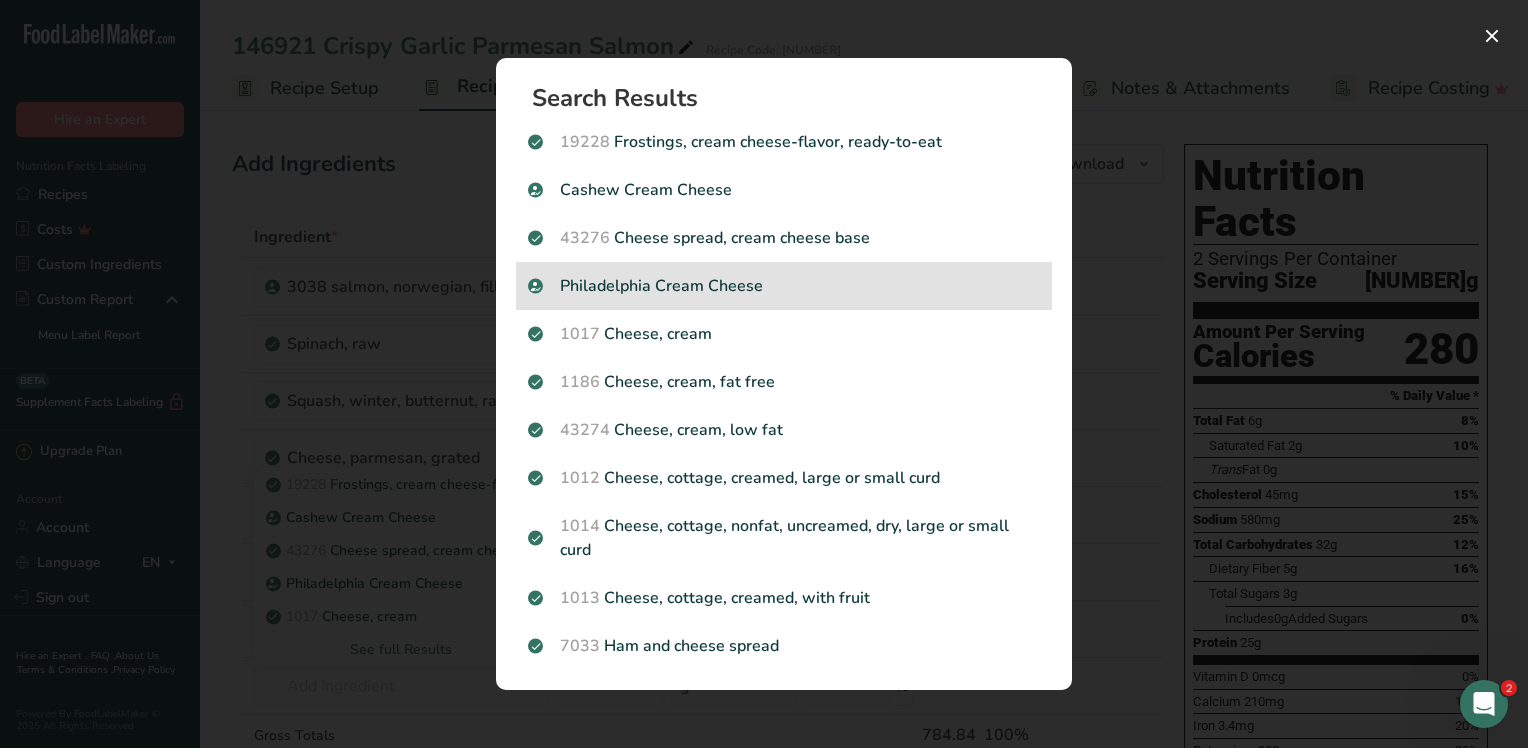click on "Philadelphia Cream Cheese" at bounding box center (784, 286) 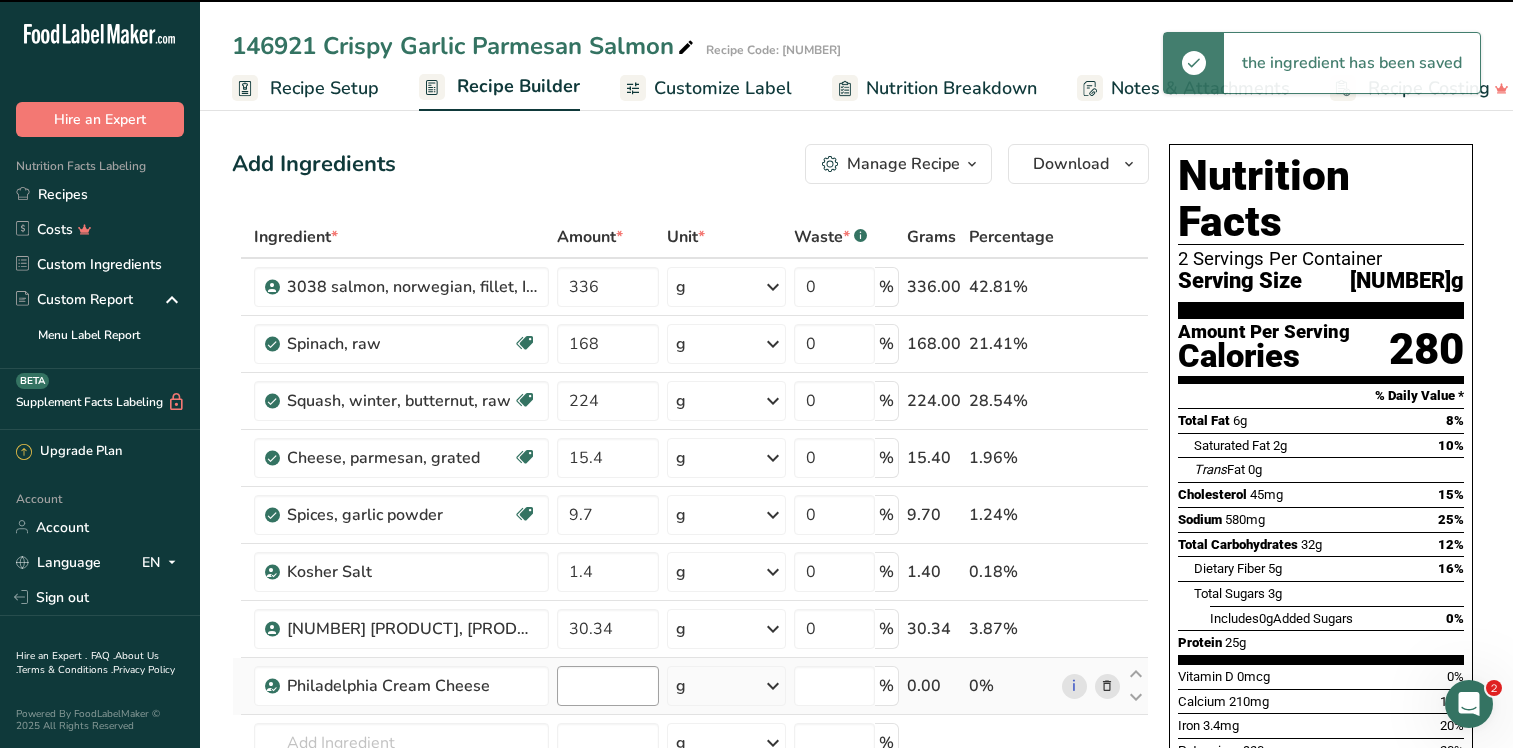 type on "0" 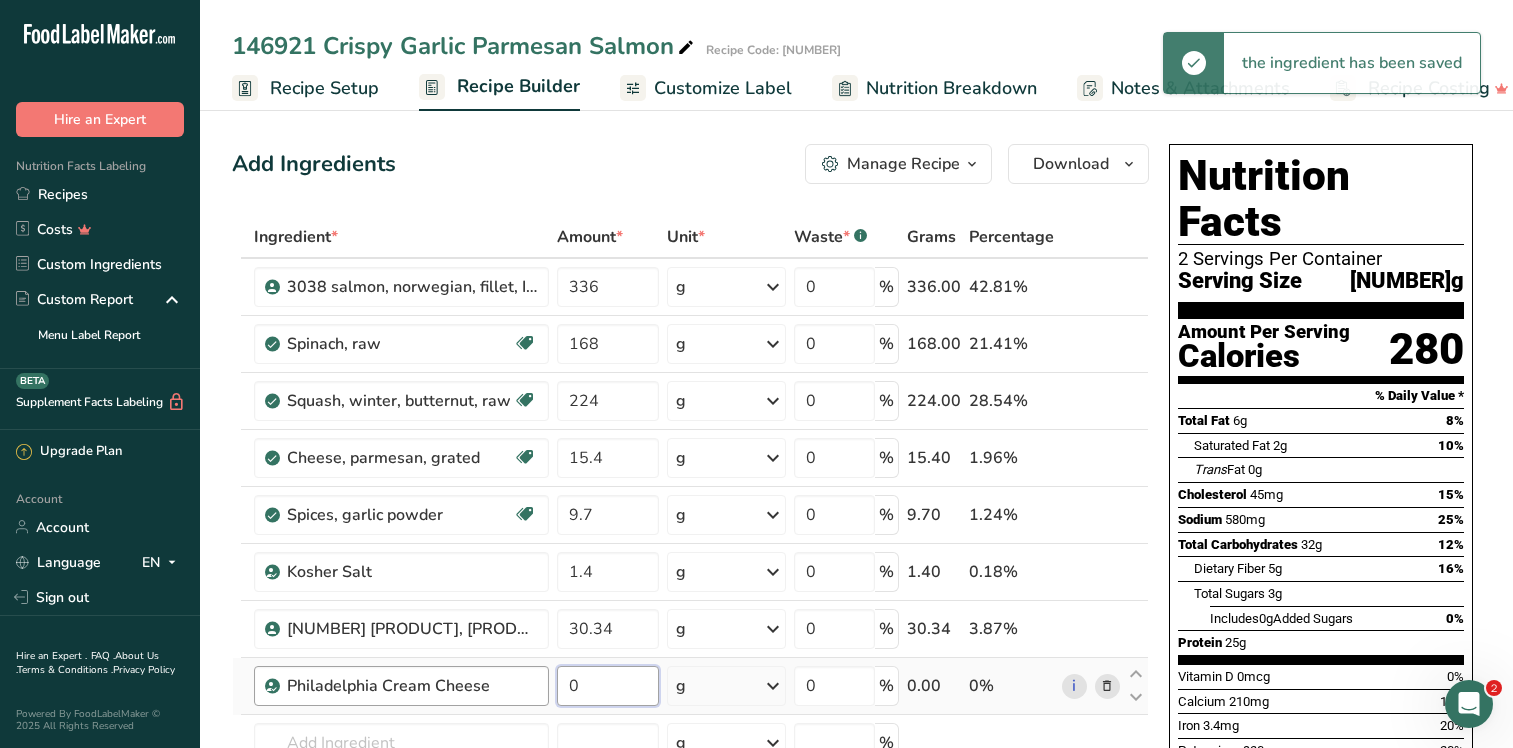 drag, startPoint x: 589, startPoint y: 686, endPoint x: 545, endPoint y: 684, distance: 44.04543 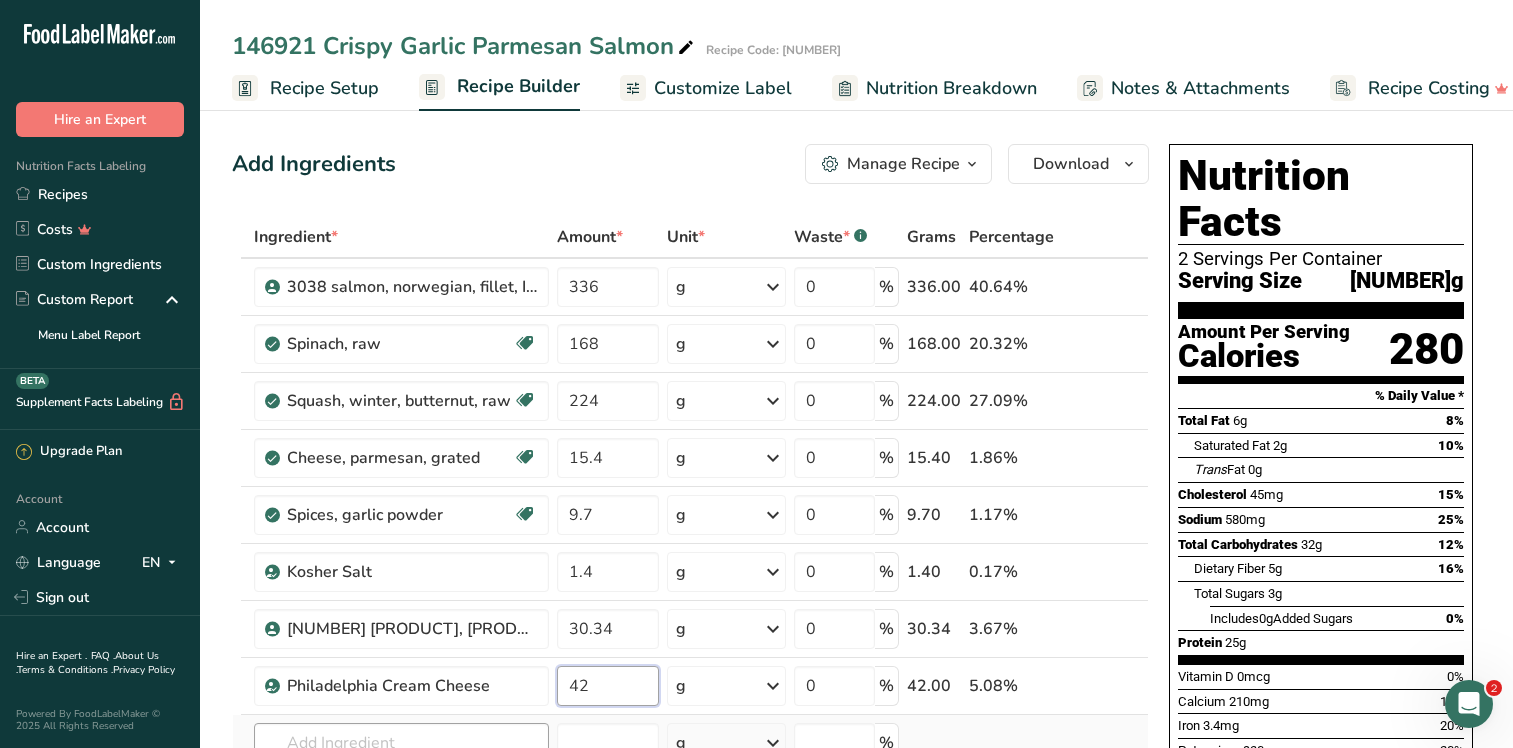 scroll, scrollTop: 400, scrollLeft: 0, axis: vertical 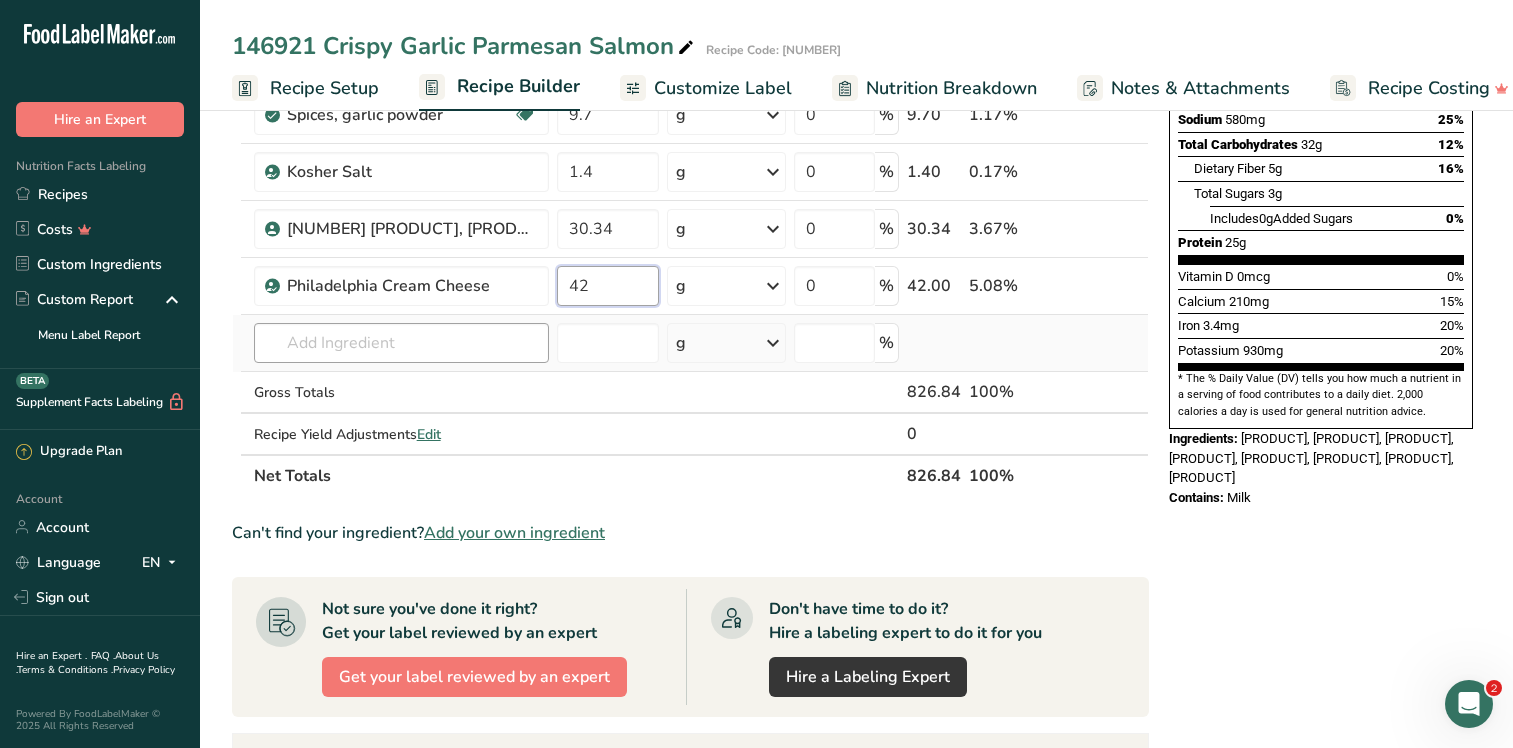 type on "42" 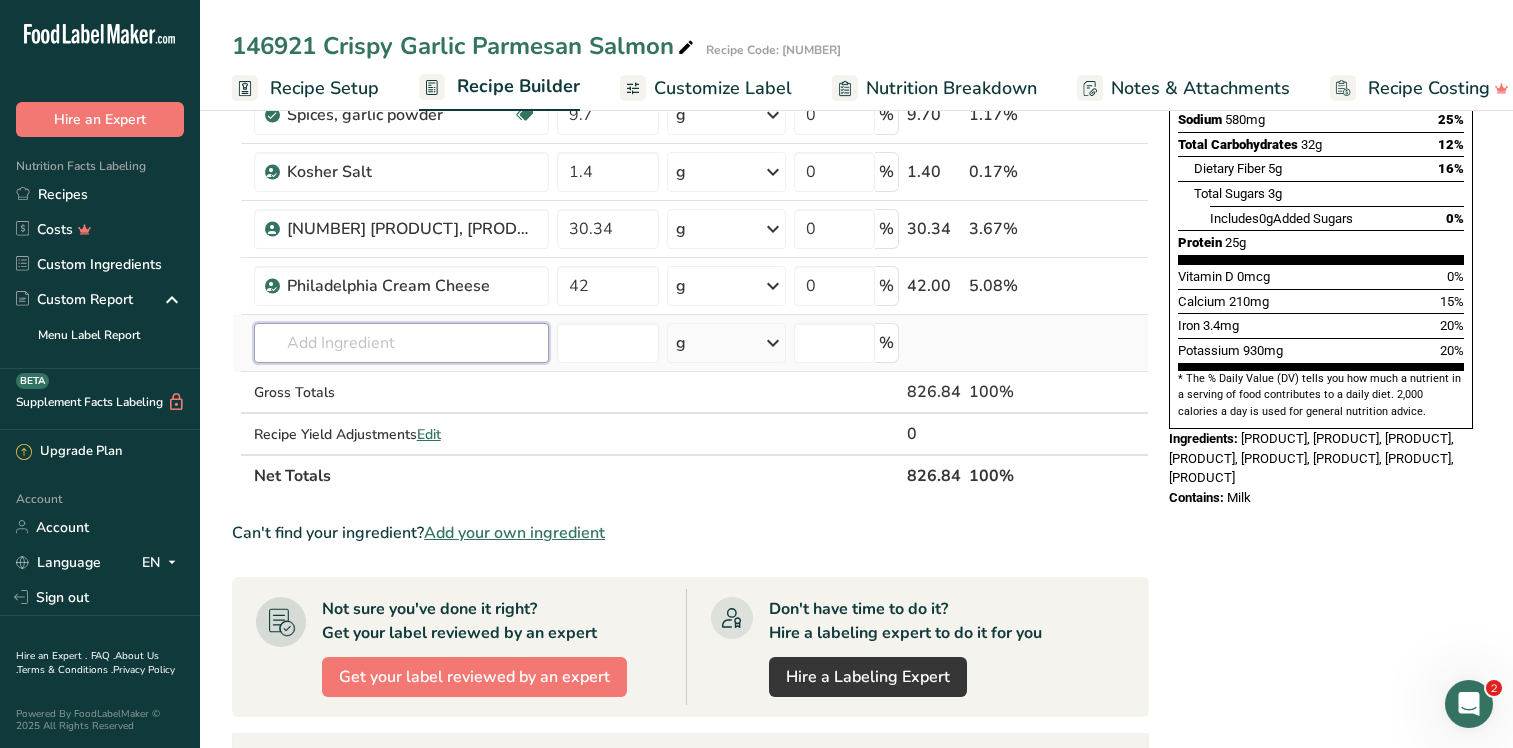 click on "3038 salmon, norwegian, fillet, IQF ([NUMBER])
336
g
Weight Units
g
kg
mg
See more
Volume Units
l
mL
fl oz
See more
0
%
336.00
40.64%
Spinach, raw
Source of Antioxidants
Dairy free
Gluten free
Vegan
Vegetarian
Soy free
168
g
Portions
1 cup
1 bunch
1 leaf
See more
Weight Units
g
kg
mg" at bounding box center (690, 156) 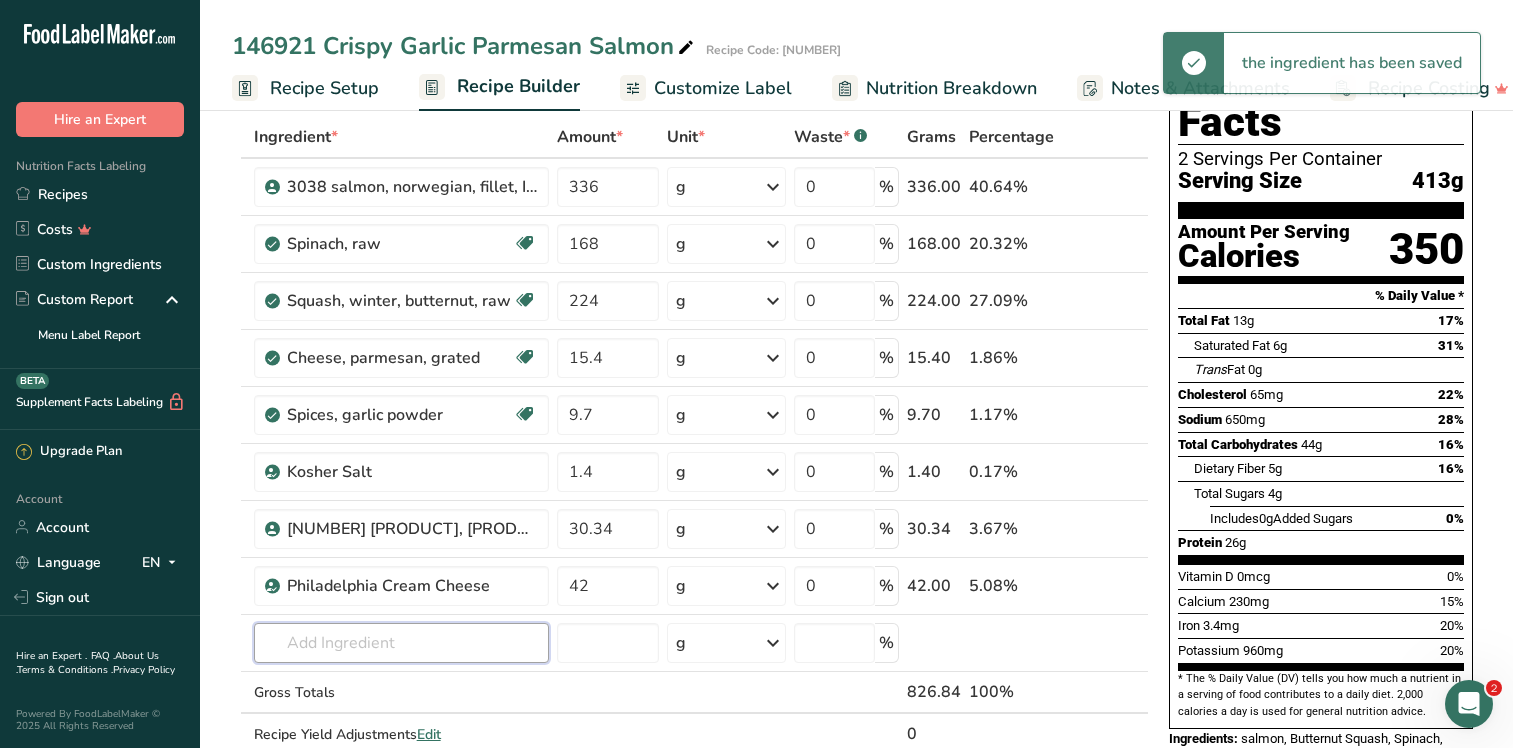 scroll, scrollTop: 400, scrollLeft: 0, axis: vertical 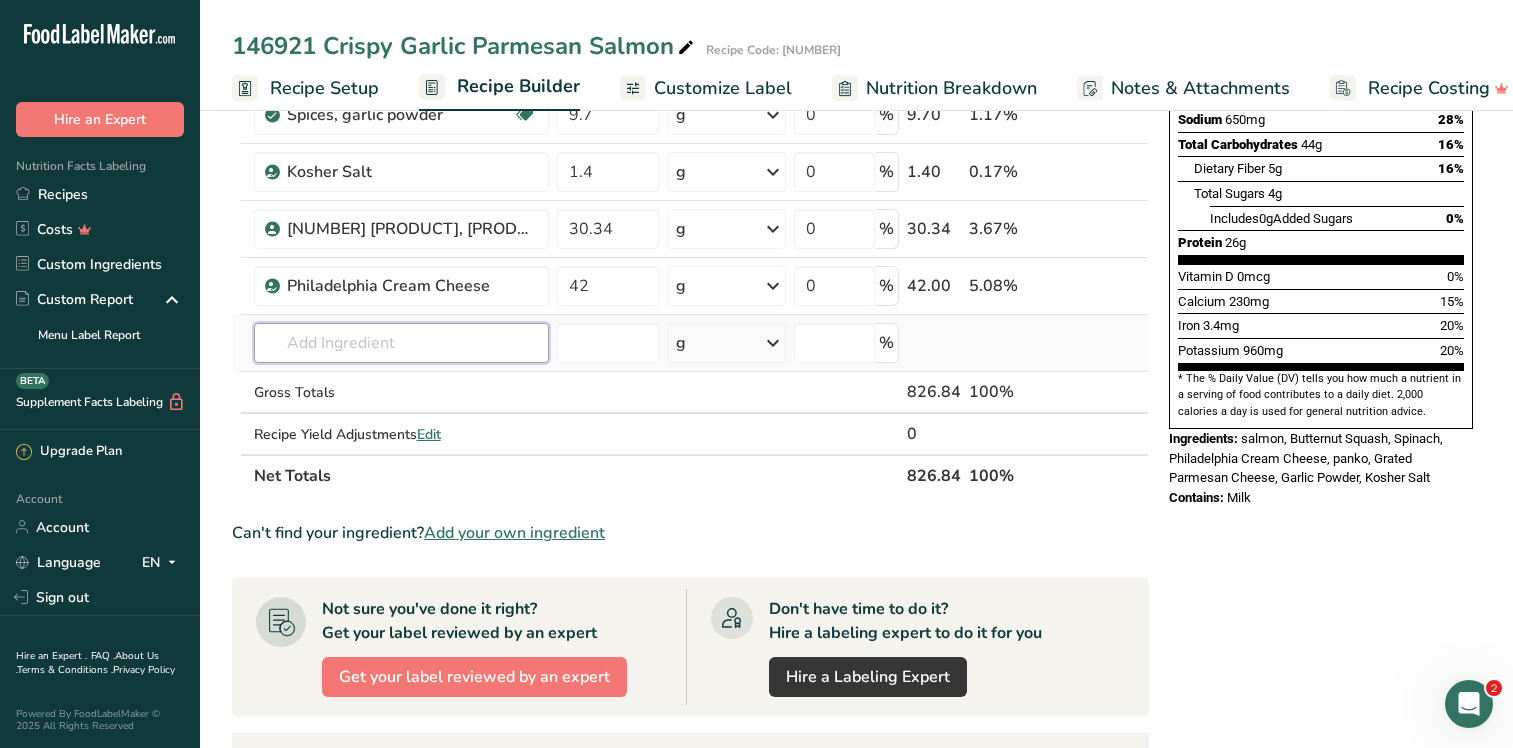 click at bounding box center [401, 343] 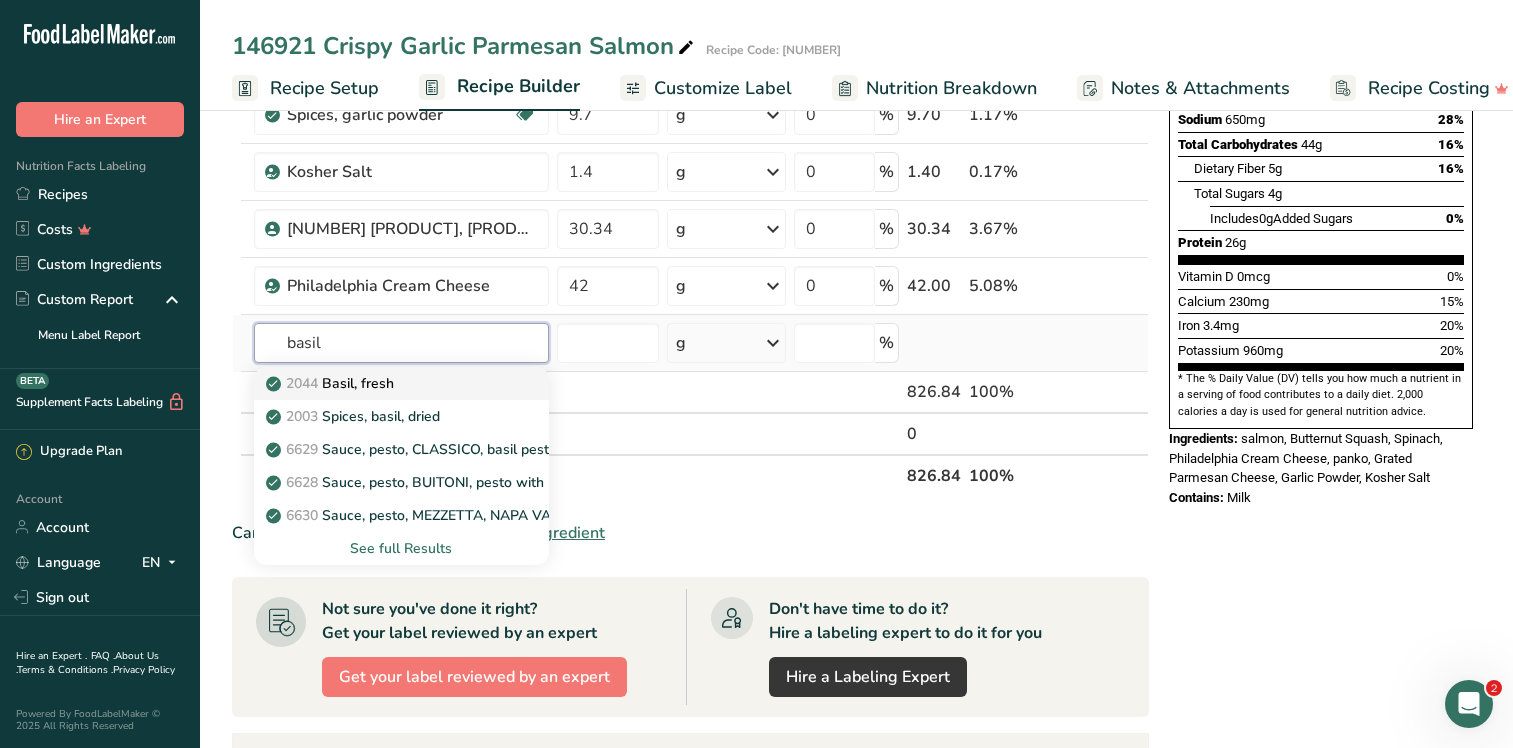 type on "basil" 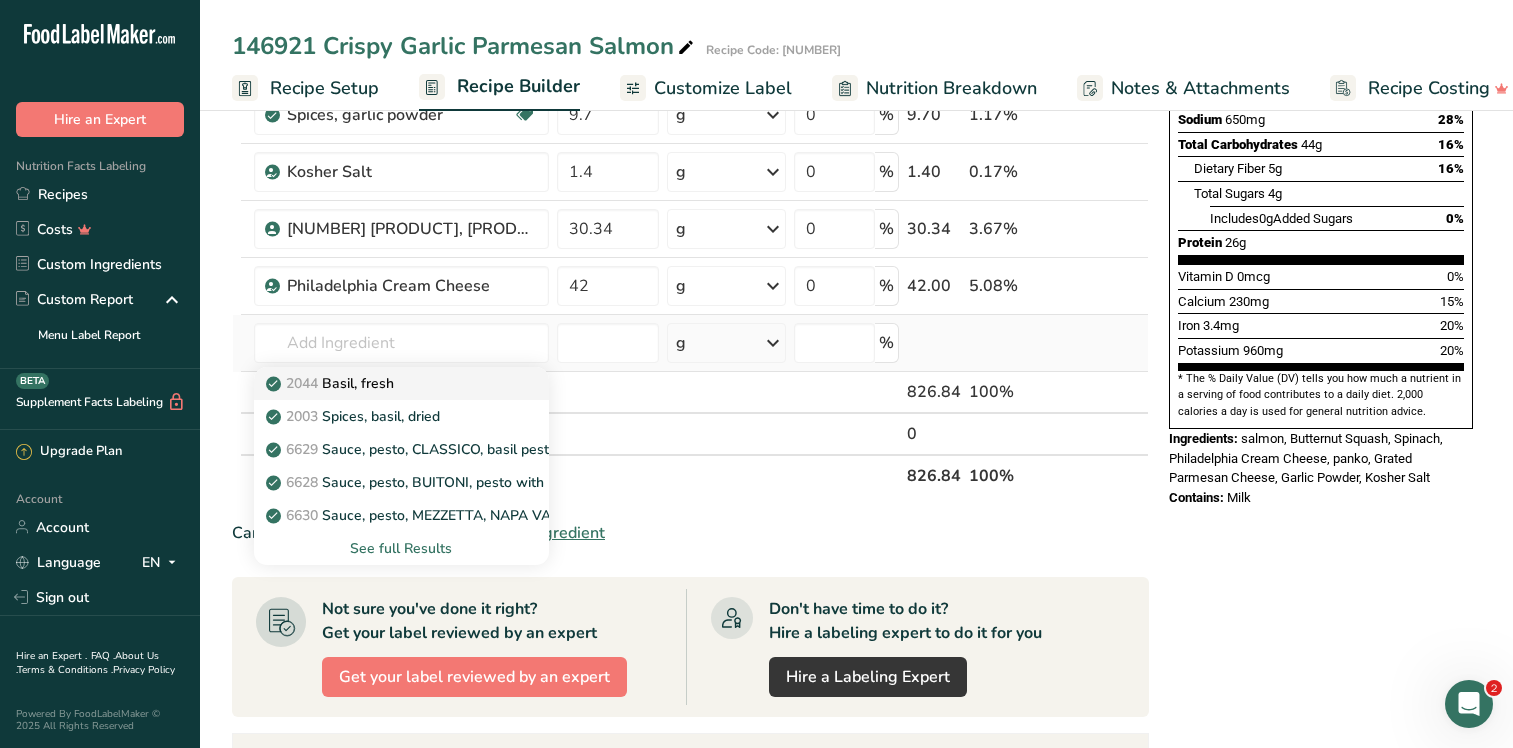 click on "2044
Basil, fresh" at bounding box center (332, 383) 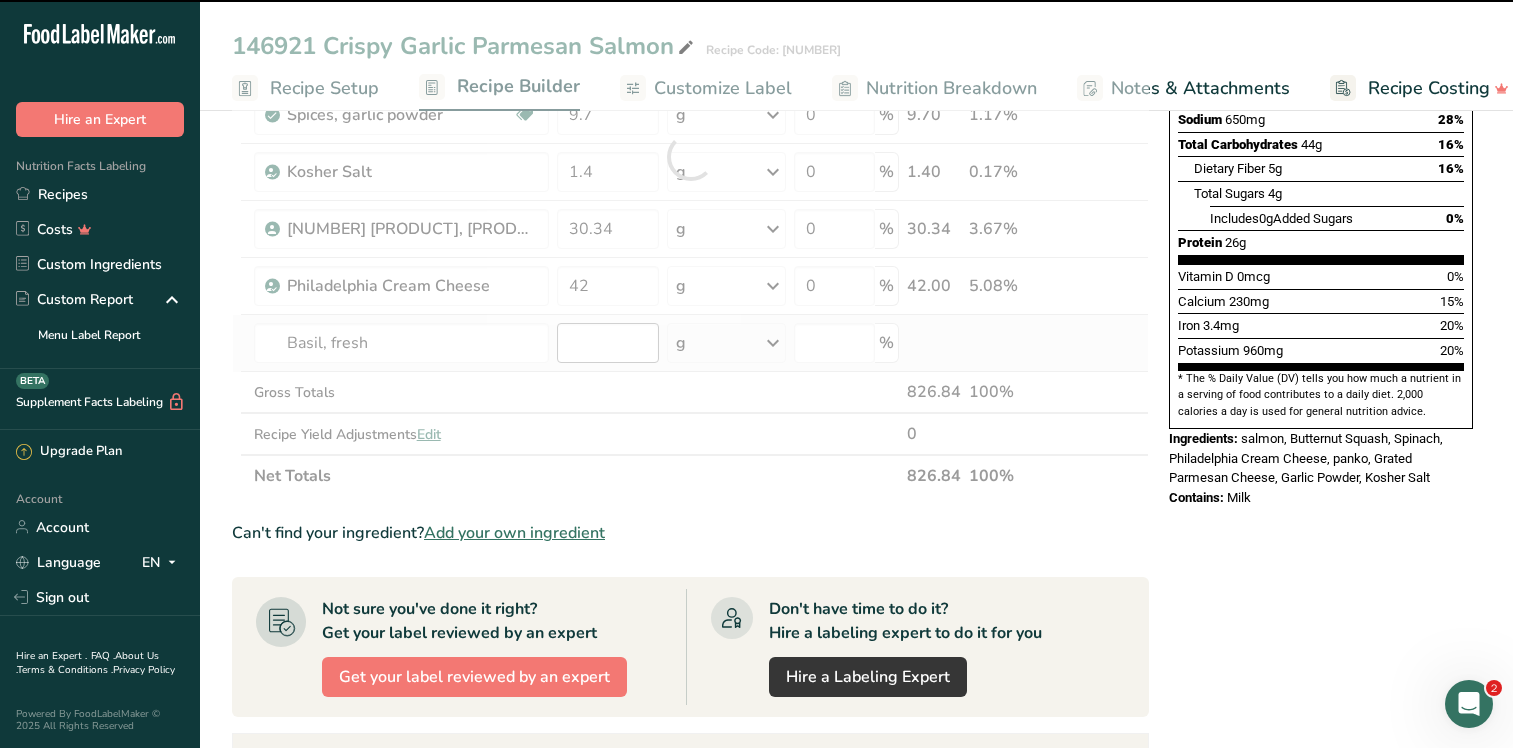 type on "0" 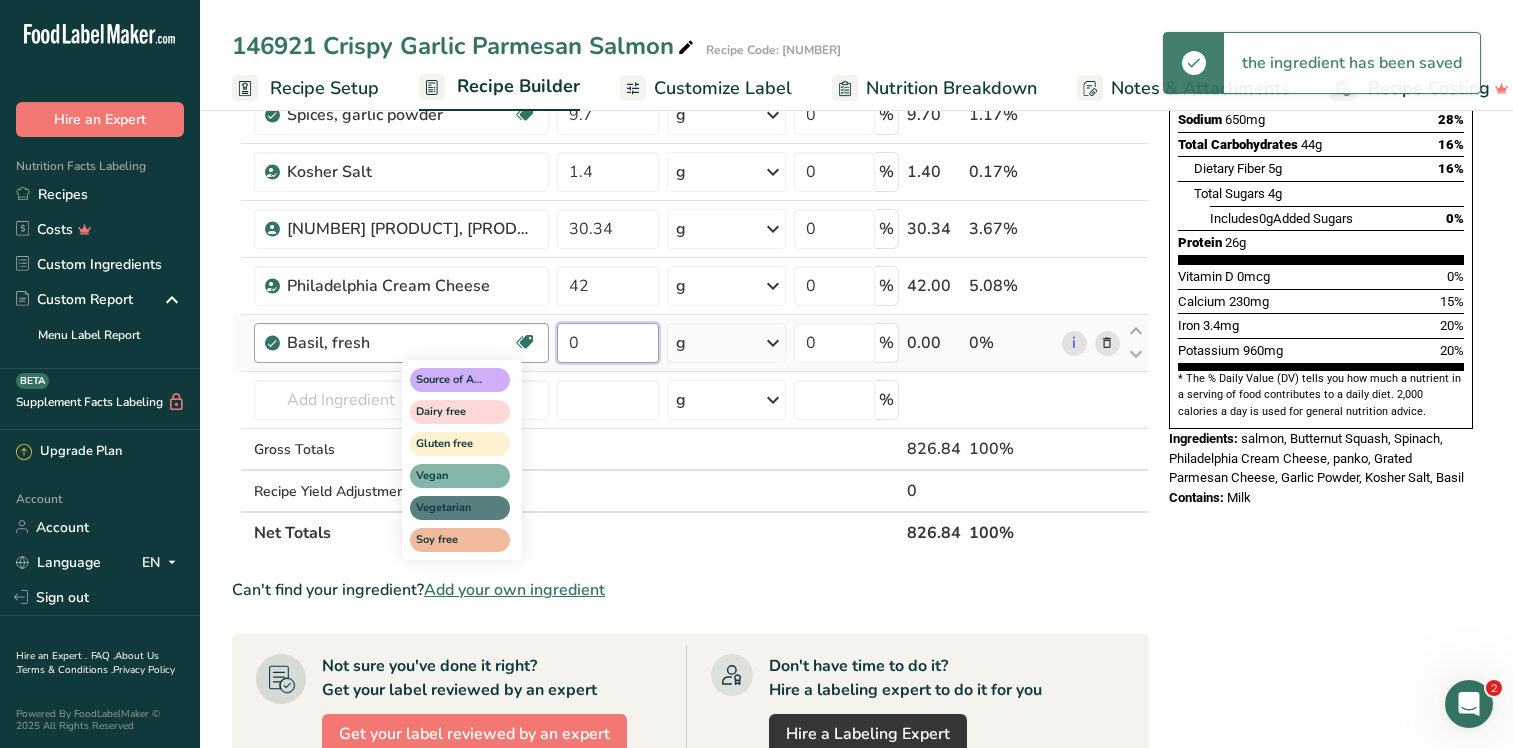 drag, startPoint x: 594, startPoint y: 344, endPoint x: 533, endPoint y: 337, distance: 61.400326 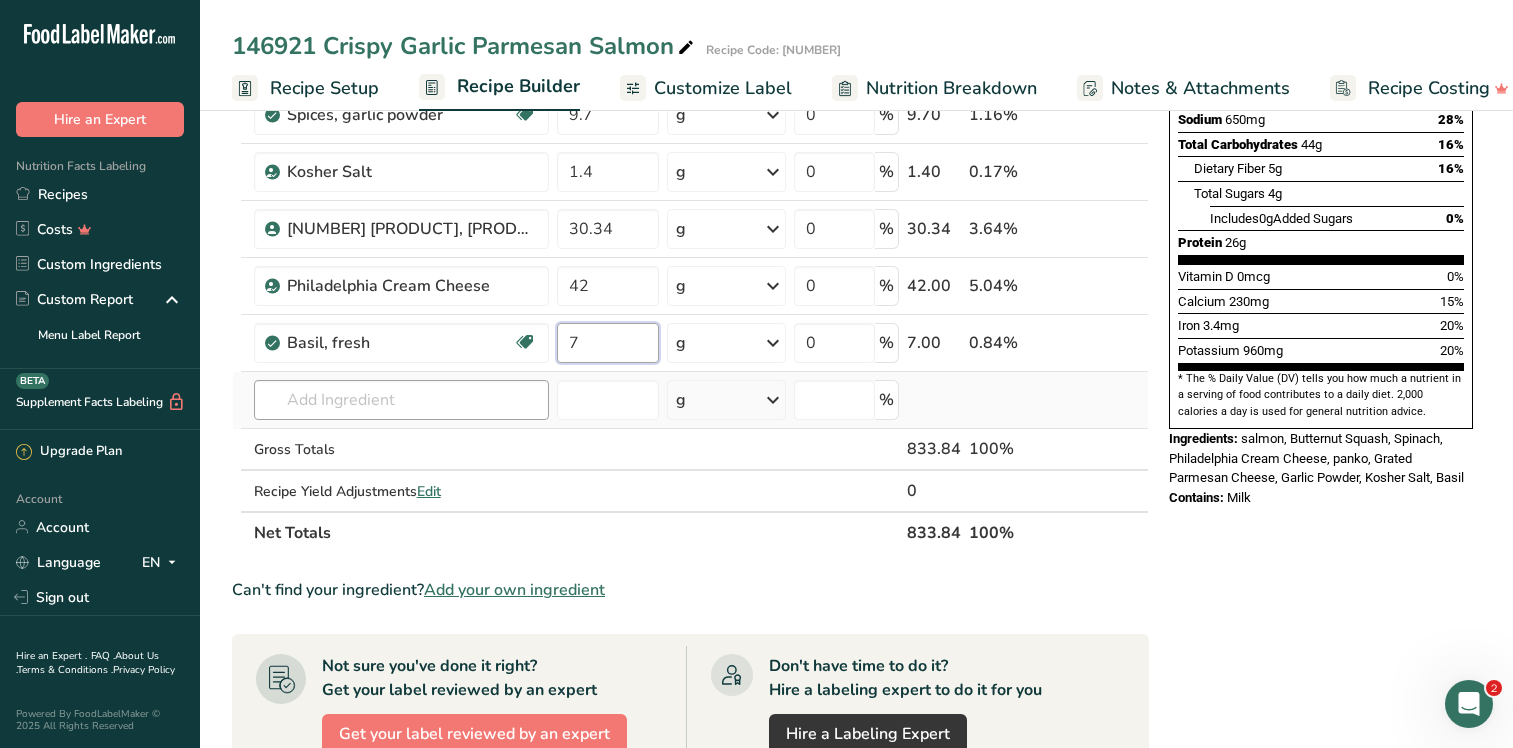 type on "7" 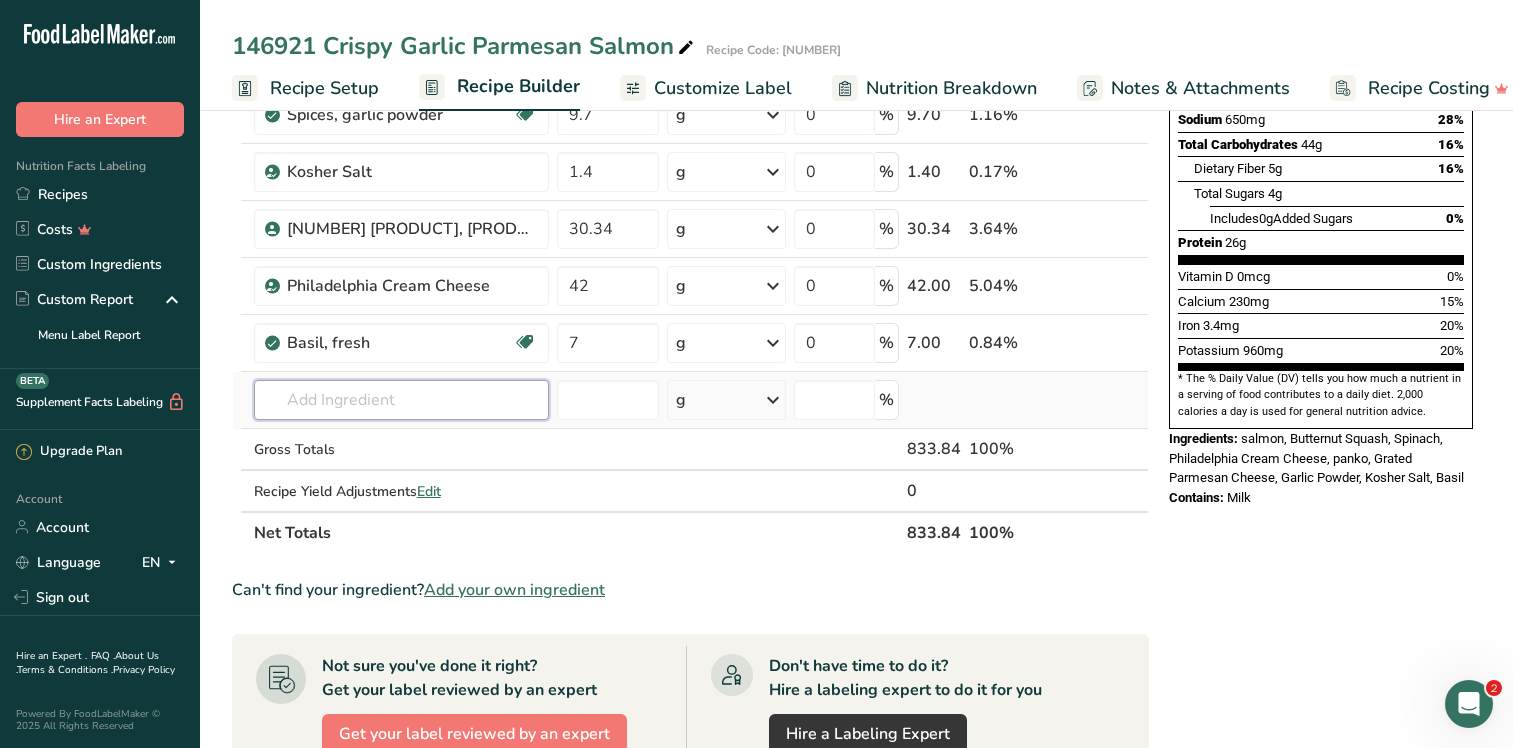click on "Ingredient *
Amount *
Unit *
Waste *   .a-a{fill:#347362;}.b-a{fill:#fff;}          Grams
Percentage
3038 salmon, norwegian, fillet, IQF ([NUMBER])
336
g
Weight Units
g
kg
mg
See more
Volume Units
l
mL
fl oz
See more
0
%
336.00
40.3%
Spinach, raw
Source of Antioxidants
Dairy free
Gluten free
Vegan
Vegetarian
Soy free
168
g
Portions
1 cup
1 bunch
1 leaf
See more
Weight Units
g
kg
mg" at bounding box center (690, 185) 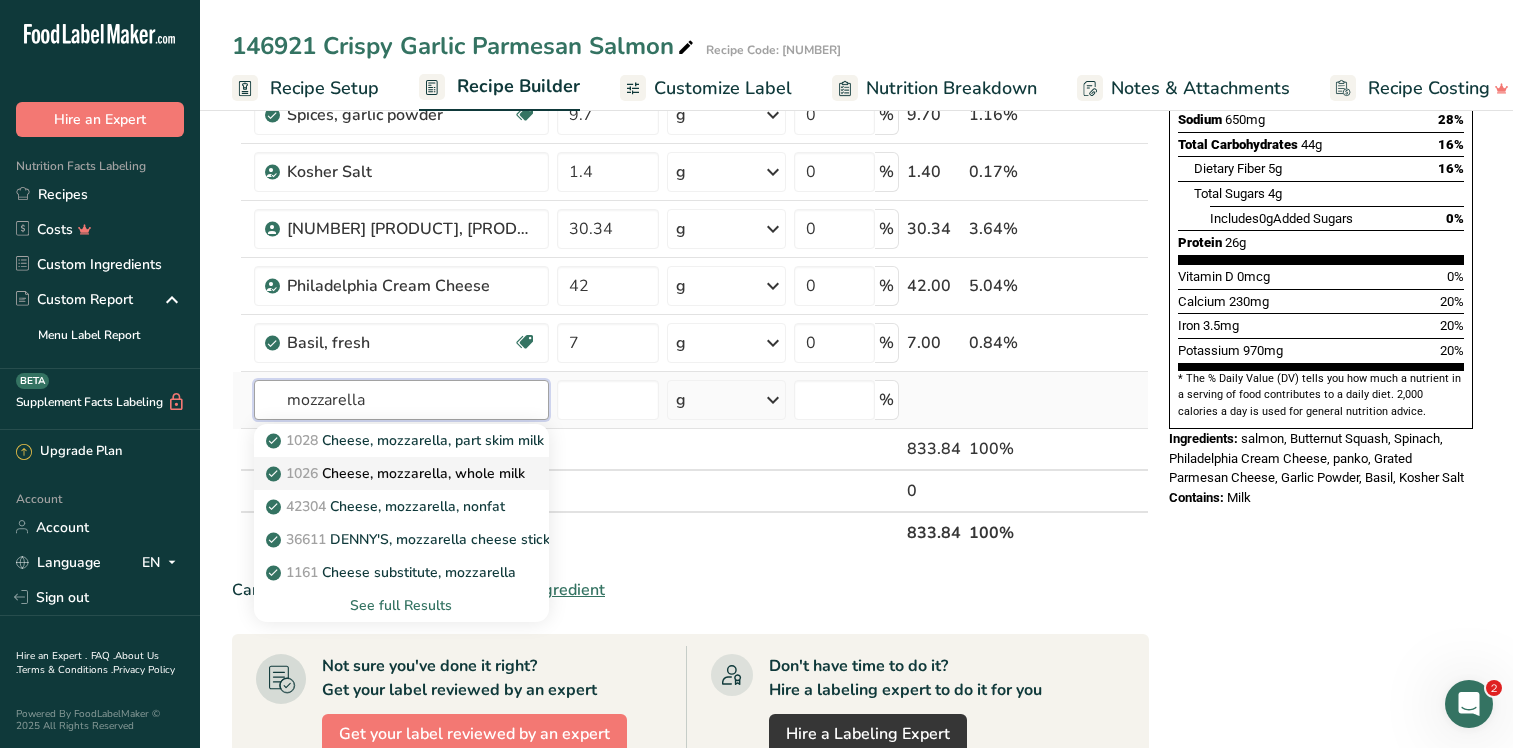 type on "mozzarella" 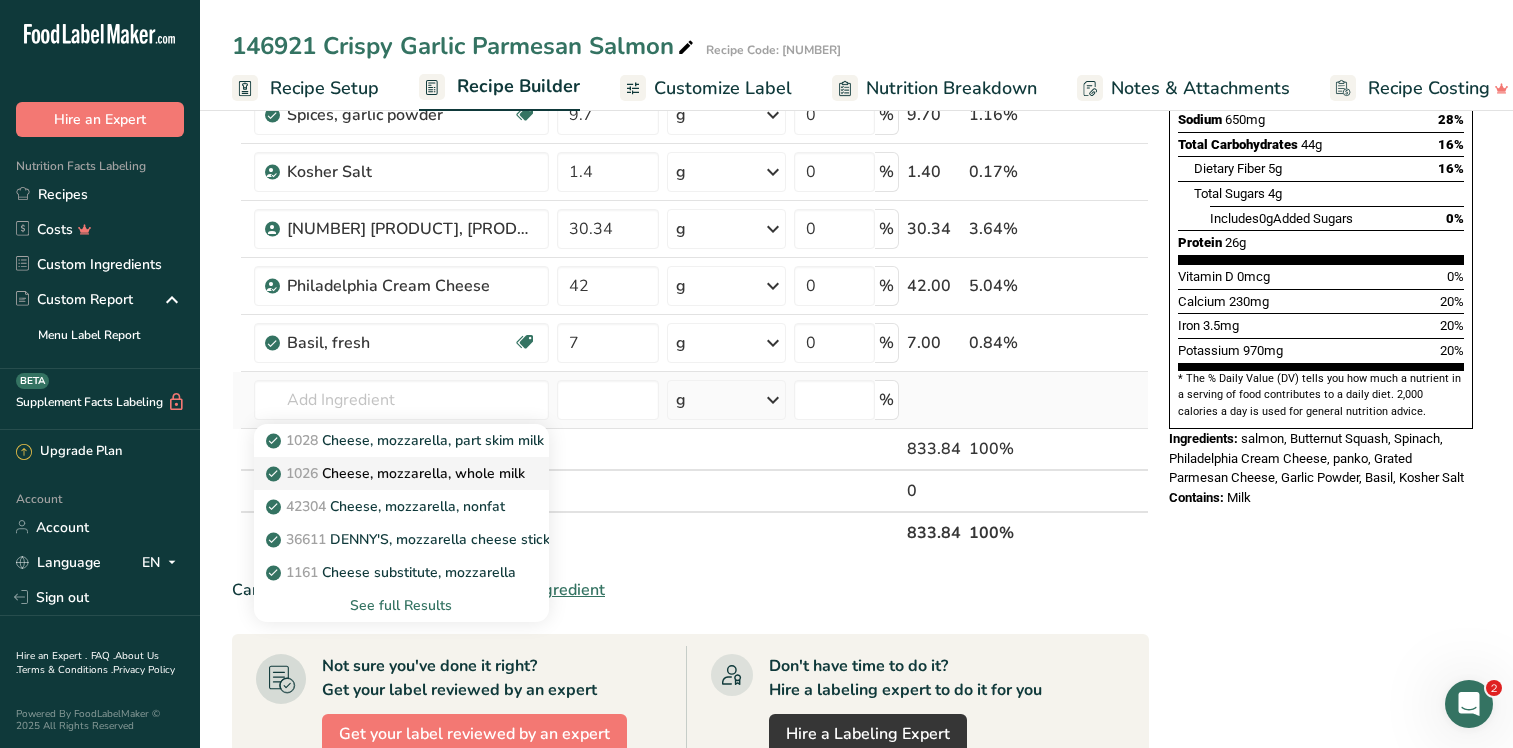 click on "1026
Cheese, mozzarella, whole milk" at bounding box center [397, 473] 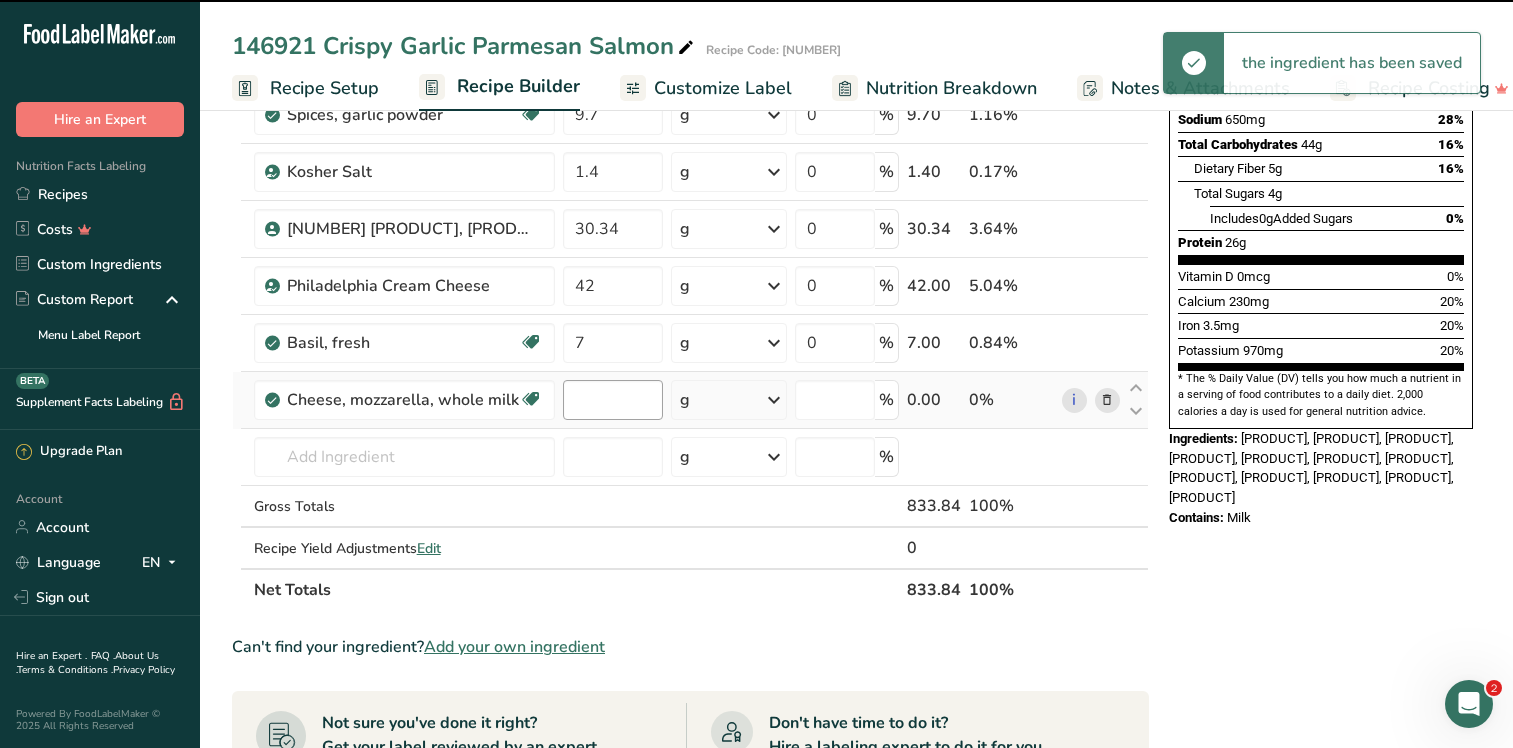 type on "0" 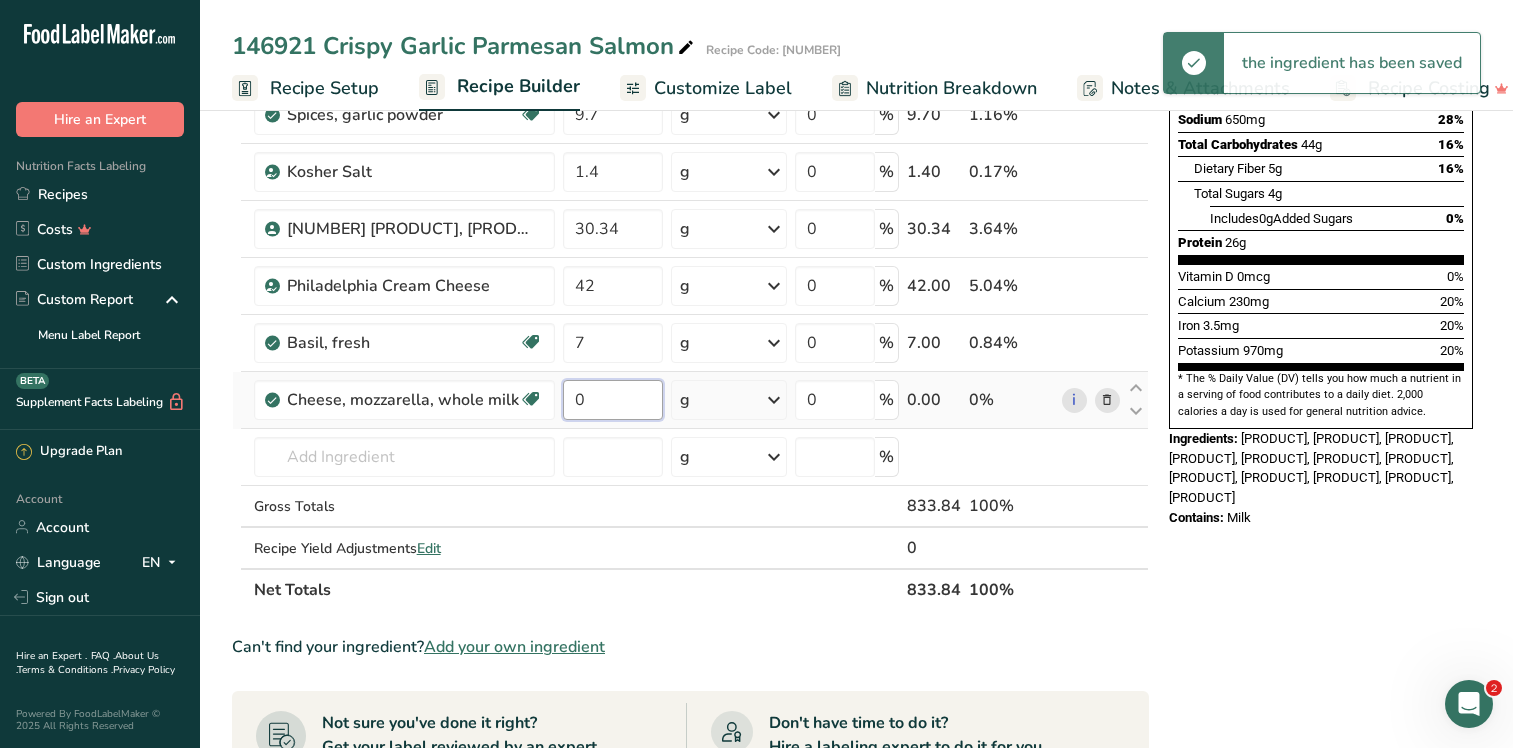drag, startPoint x: 606, startPoint y: 401, endPoint x: 570, endPoint y: 398, distance: 36.124783 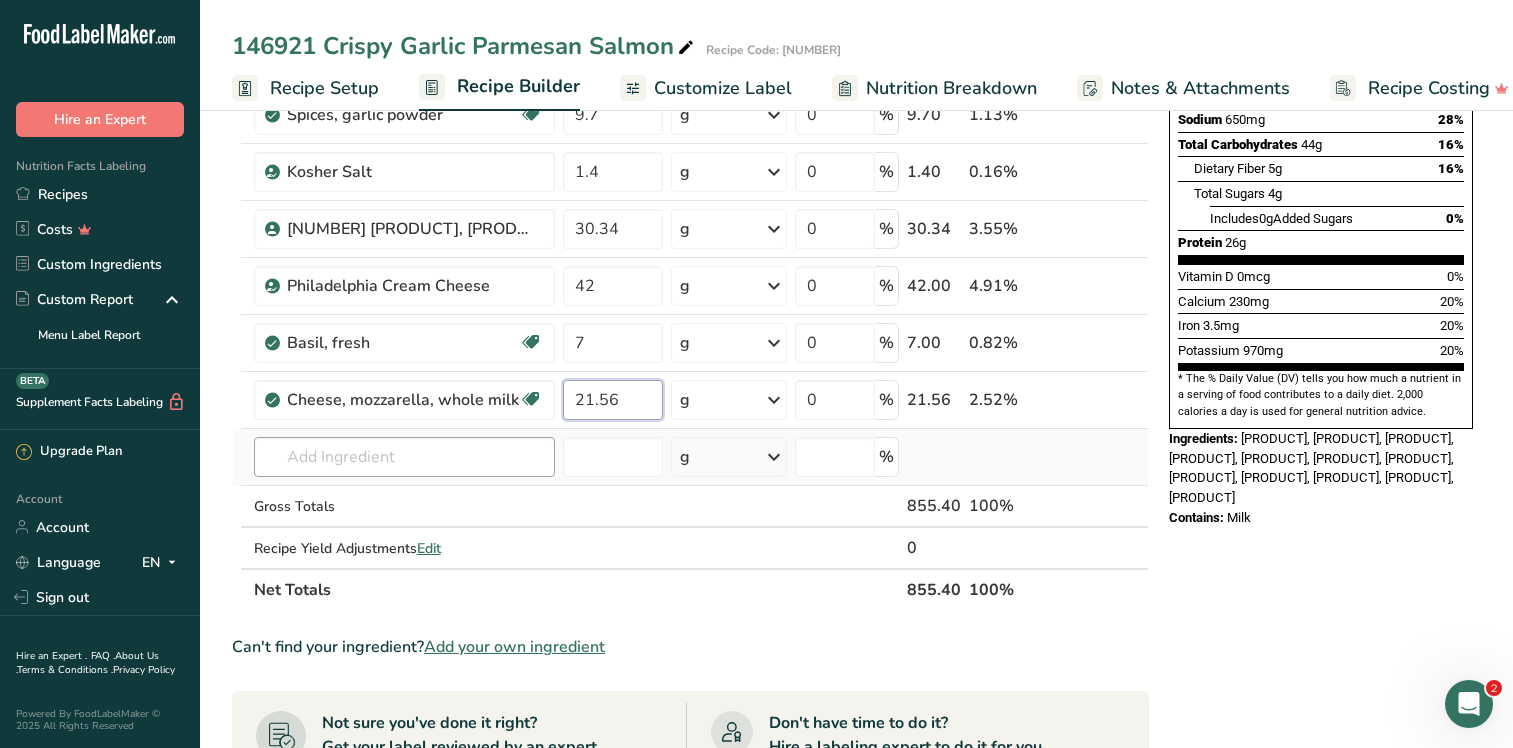 type on "21.56" 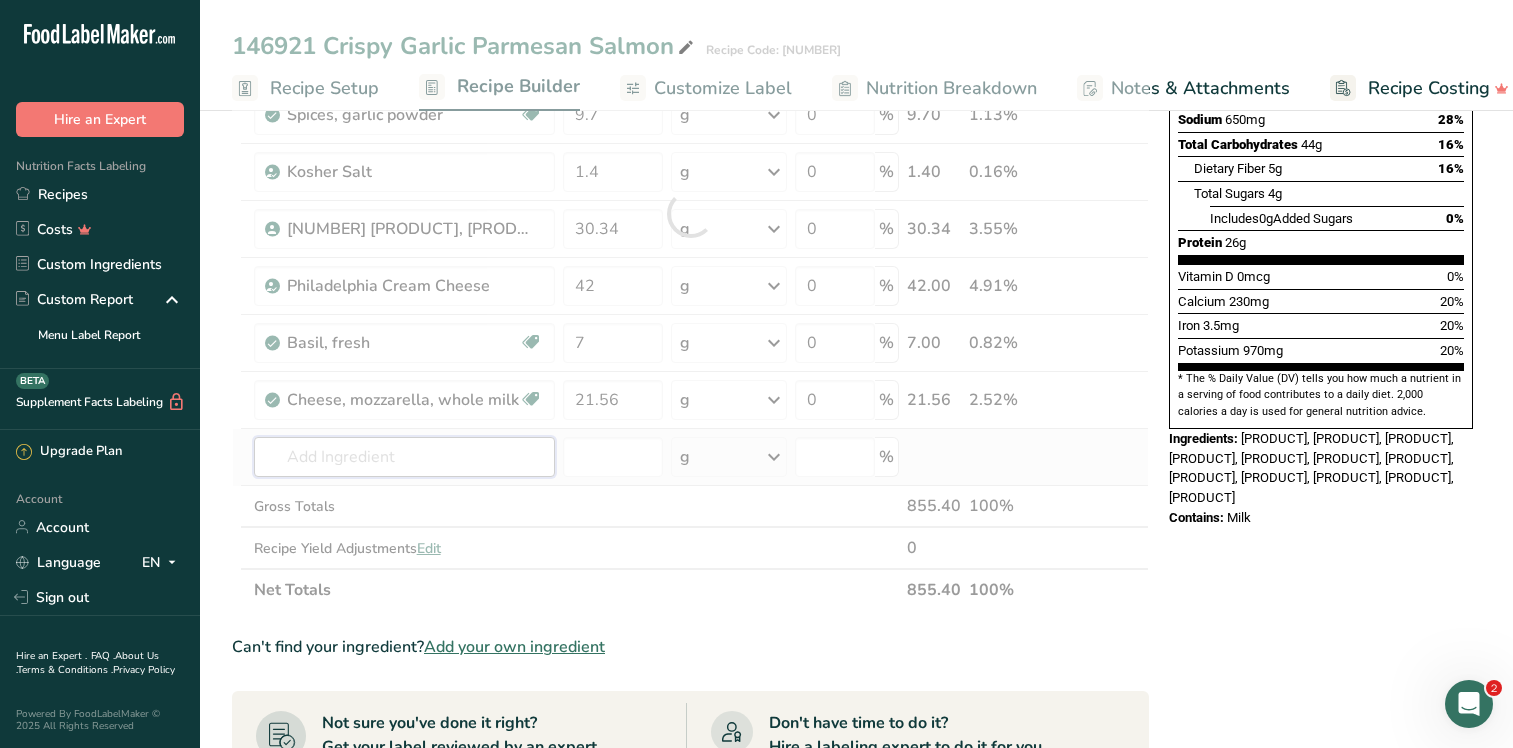 click on "[NUMBER] [PRODUCT], [ORIGIN], fillet, IQF ([PRODUCT_CODE])
[NUMBER]
g
Weight Units
g
kg
mg
See more
Volume Units
l
mL
fl oz
See more
0
%
[NUMBER]
[PERCENTAGE]
Spinach, raw
Source of Antioxidants
Dairy free
Gluten free
Vegan
Vegetarian
Soy free
[NUMBER]
g
Portions
1 cup
1 bunch
1 leaf
See more
Weight Units
g
kg
mg" at bounding box center [690, 213] 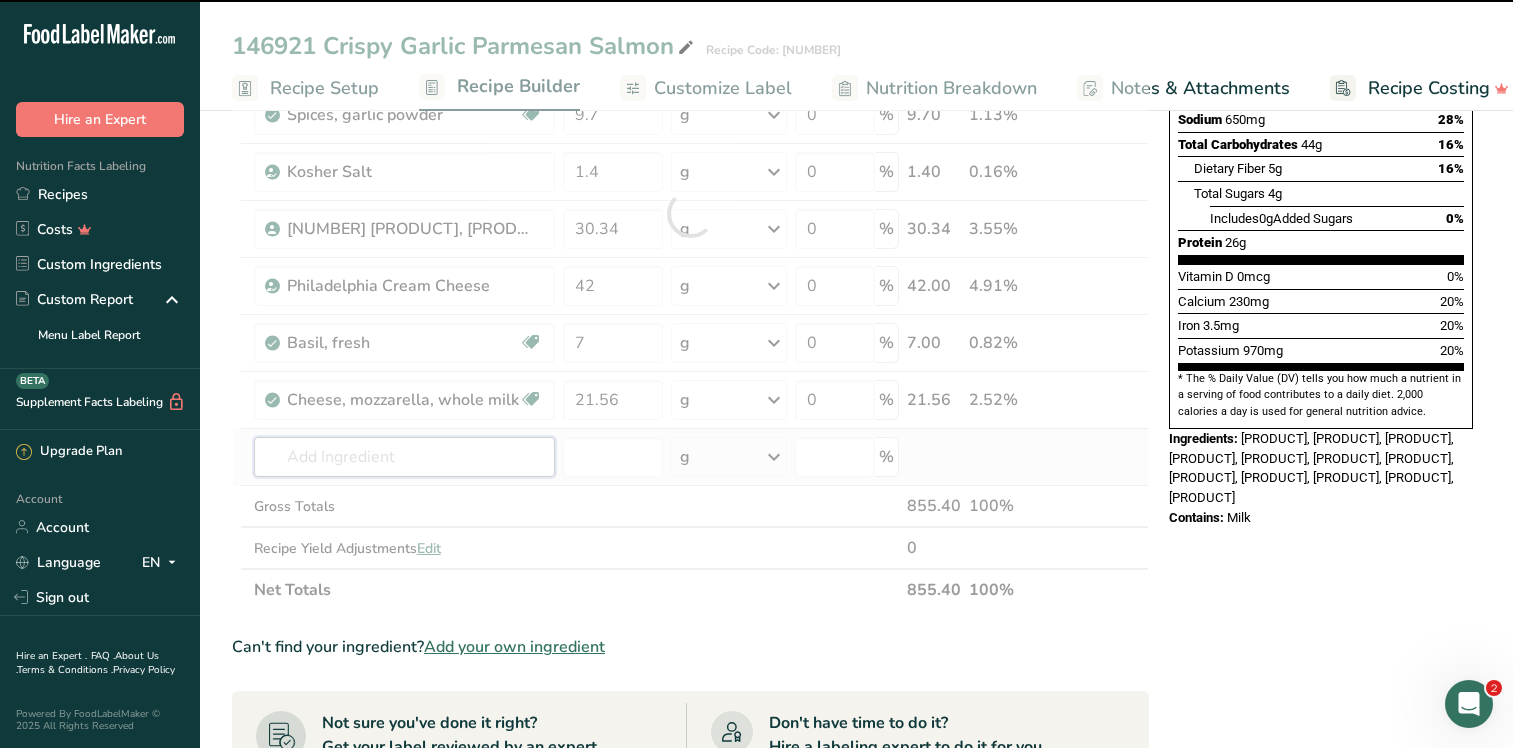type on "p" 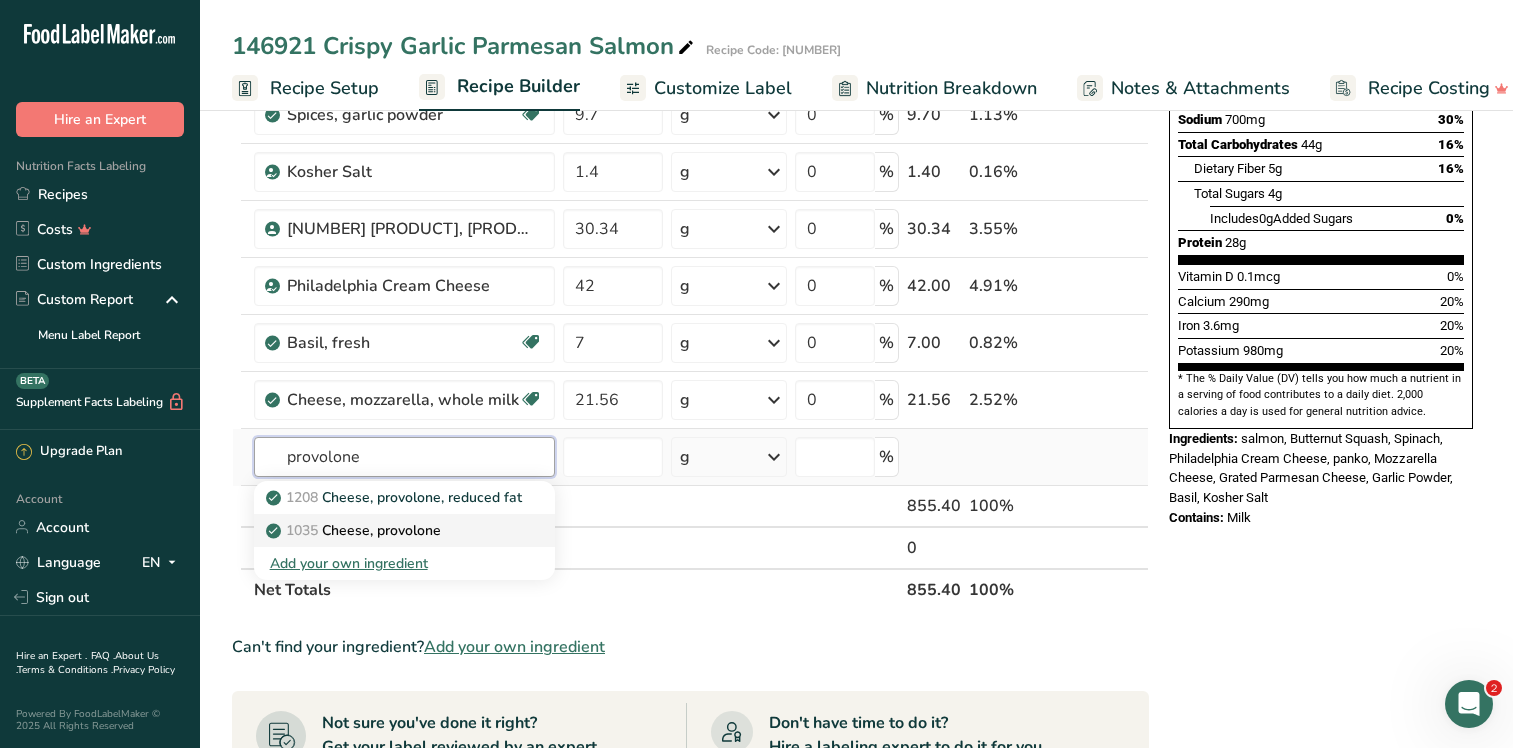 type on "provolone" 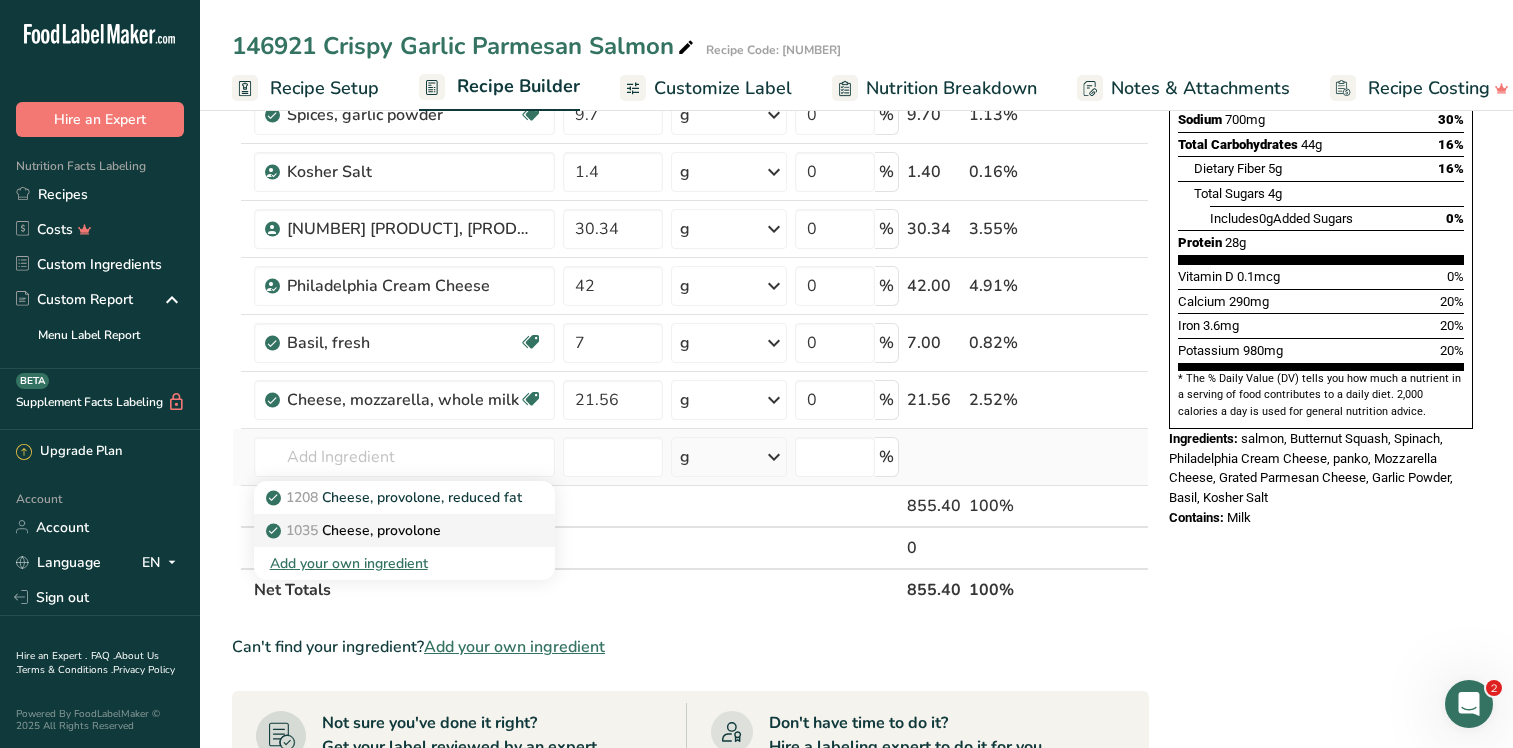 click on "1035
Cheese, provolone" at bounding box center [355, 530] 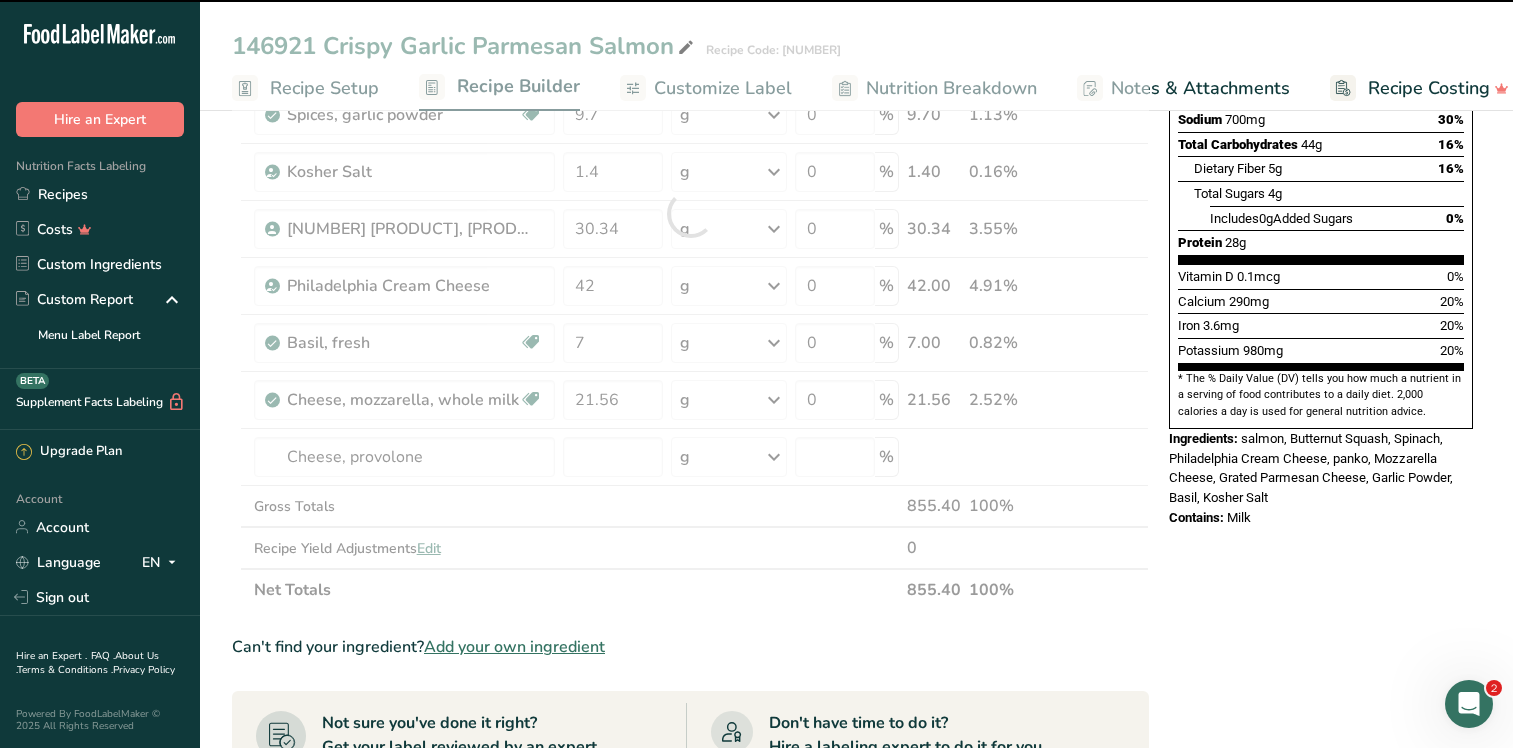 type on "0" 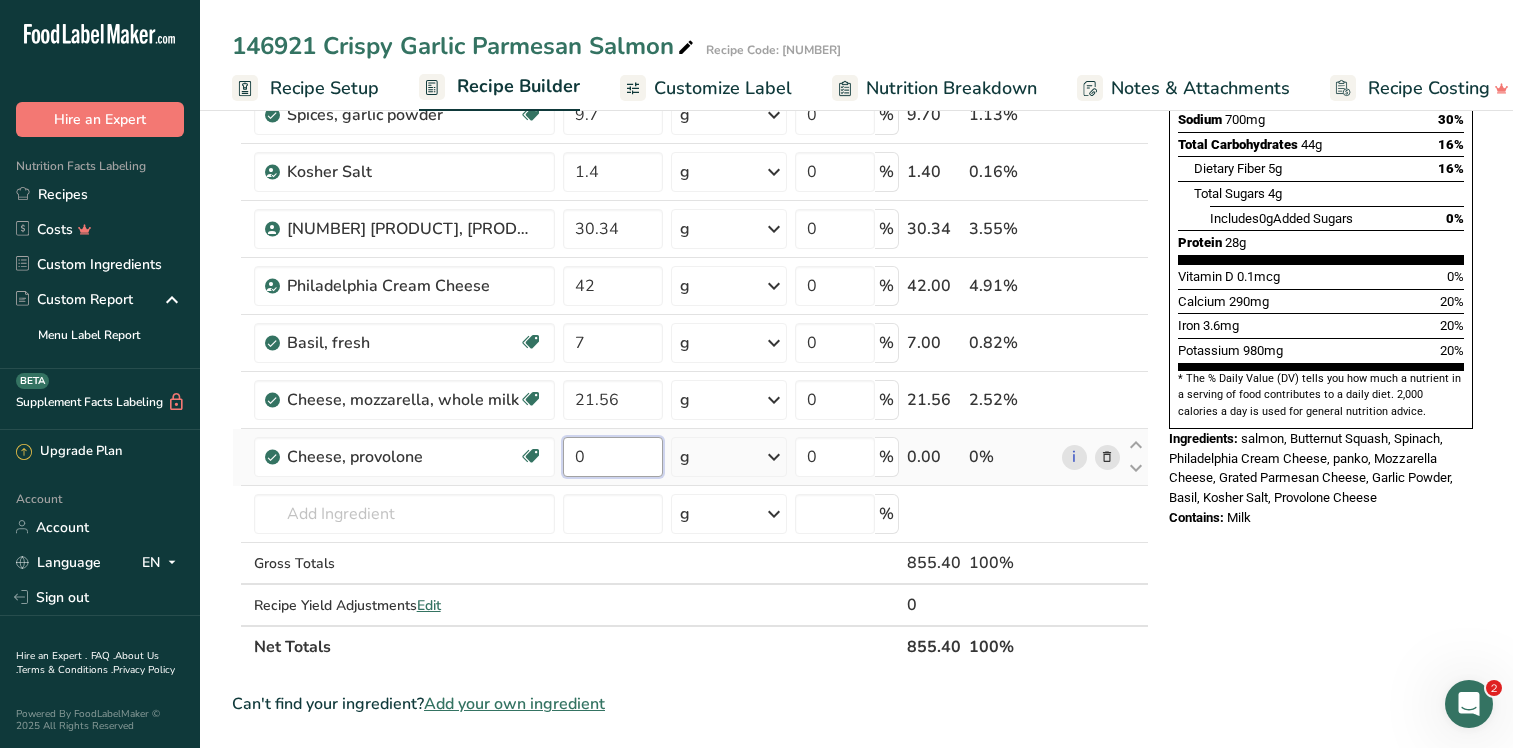 drag, startPoint x: 584, startPoint y: 450, endPoint x: 559, endPoint y: 446, distance: 25.317978 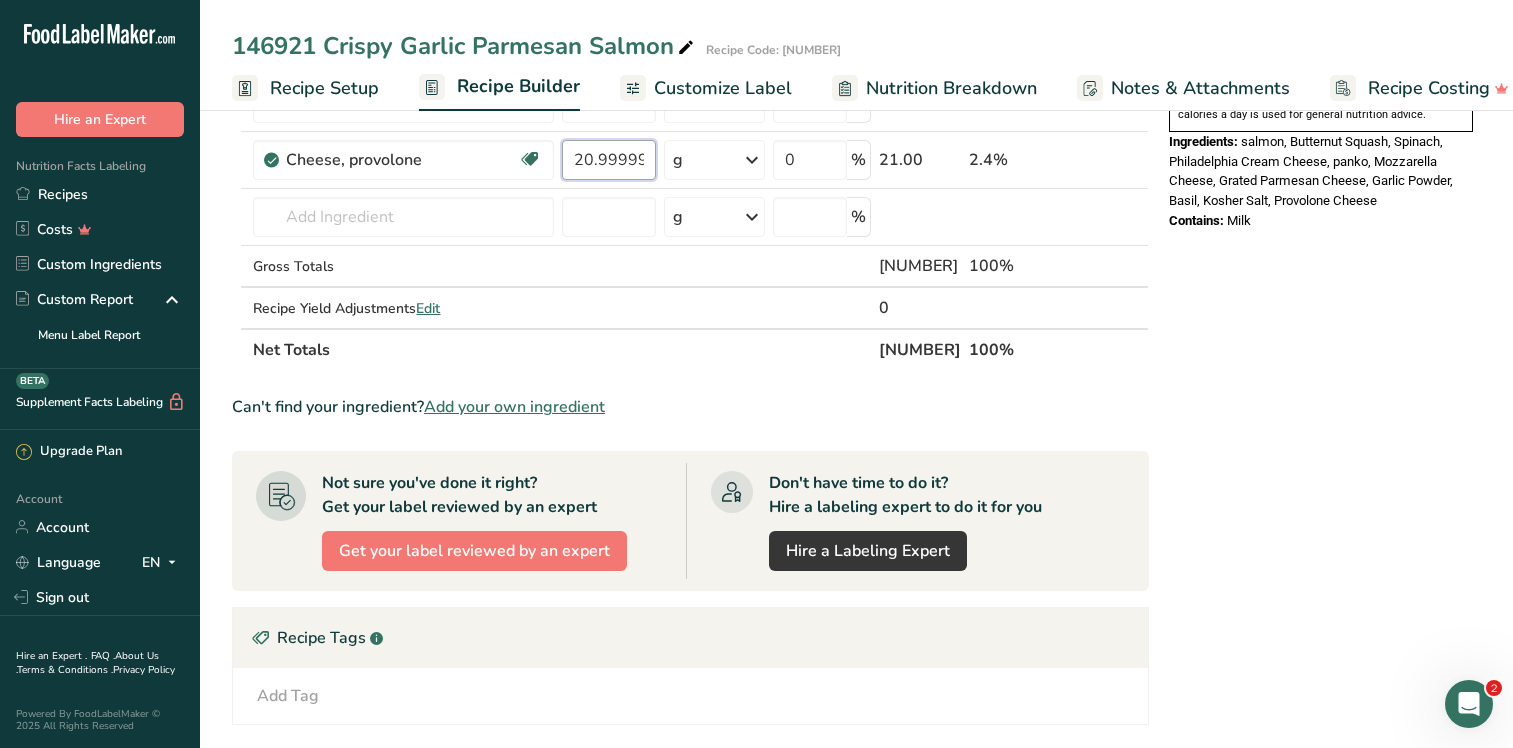 scroll, scrollTop: 700, scrollLeft: 0, axis: vertical 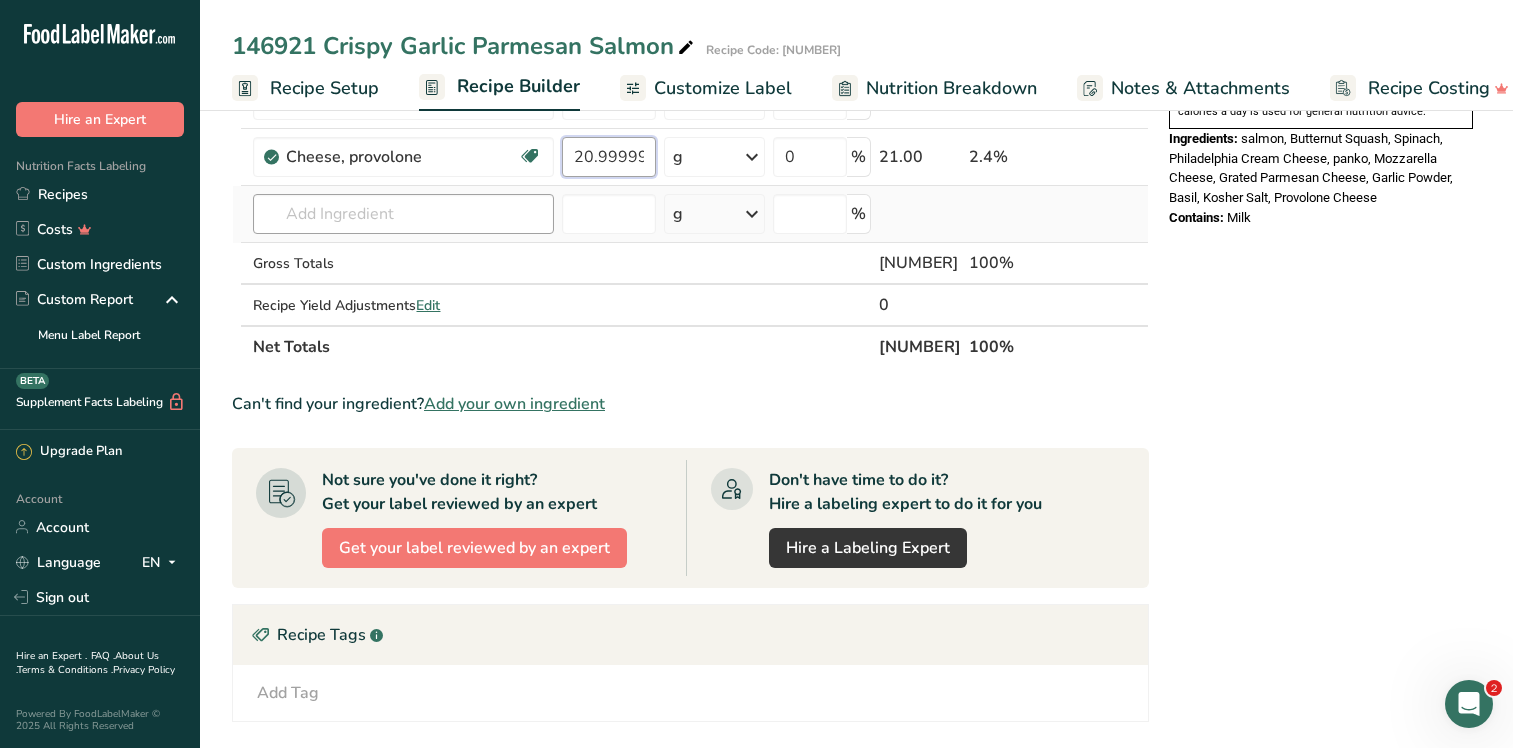 type on "20.999997" 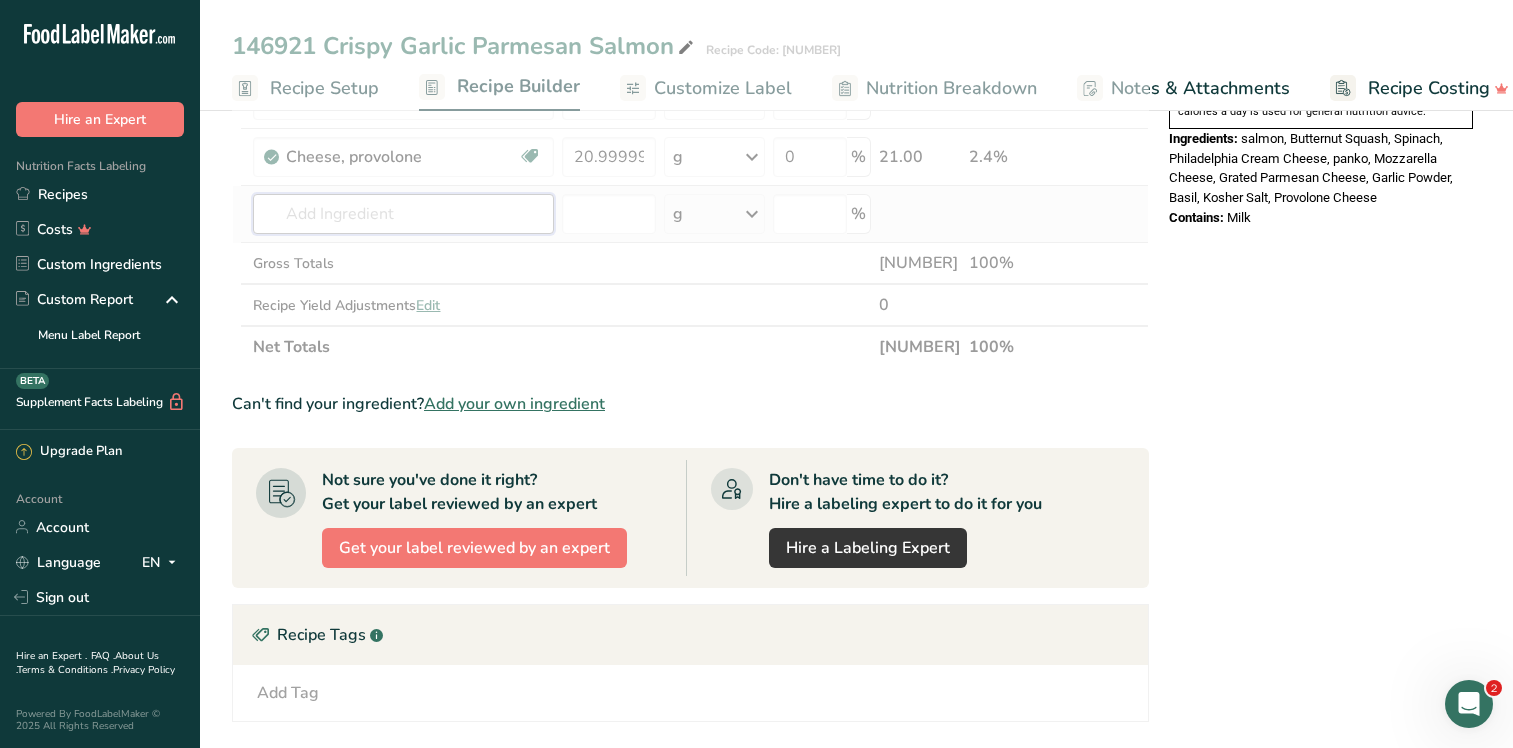click on "Ingredient *
Amount *
Unit *
Waste *   .a-a{fill:#347362;}.b-a{fill:#fff;}          Grams
Percentage
[NUMBER] [PRODUCT], [ORIGIN], fillet, IQF ([PRODUCT_CODE])
[NUMBER]
g
Weight Units
g
kg
mg
See more
Volume Units
l
mL
fl oz
See more
0
%
[NUMBER].00
[PERCENTAGE]%
Spinach, raw
Source of Antioxidants
Dairy free
Gluten free
Vegan
Vegetarian
Soy free
[NUMBER]
g
Portions
1 cup
1 bunch
1 leaf
See more
Weight Units
g
kg
mg" at bounding box center [690, -58] 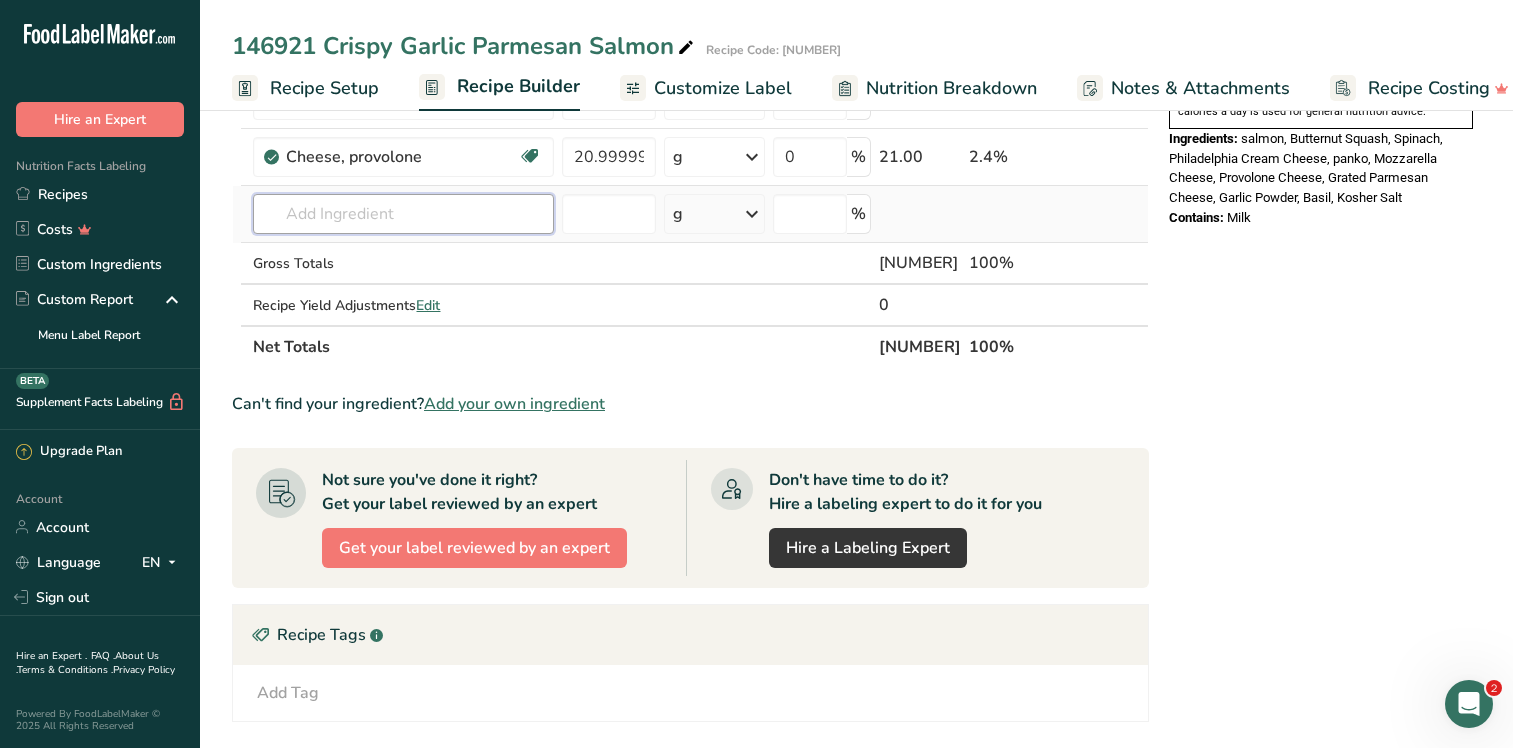 click at bounding box center [403, 214] 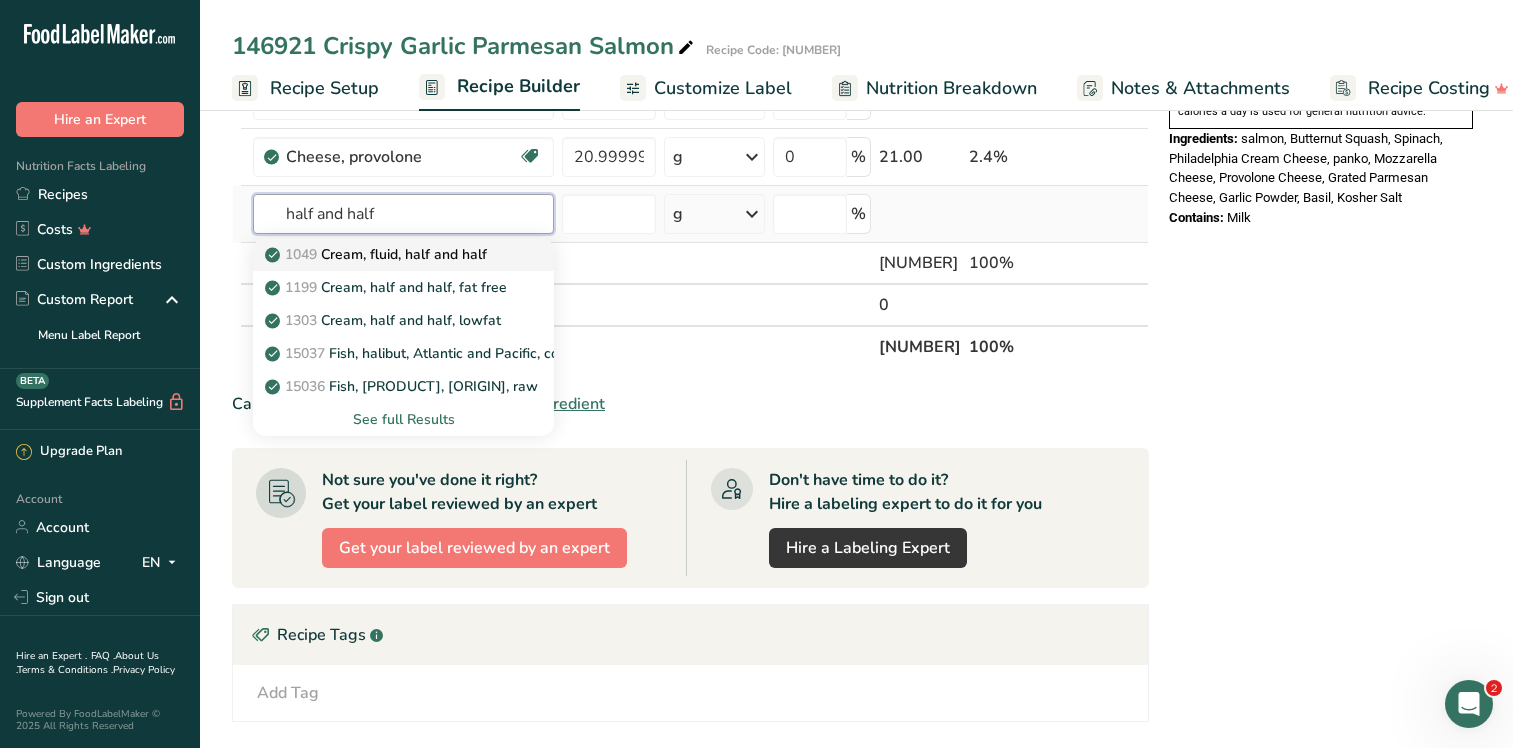 type on "half and half" 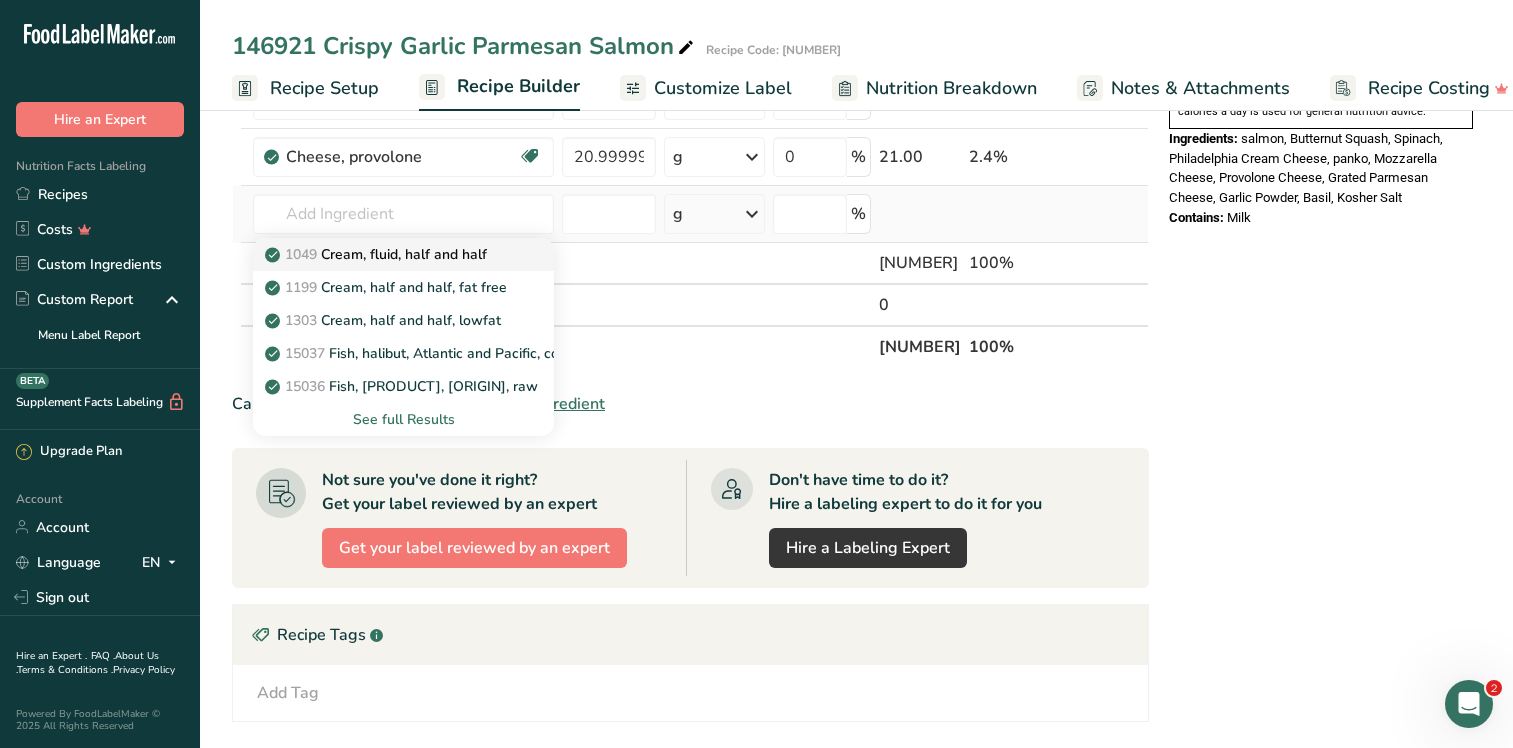 click on "1049
Cream, fluid, half and half" at bounding box center (378, 254) 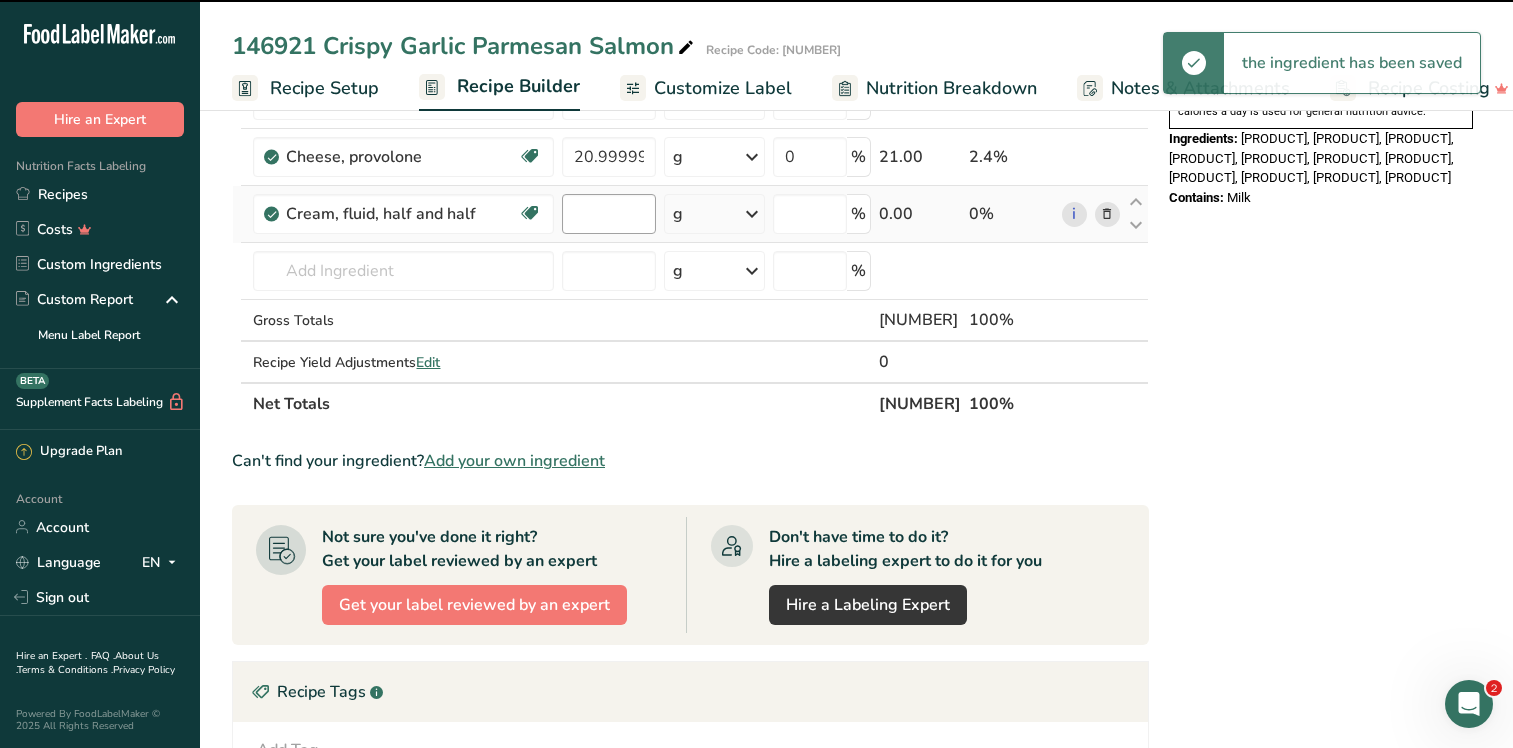 type on "0" 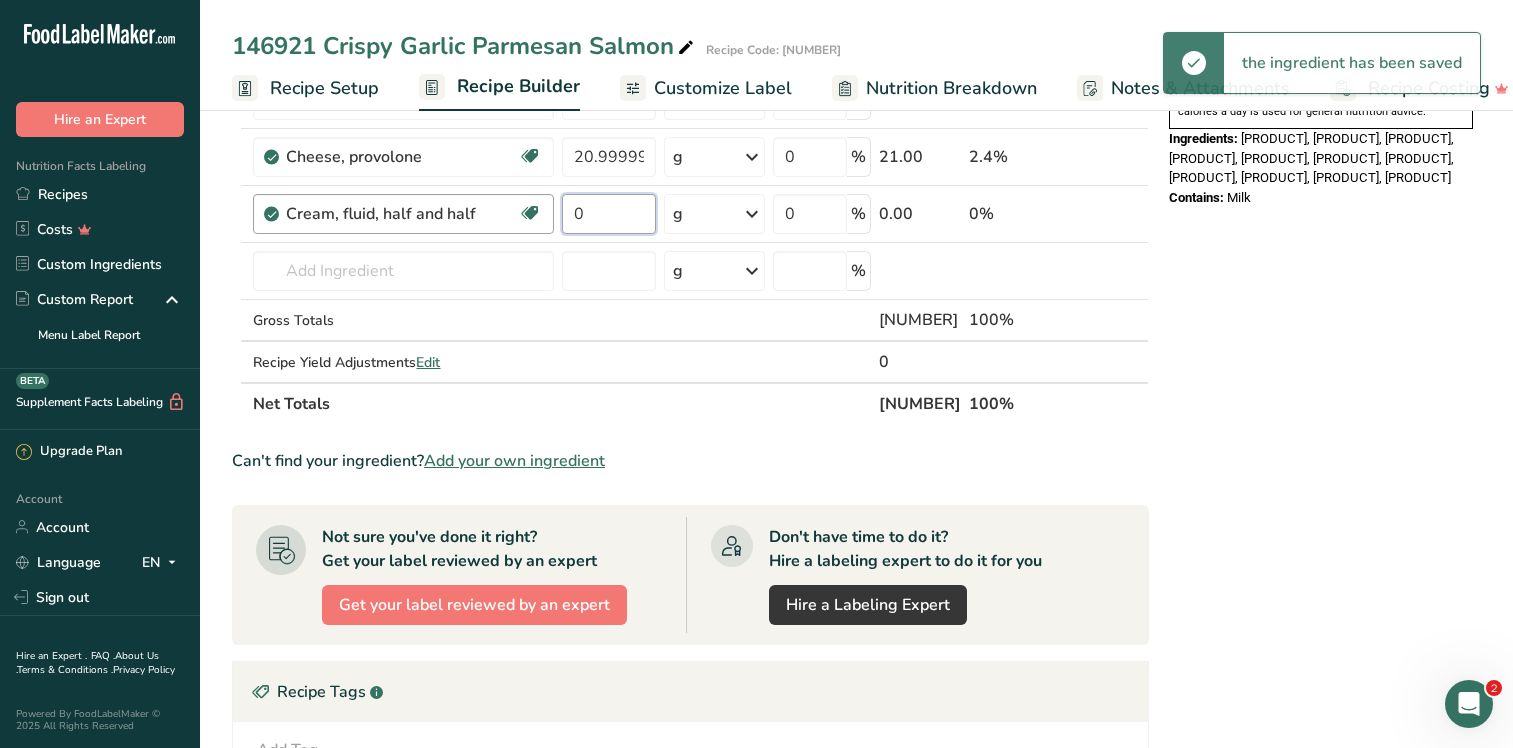 drag, startPoint x: 591, startPoint y: 214, endPoint x: 543, endPoint y: 207, distance: 48.507732 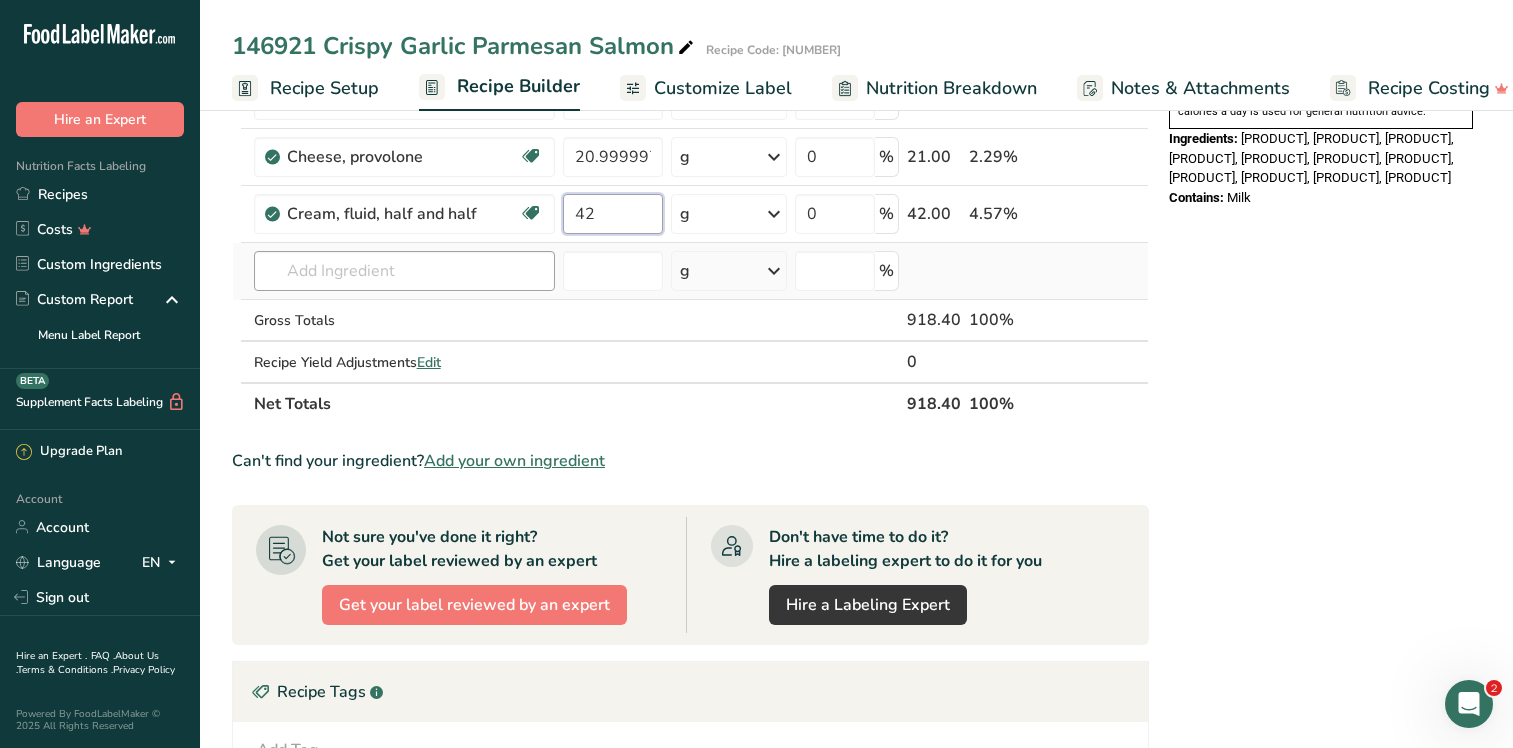 type on "42" 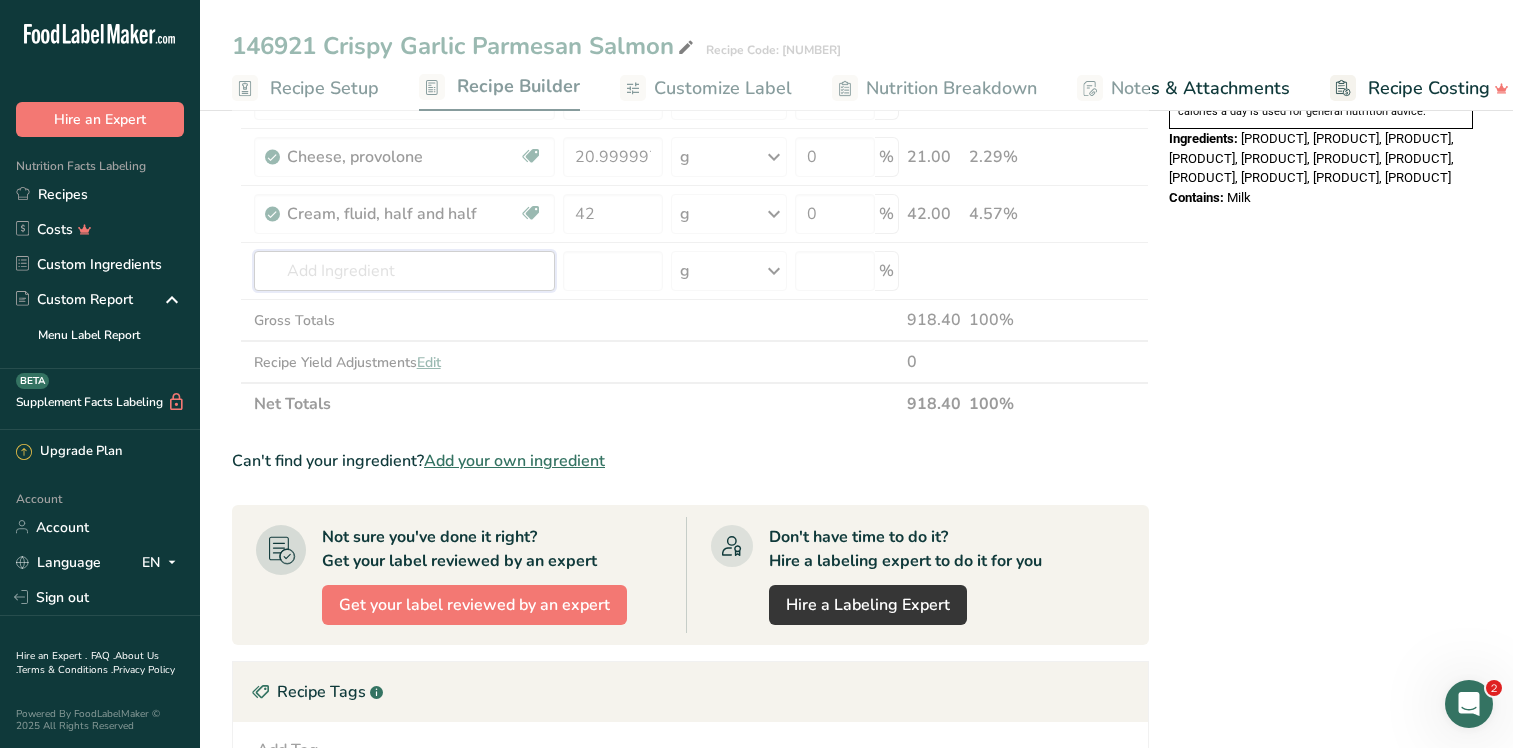 click on "Ingredient *
Amount *
Unit *
Waste *   .a-a{fill:#347362;}.b-a{fill:#fff;}          Grams
Percentage
3038 salmon, norwegian, fillet, IQF (31010740)
336
g
Weight Units
g
kg
mg
See more
Volume Units
l
mL
fl oz
See more
0
%
336.00
36.59%
Spinach, raw
Source of Antioxidants
Dairy free
Gluten free
Vegan
Vegetarian
Soy free
168
g
Portions
1 cup
1 bunch
1 leaf
See more
Weight Units
g
kg
mg" at bounding box center (690, -30) 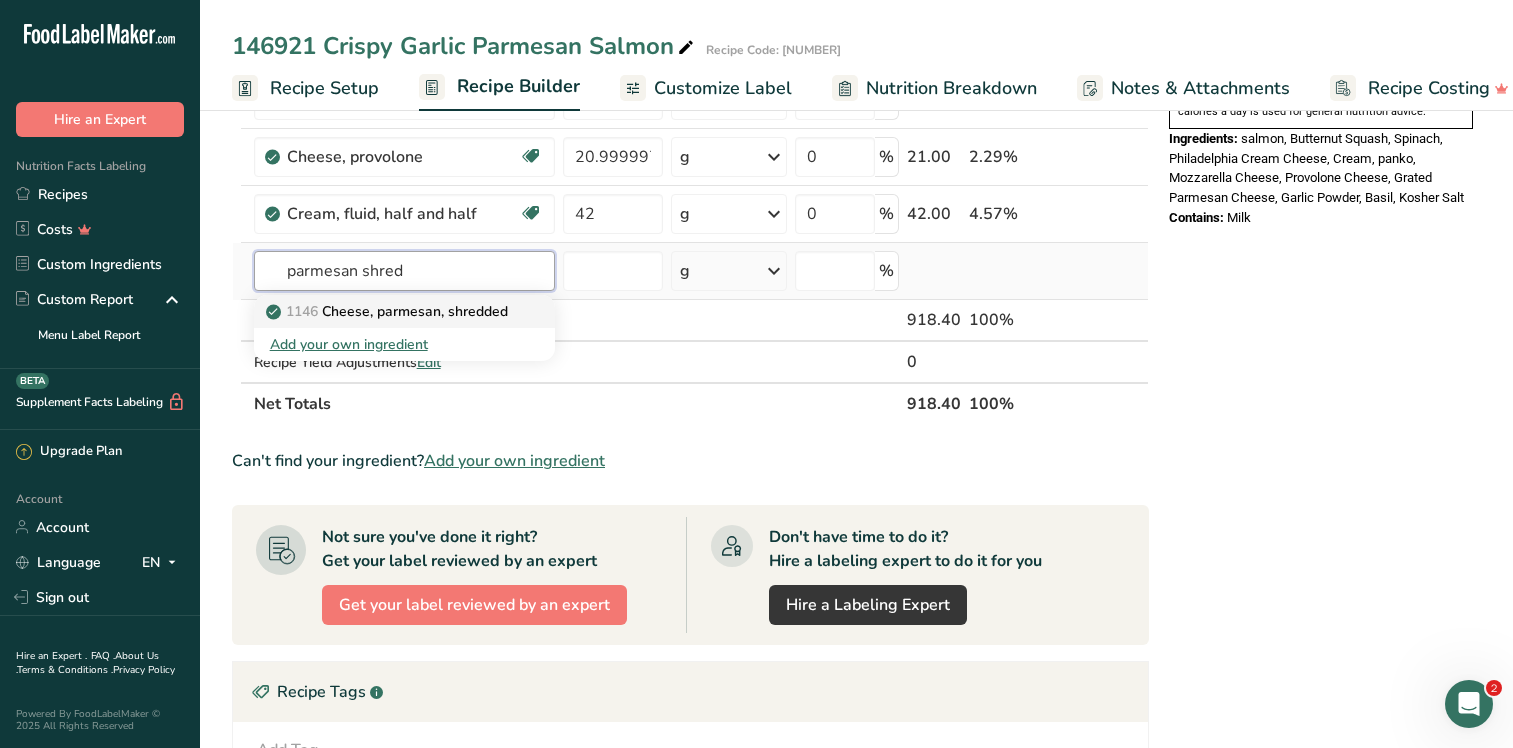 type on "parmesan shred" 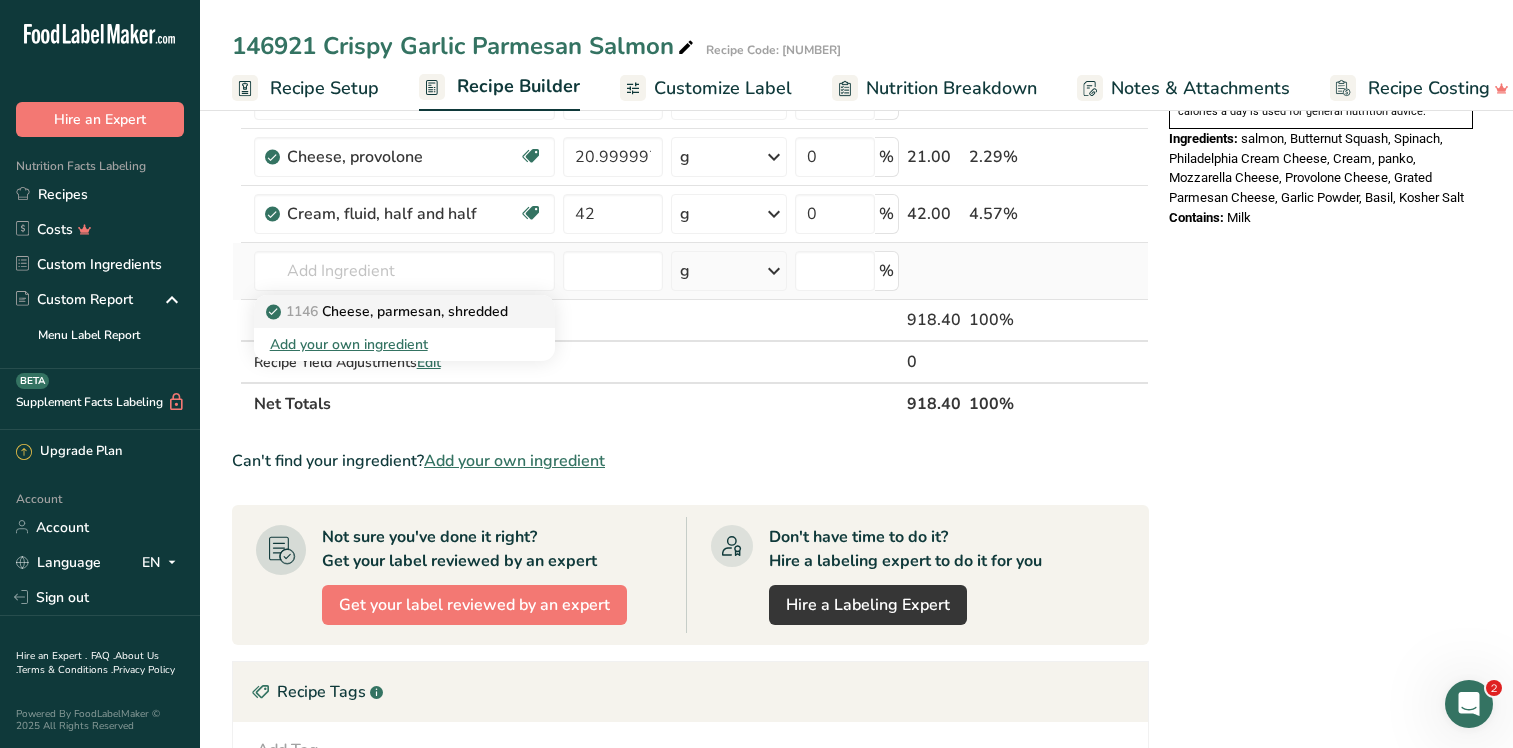 click on "1146
Cheese, parmesan, shredded" at bounding box center (389, 311) 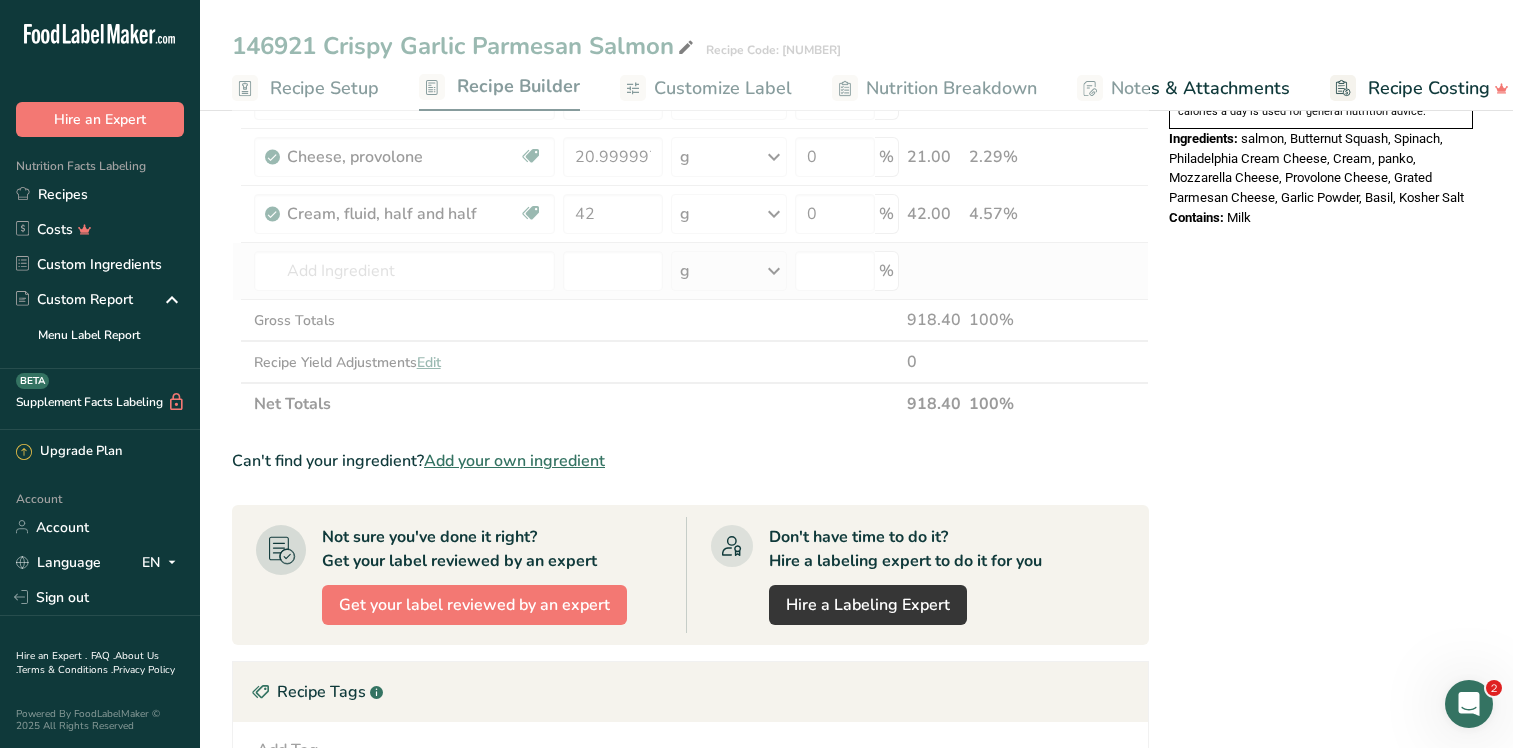 type on "Cheese, parmesan, shredded" 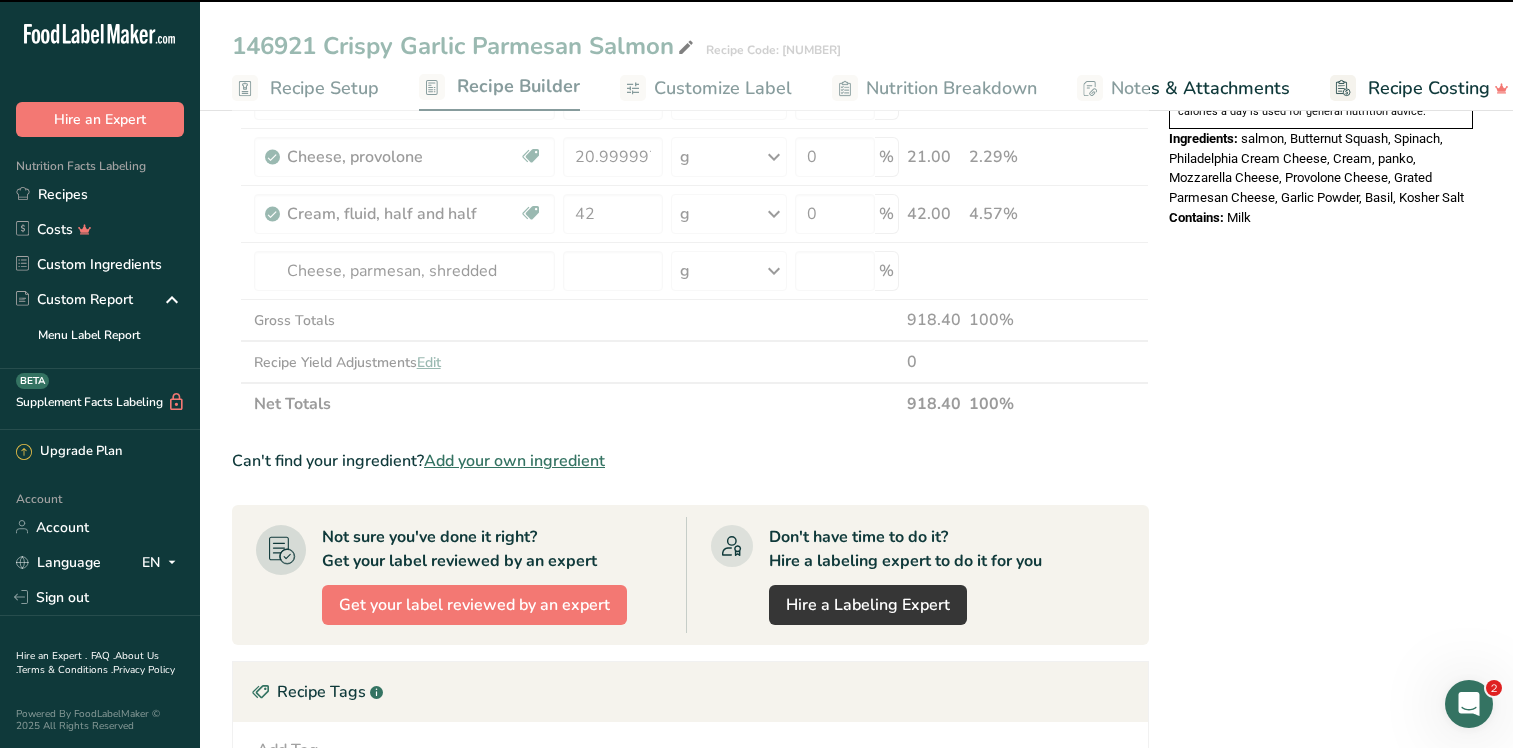 type on "0" 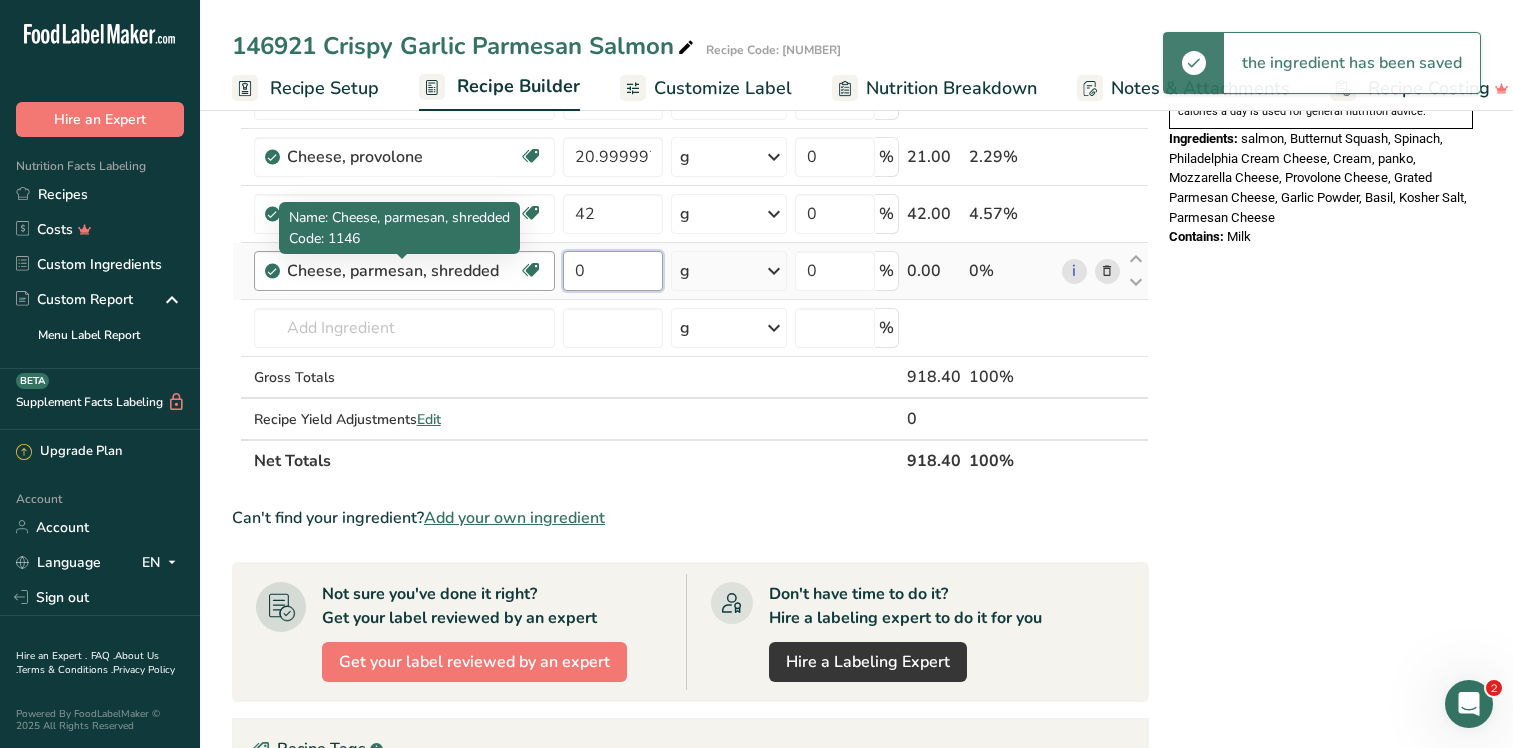 drag, startPoint x: 591, startPoint y: 260, endPoint x: 493, endPoint y: 261, distance: 98.005104 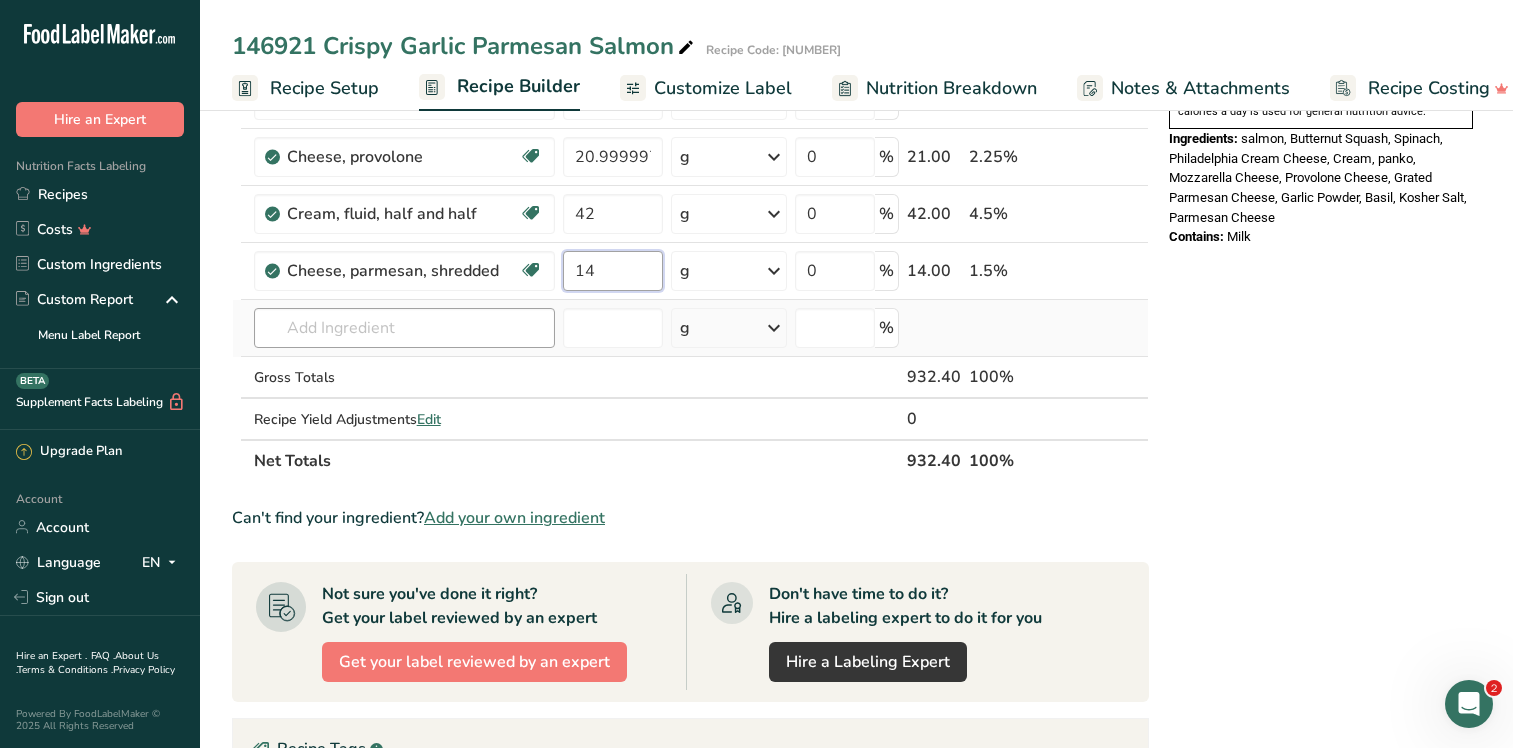 type on "14" 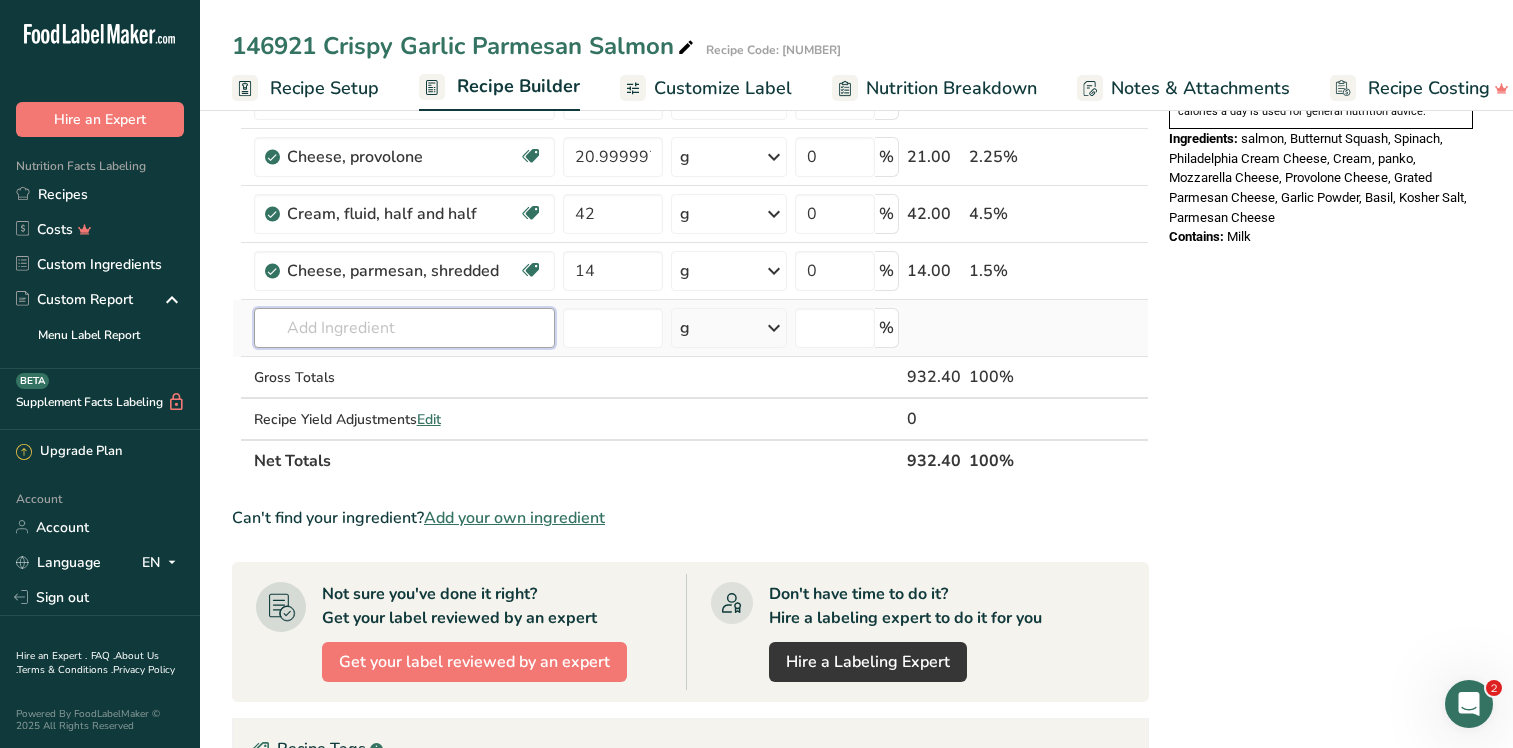 click on "Ingredient *
Amount *
Unit *
Waste *   .a-a{fill:#347362;}.b-a{fill:#fff;}          Grams
Percentage
[NUMBER] [PRODUCT], [ORIGIN], fillet, IQF ([PRODUCT_CODE])
[NUMBER]
g
Weight Units
g
kg
mg
See more
Volume Units
l
mL
fl oz
See more
0
%
[NUMBER].00
[PERCENTAGE]%
Spinach, raw
Source of Antioxidants
Dairy free
Gluten free
Vegan
Vegetarian
Soy free
[NUMBER]
g
Portions
1 cup
1 bunch
1 leaf
See more
Weight Units
g
kg
mg" at bounding box center (690, -1) 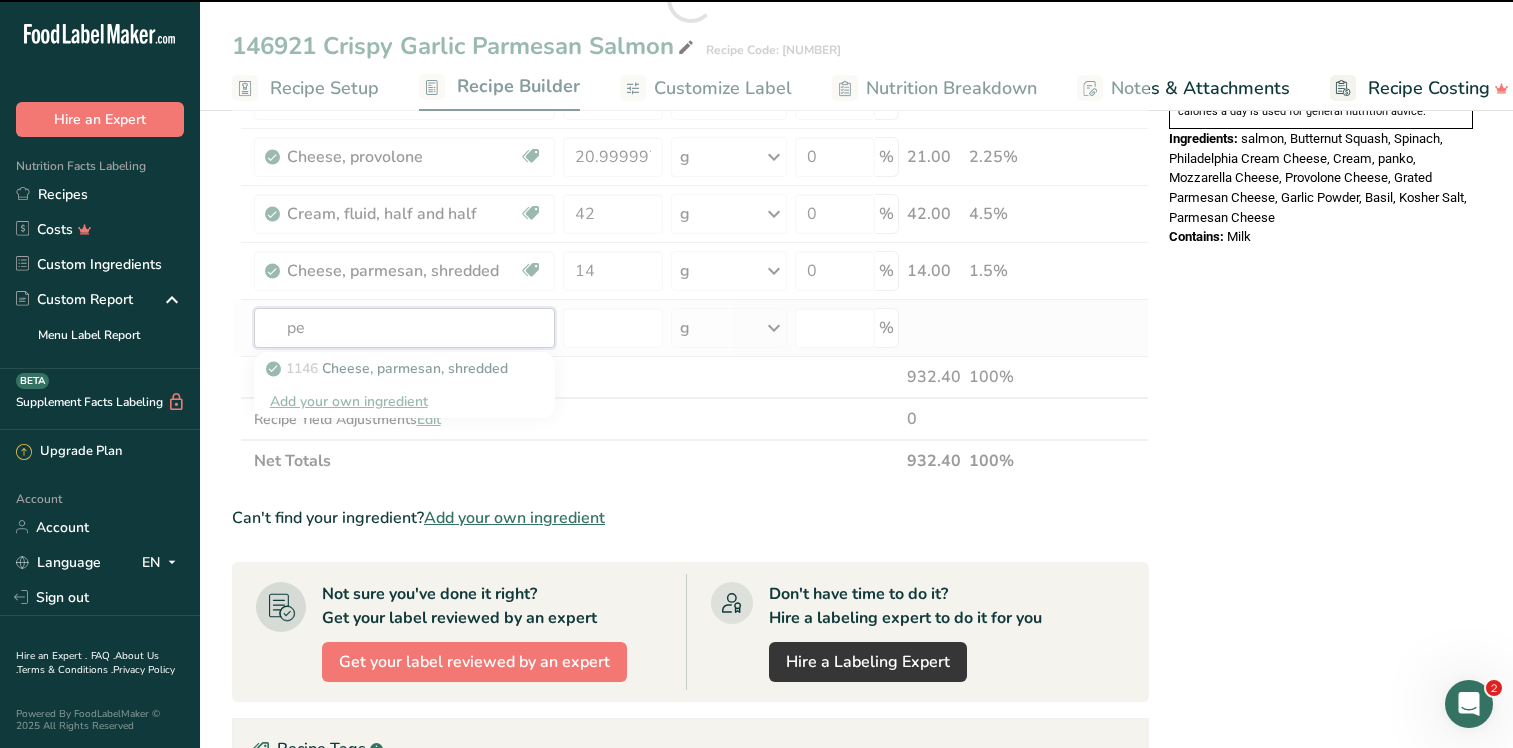 type on "pep" 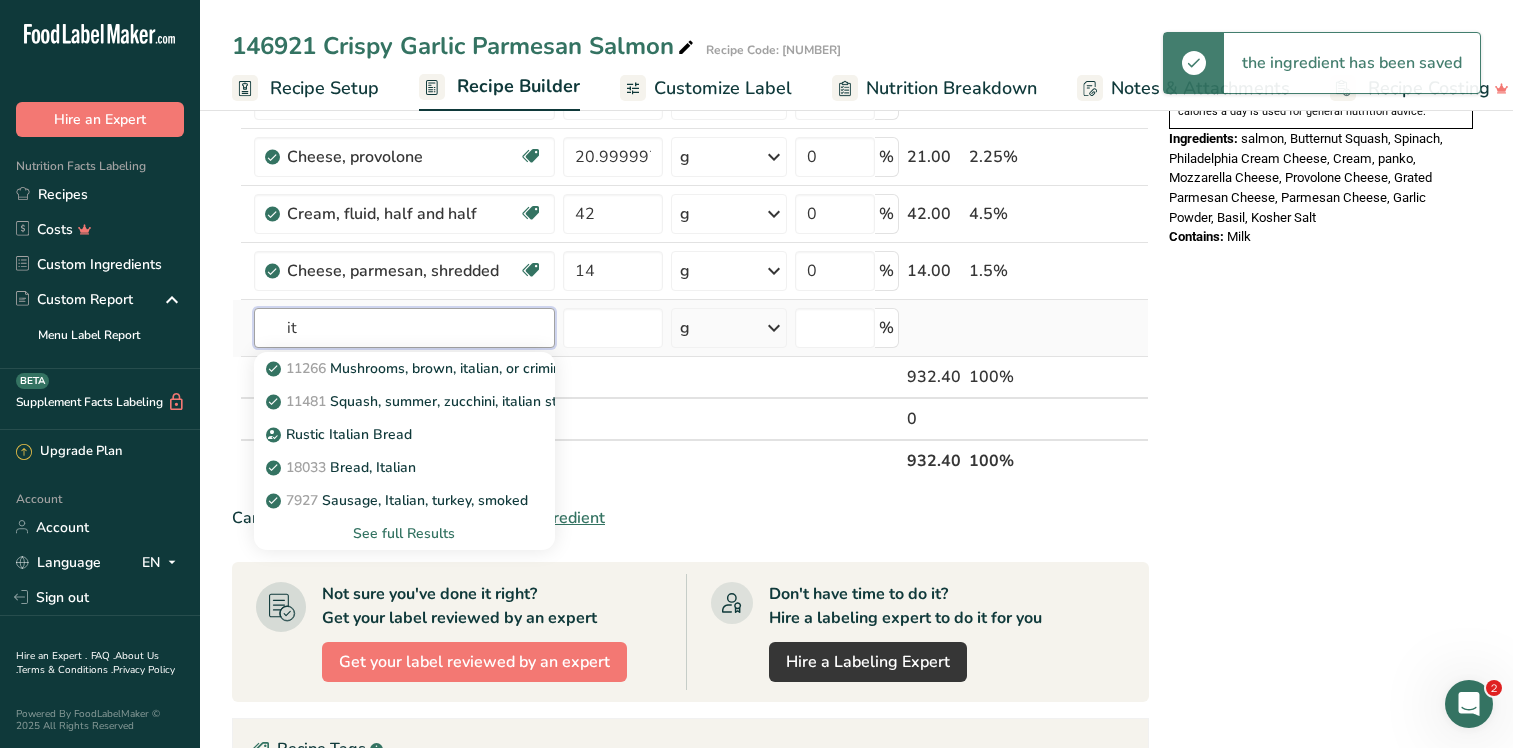 type on "i" 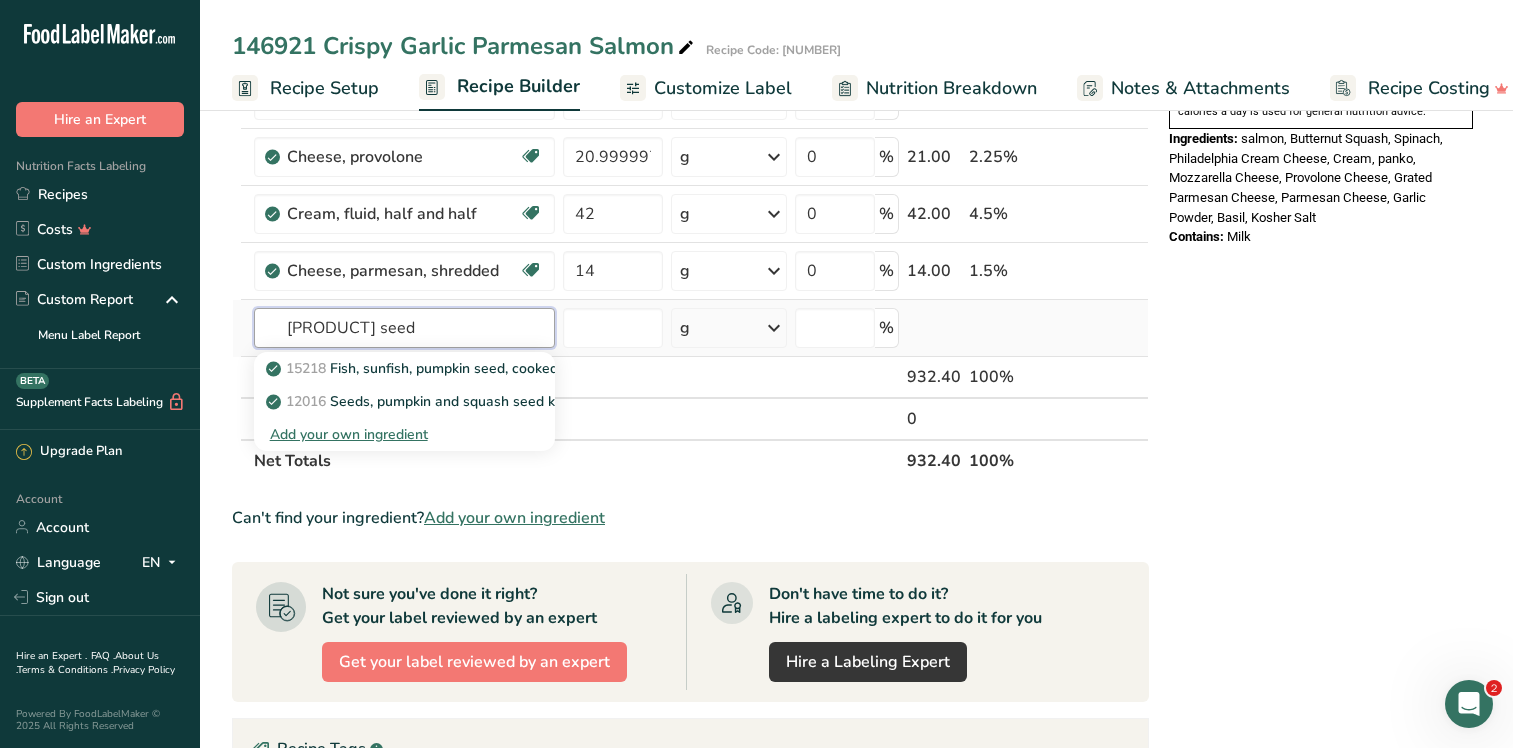 type on "[PRODUCT] seed" 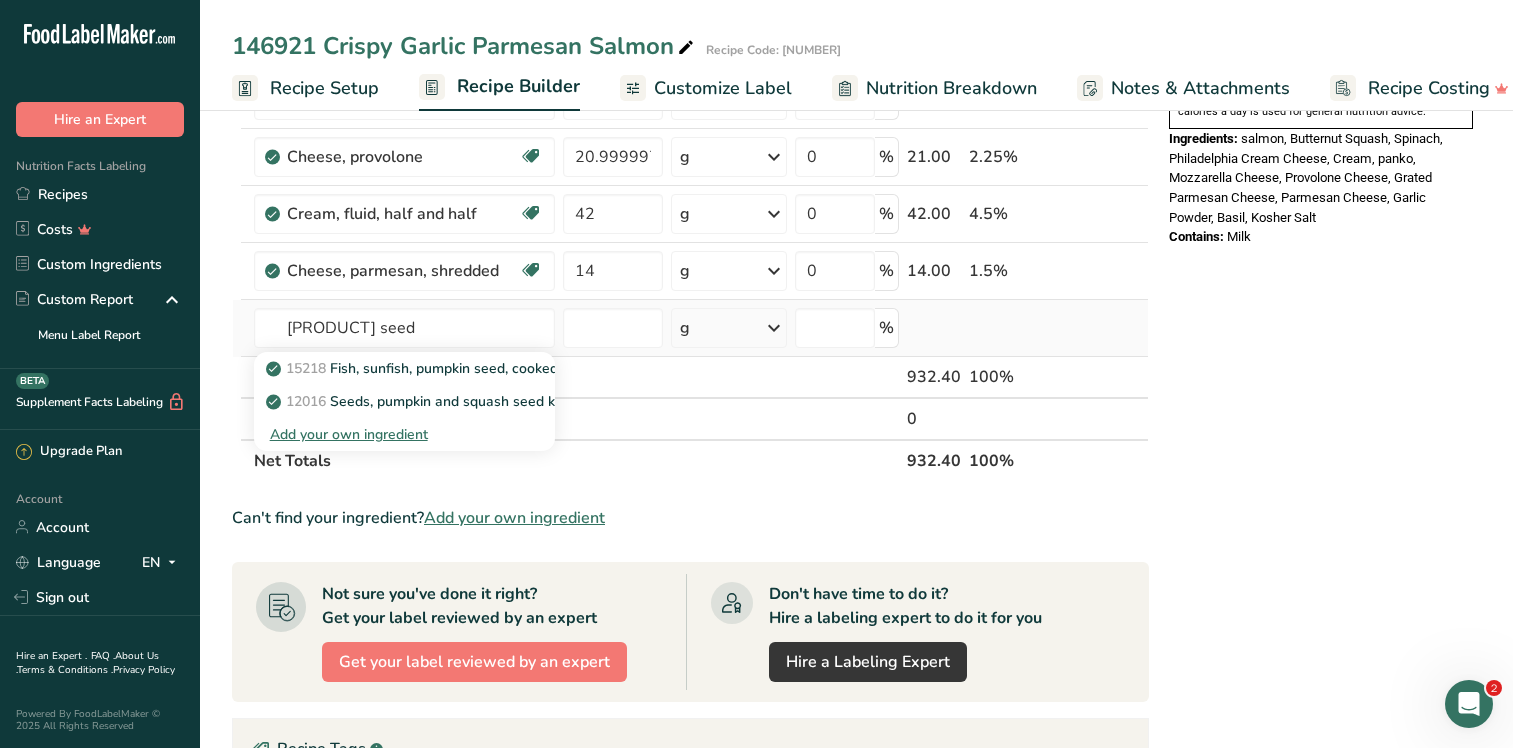 type 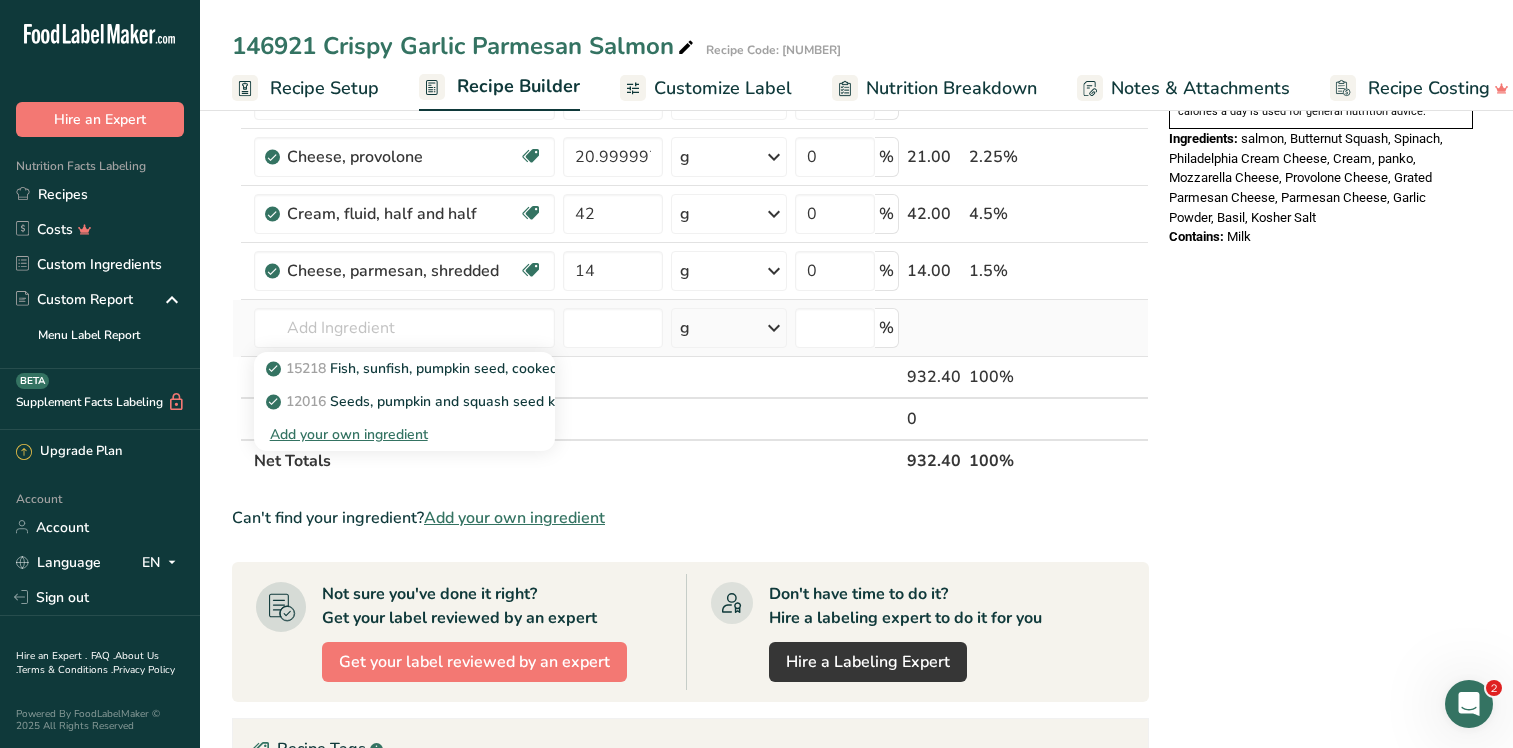 click on "Add your own ingredient" at bounding box center (404, 434) 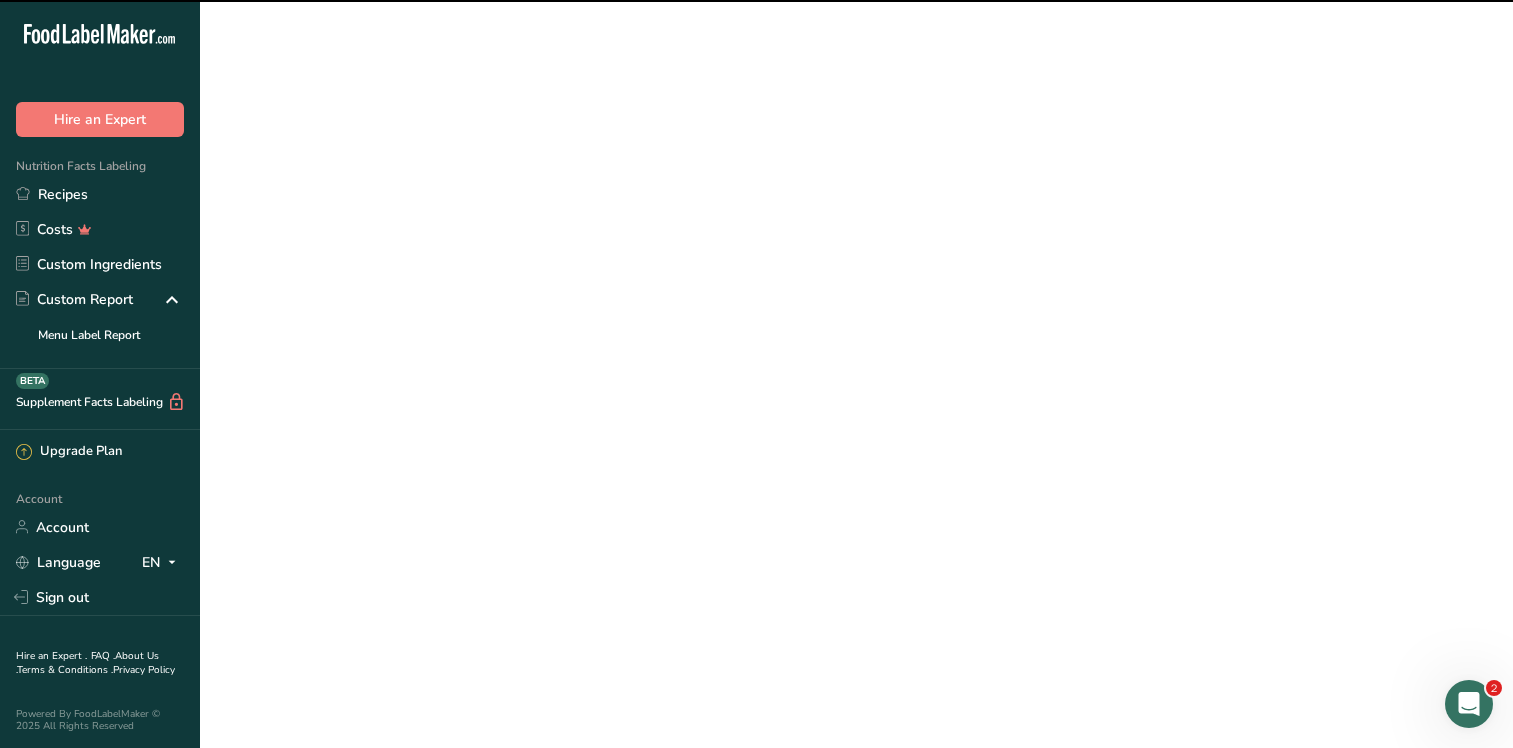 scroll, scrollTop: 0, scrollLeft: 0, axis: both 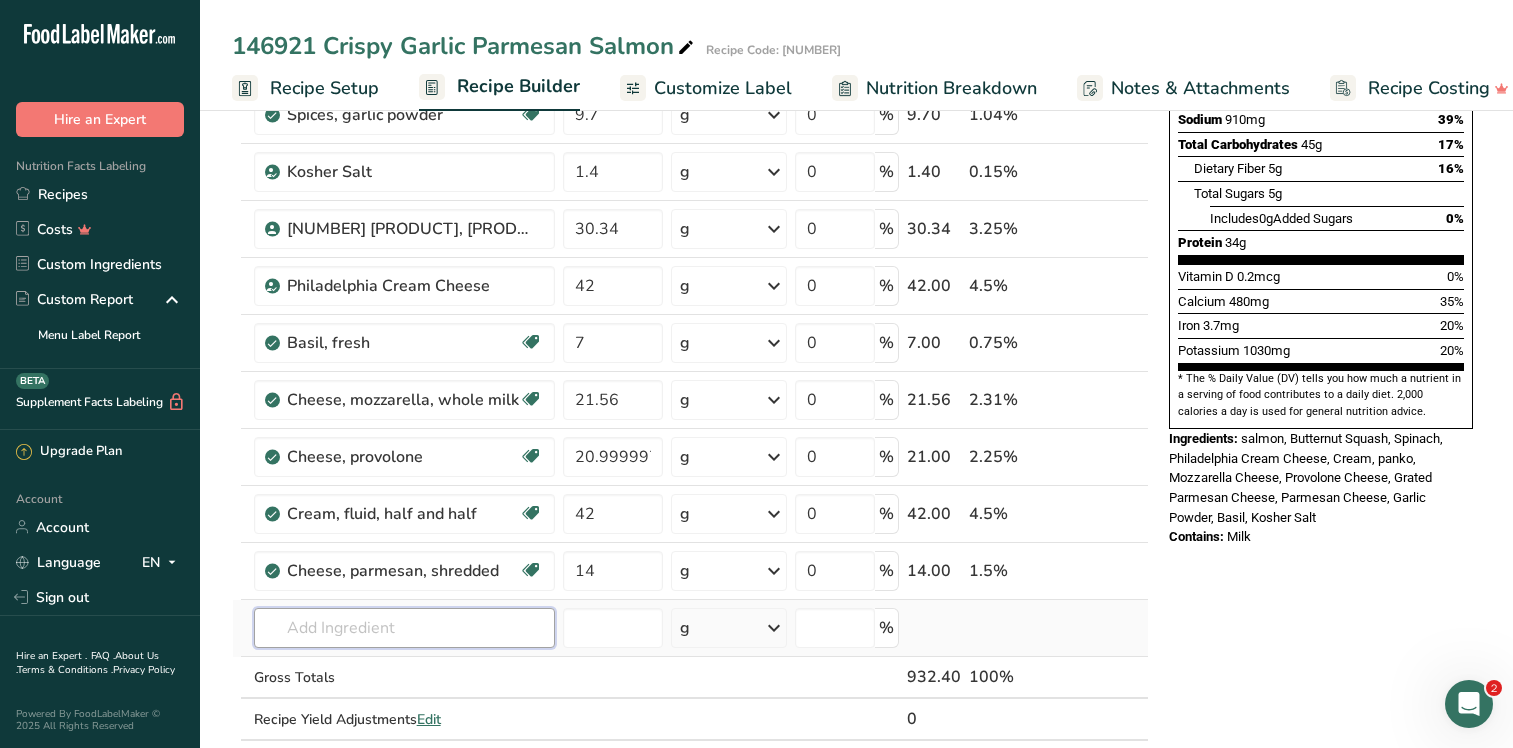 click at bounding box center (404, 628) 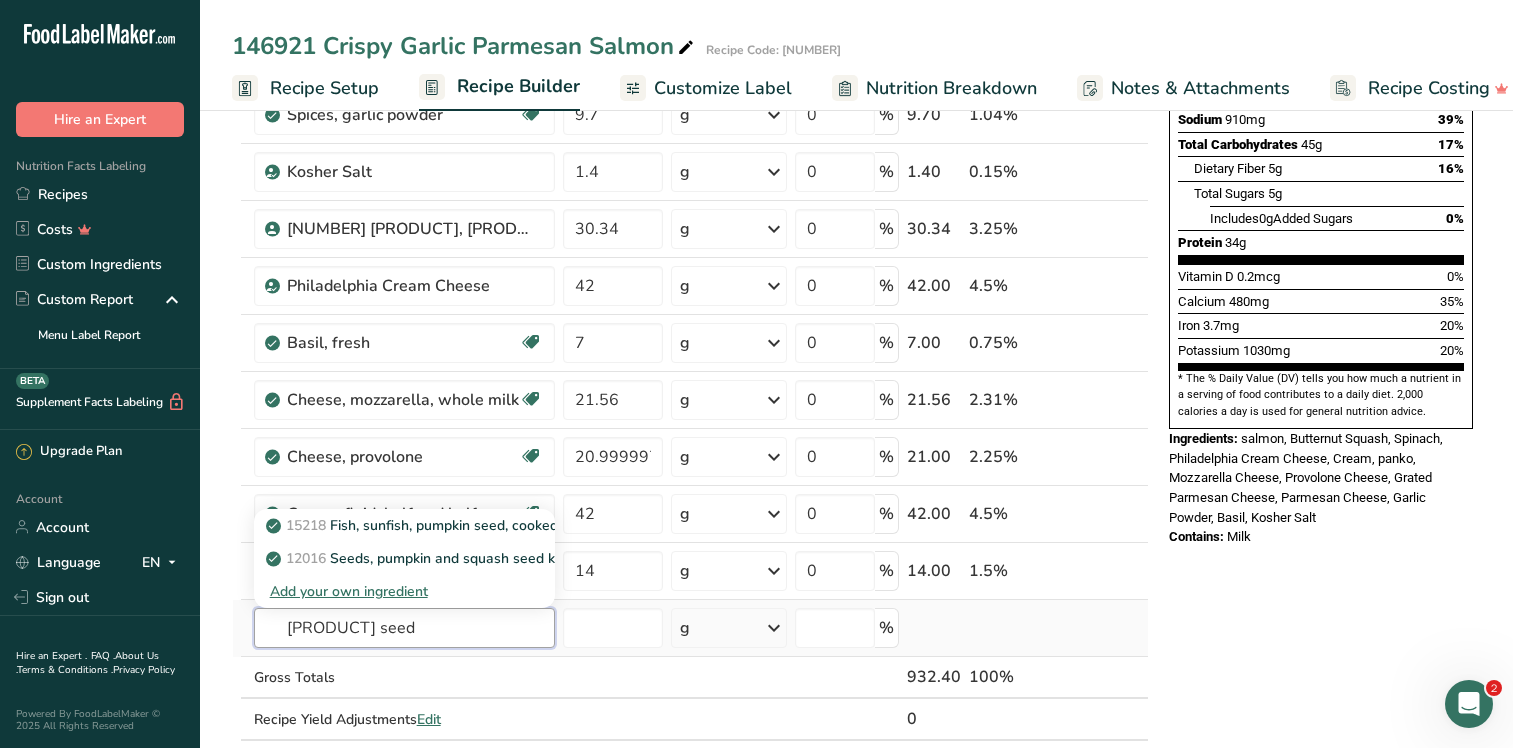 type on "[PRODUCT] seed" 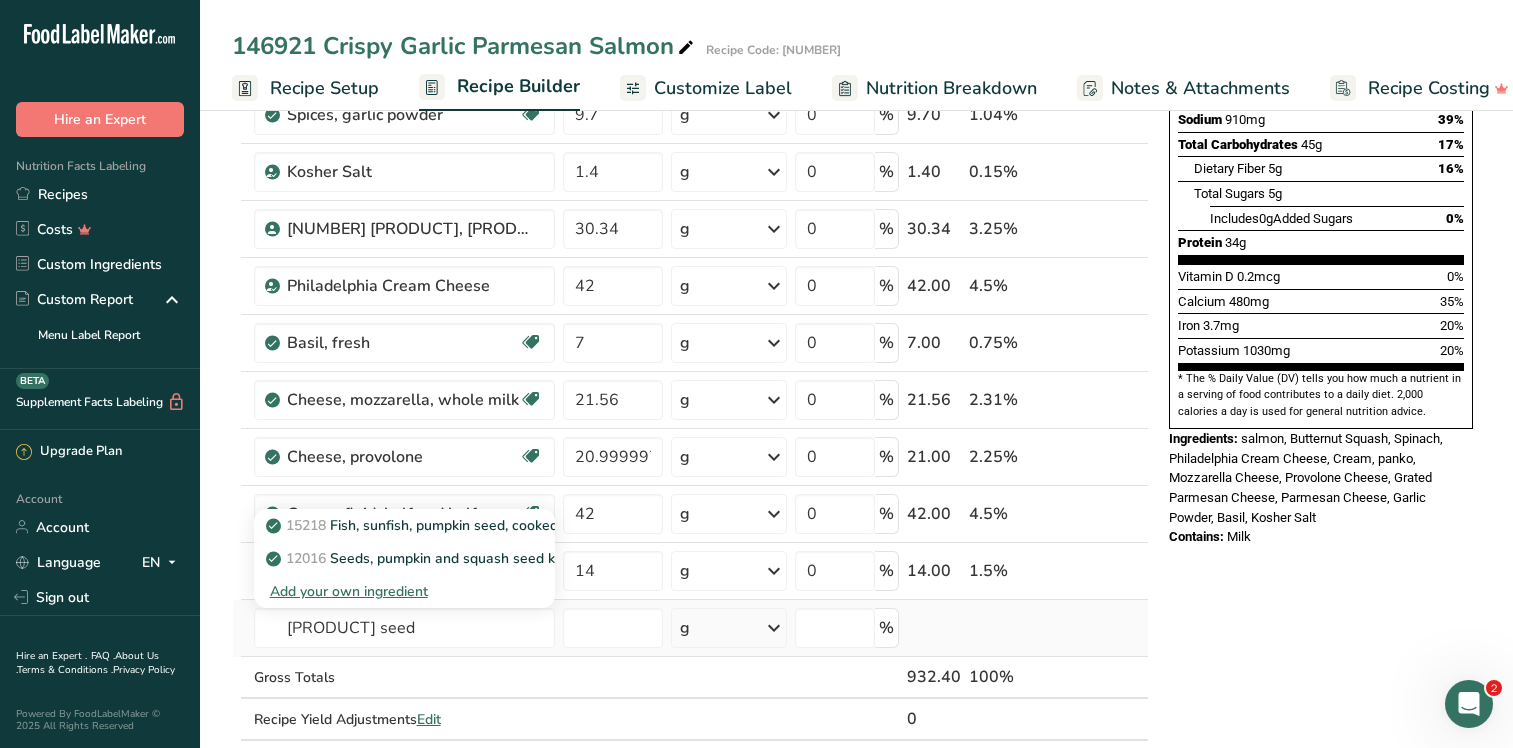 type 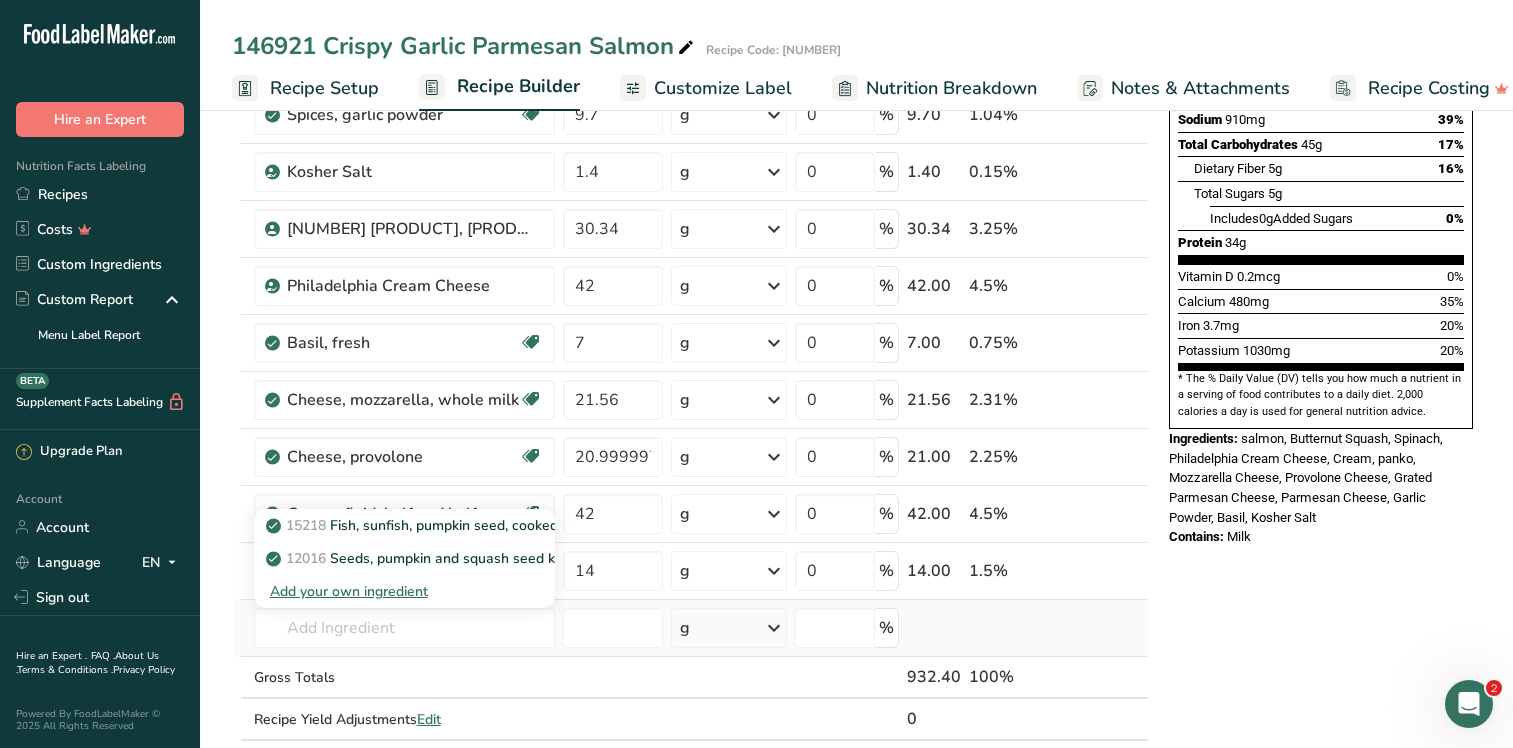 click on "Add your own ingredient" at bounding box center (404, 591) 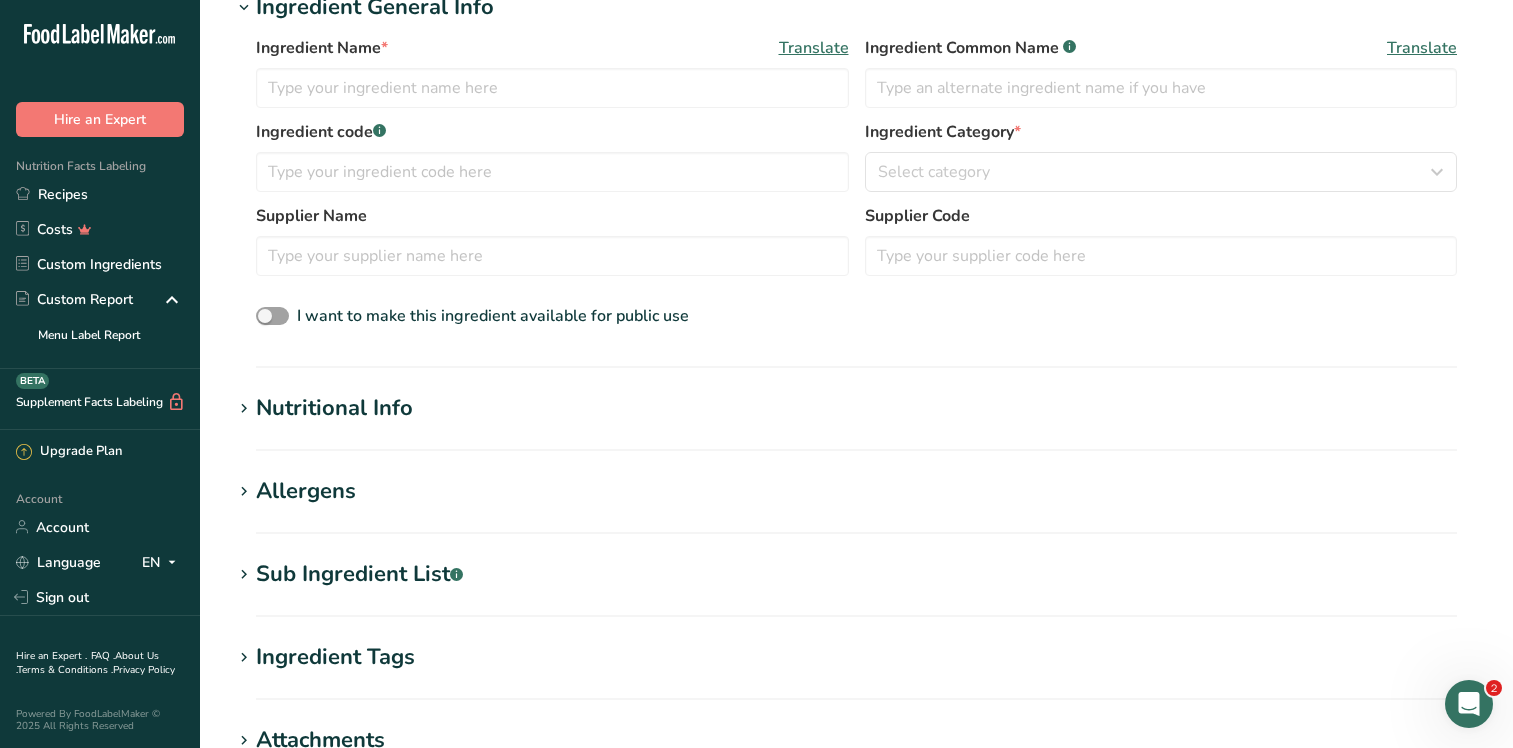 scroll, scrollTop: 0, scrollLeft: 0, axis: both 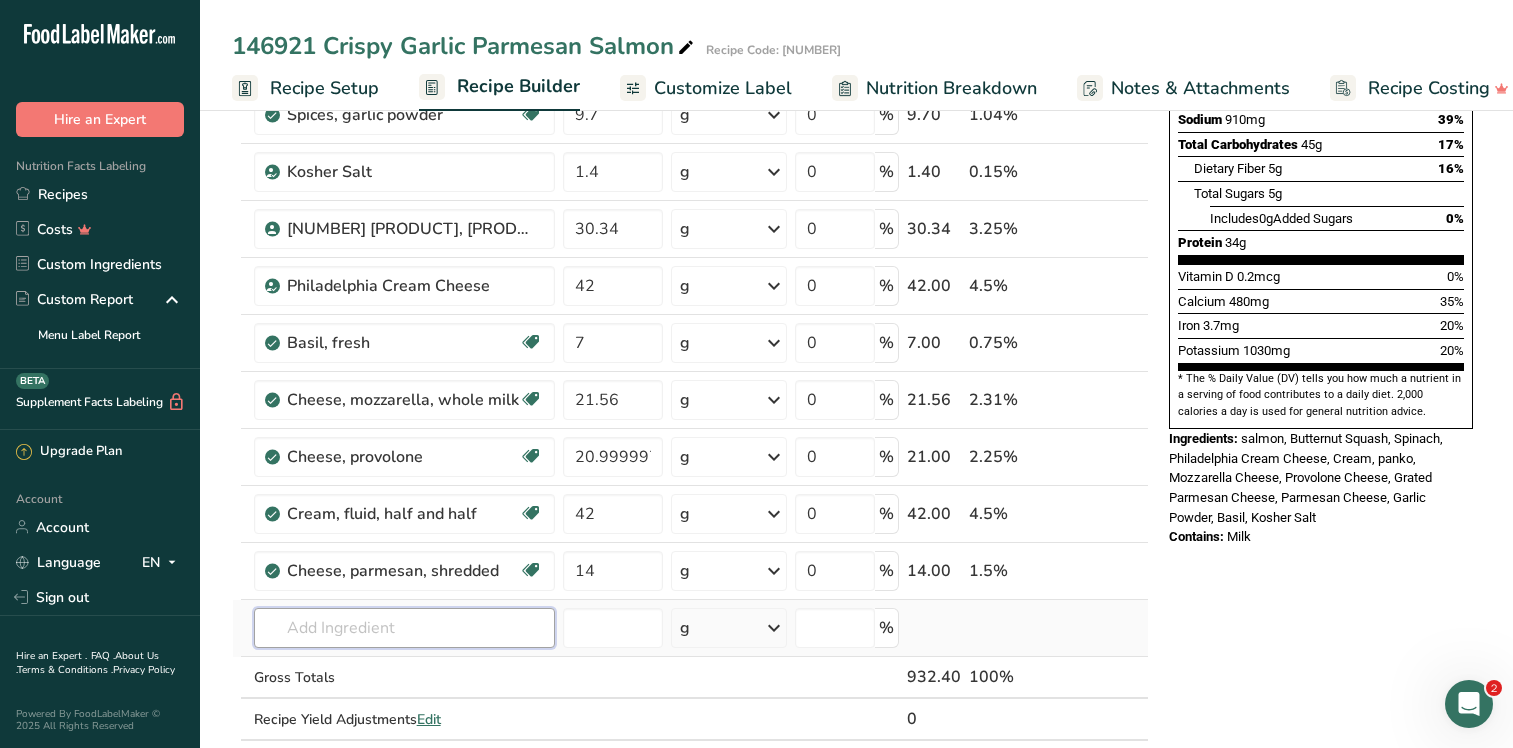 click at bounding box center [404, 628] 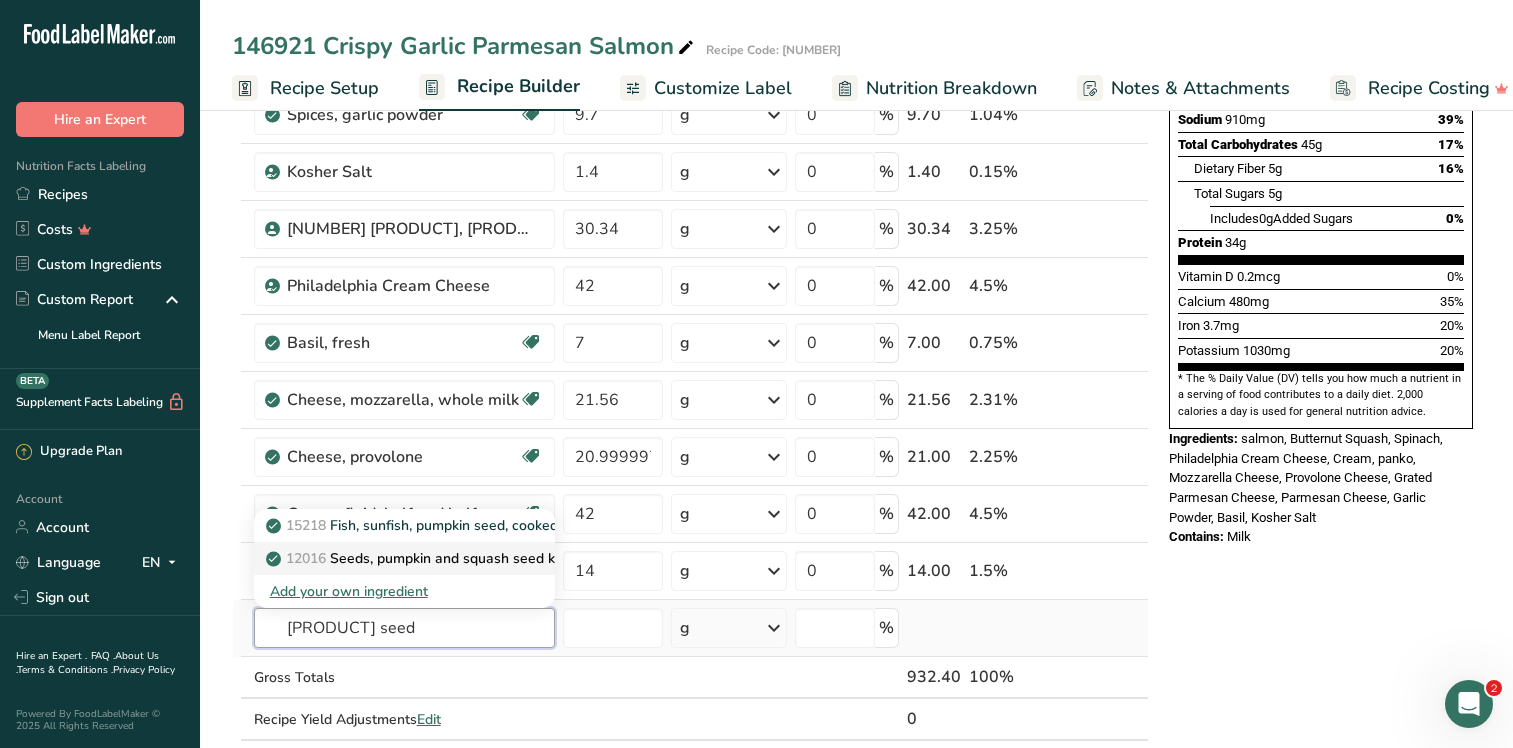 type on "[PRODUCT] seed" 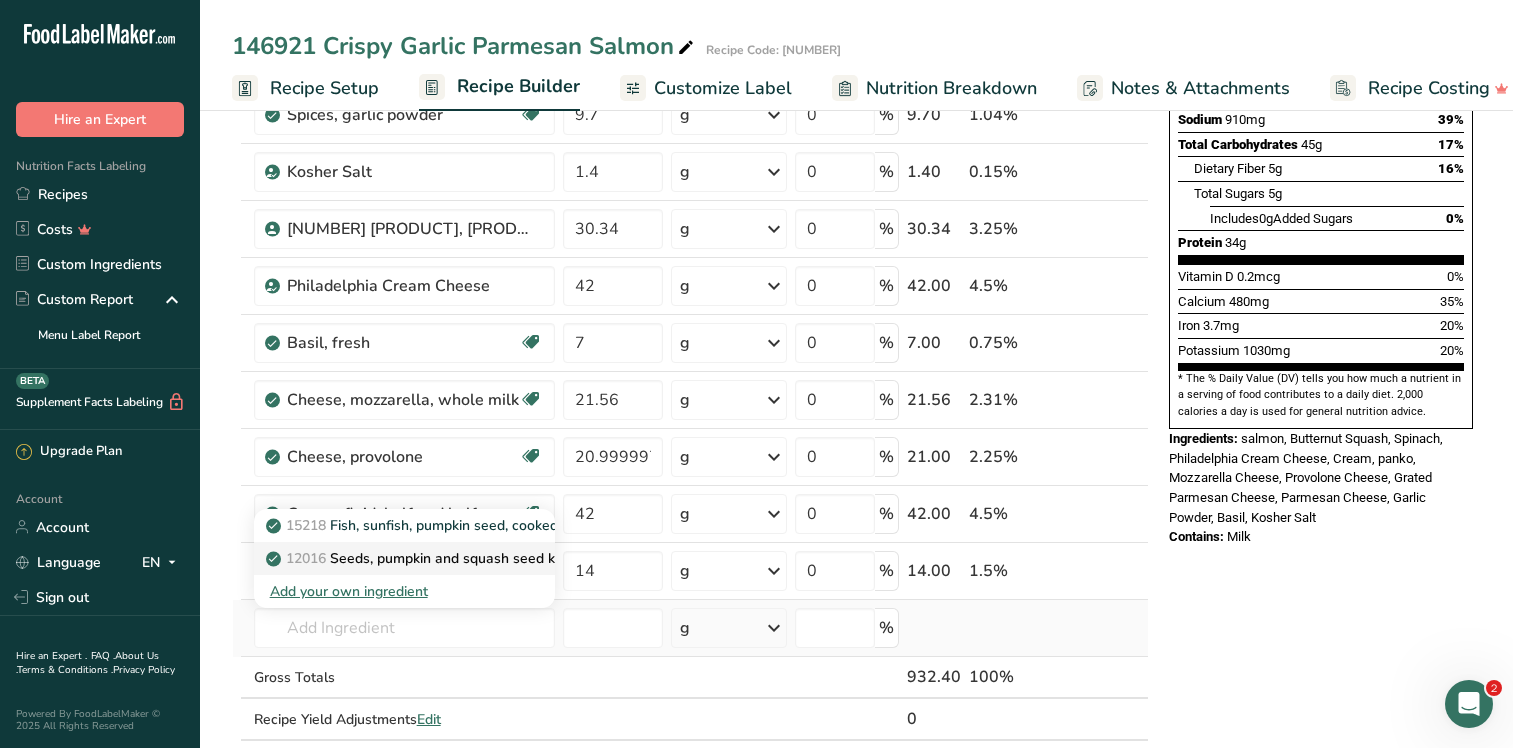 click on "12016
Seeds, pumpkin and squash seed kernels, roasted, without salt" at bounding box center (502, 558) 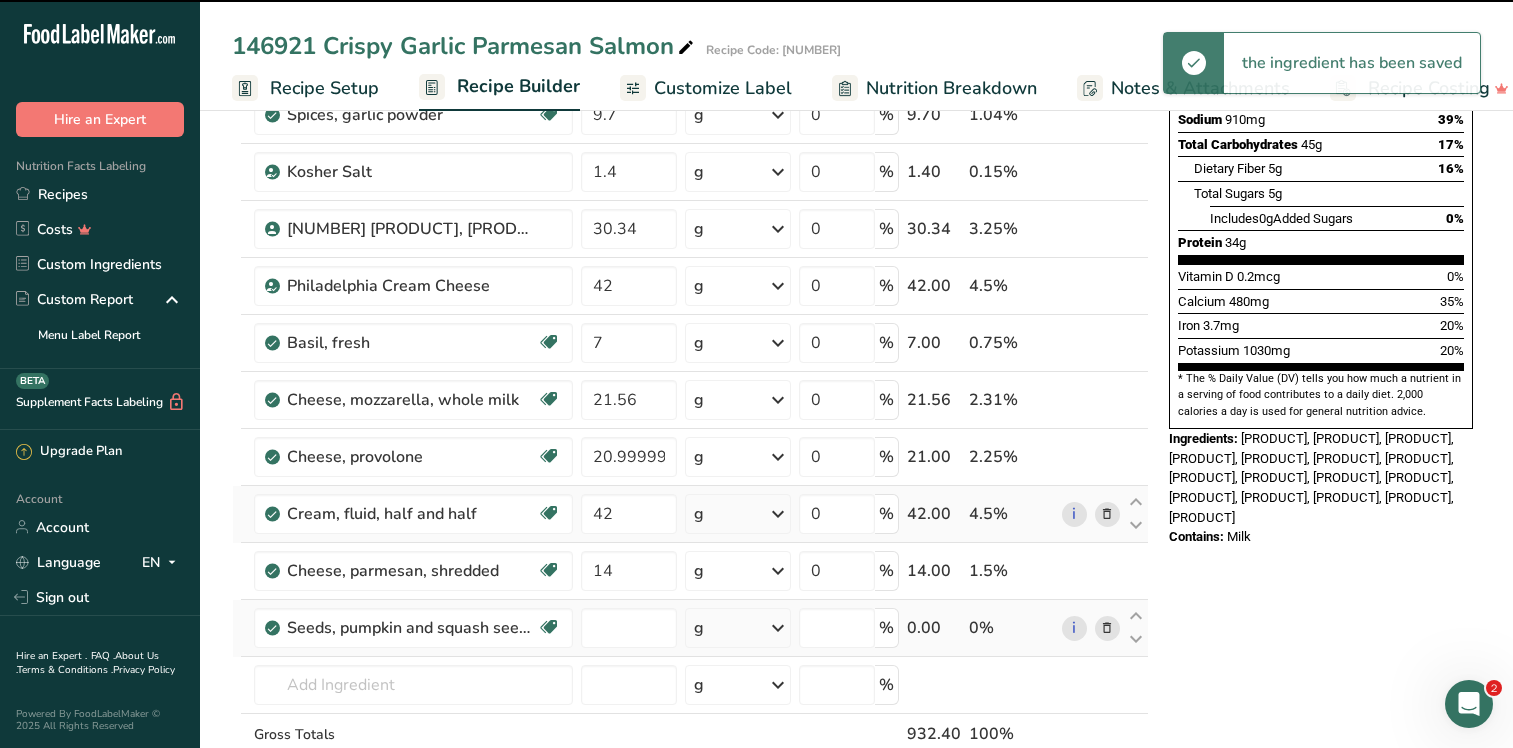 type on "0" 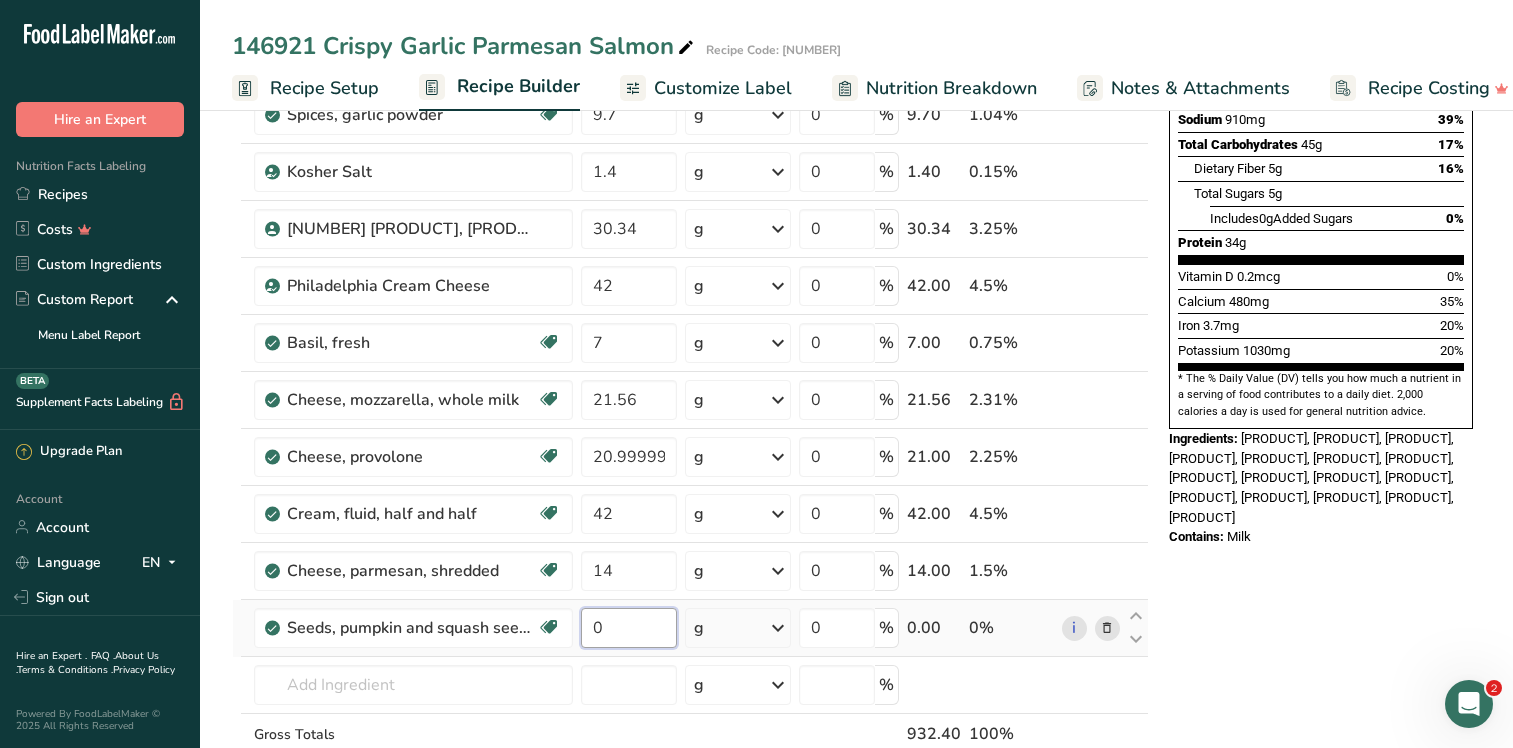 drag, startPoint x: 624, startPoint y: 630, endPoint x: 591, endPoint y: 624, distance: 33.54102 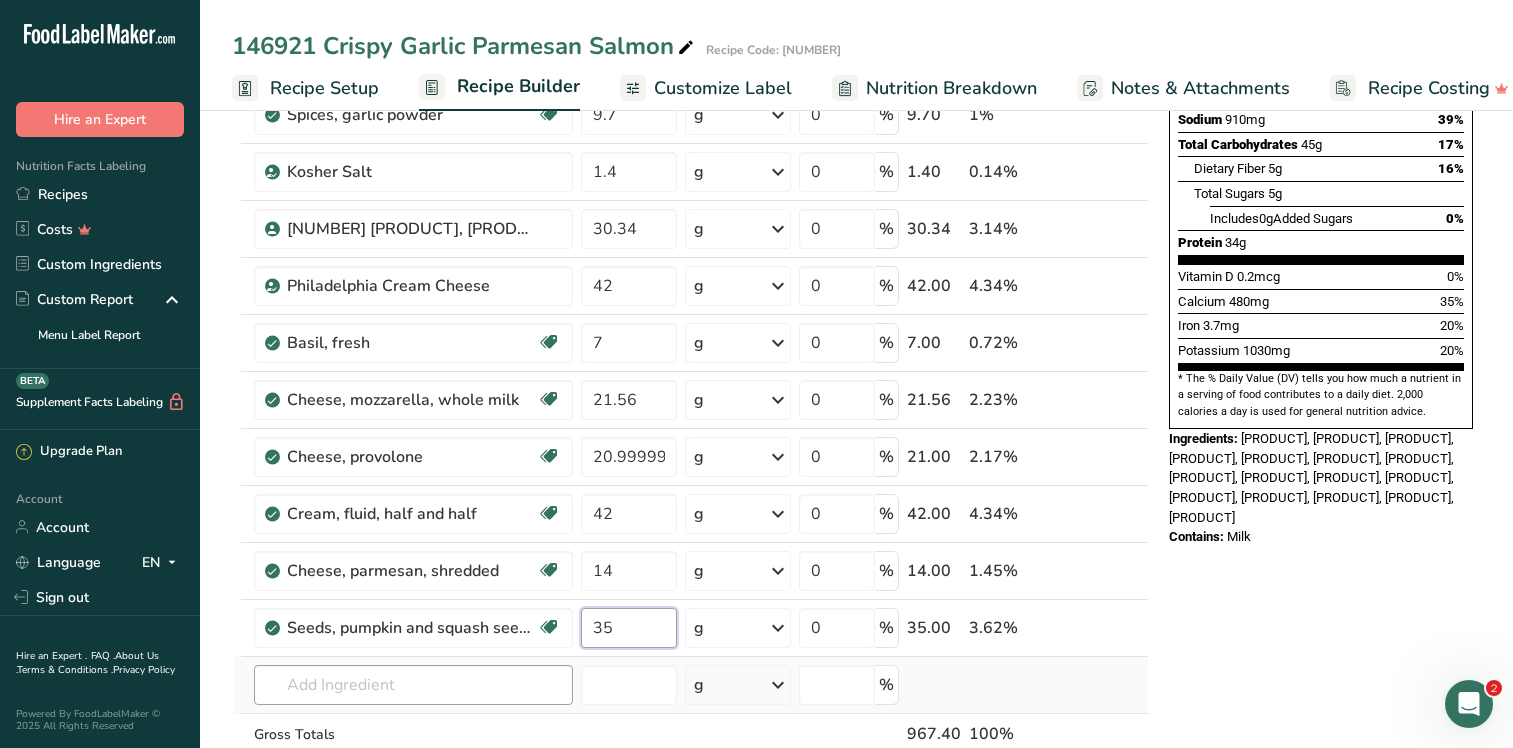 type on "35" 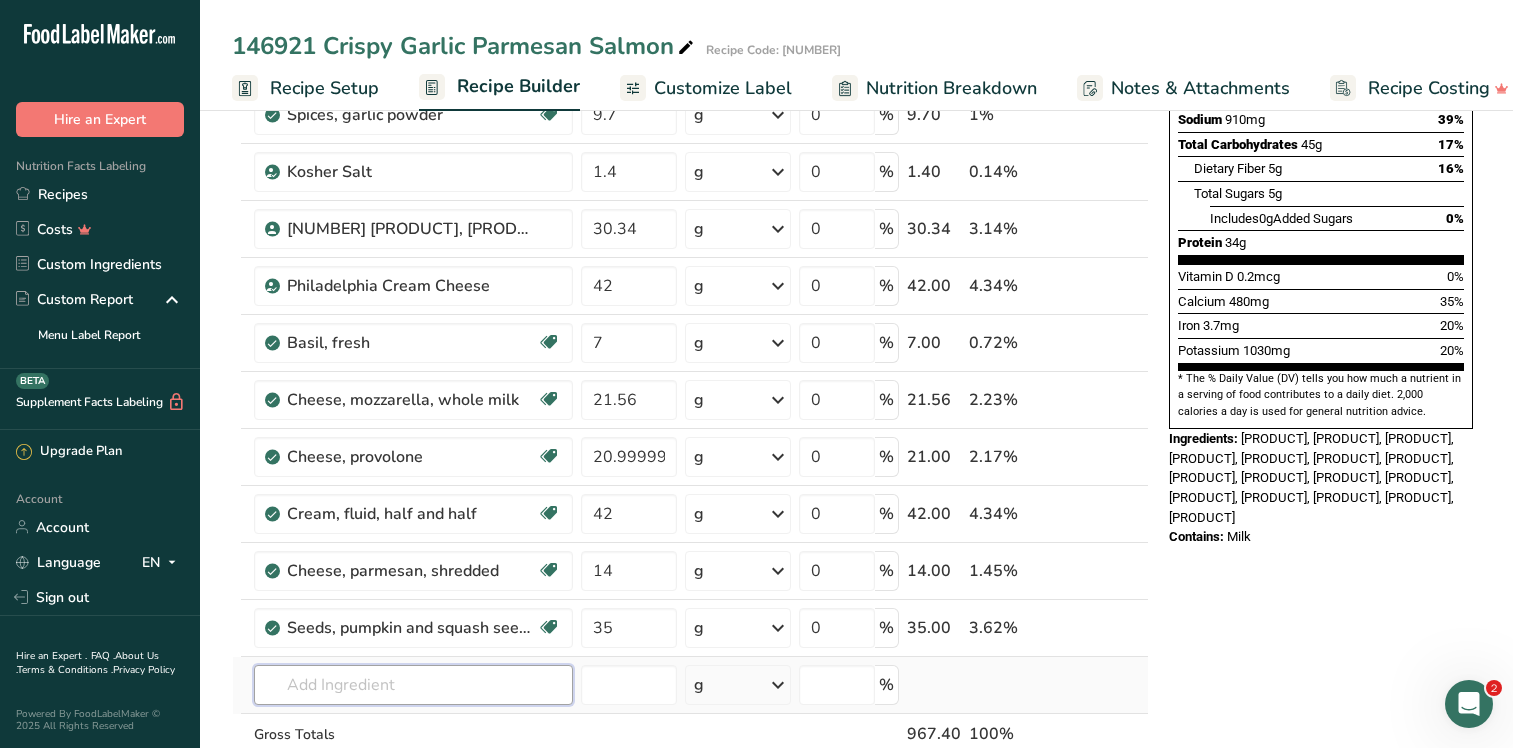 click on "Ingredient *
Amount *
Unit *
Waste *   .a-a{fill:#347362;}.b-a{fill:#fff;}          Grams
Percentage
3038 salmon, norwegian, fillet, IQF (31010740)
336
g
Weight Units
g
kg
mg
See more
Volume Units
l
mL
fl oz
See more
0
%
336.00
34.73%
Spinach, raw
Source of Antioxidants
Dairy free
Gluten free
Vegan
Vegetarian
Soy free
168
g
Portions
1 cup
1 bunch
1 leaf
See more
Weight Units
g
kg
mg" at bounding box center [690, 327] 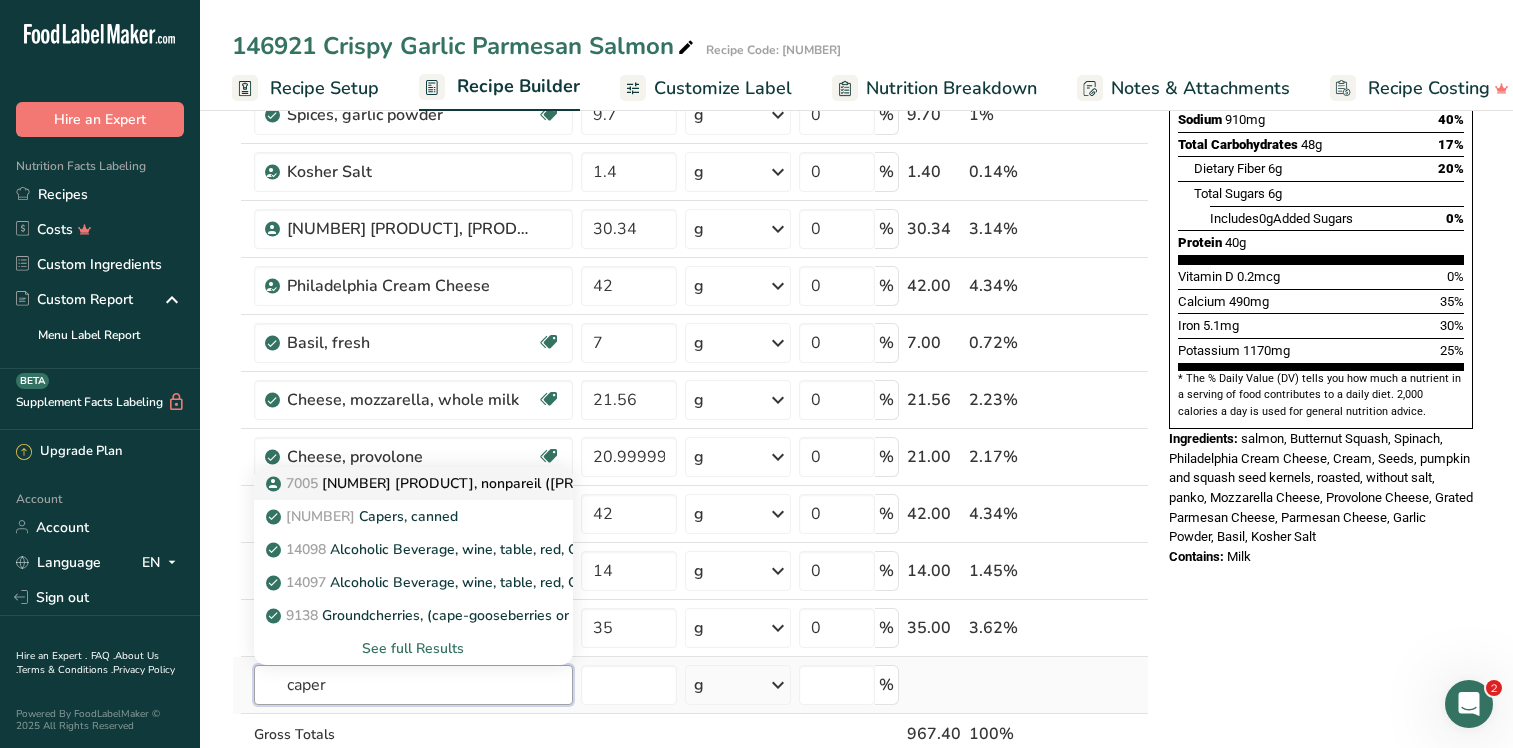 type on "caper" 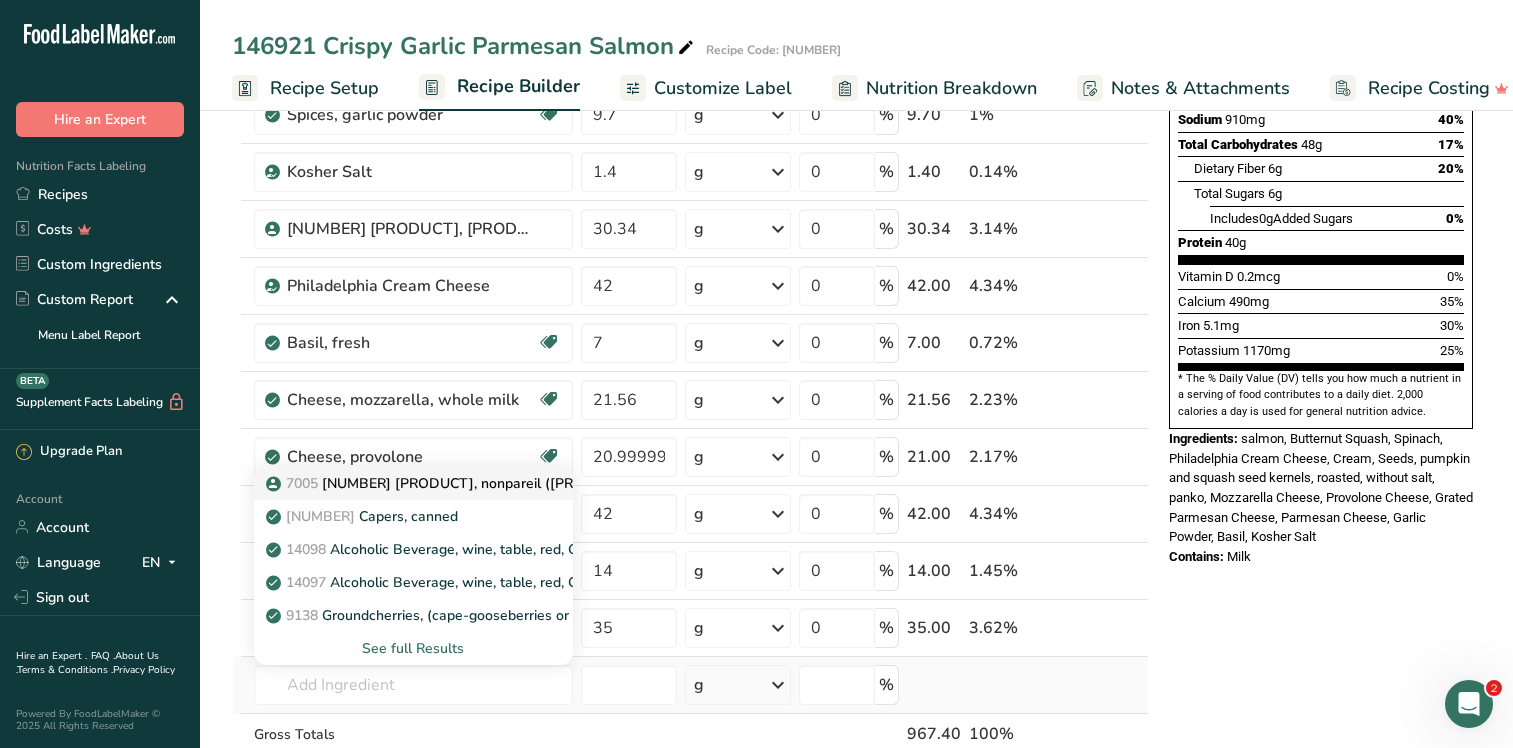 click on "7005
7005 caper, nonpareil (50775/6x32oz/Y=7.8#)" at bounding box center [473, 483] 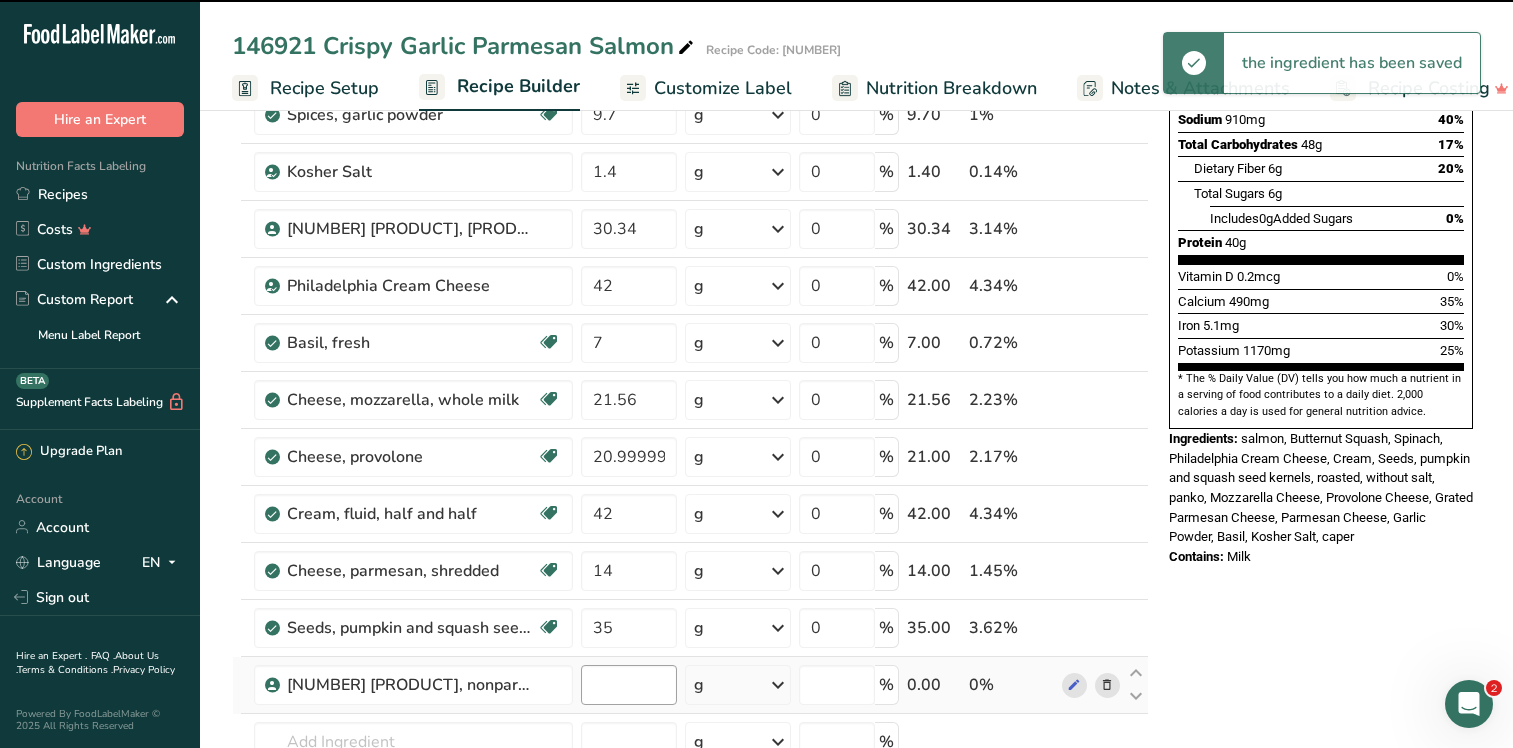 type on "0" 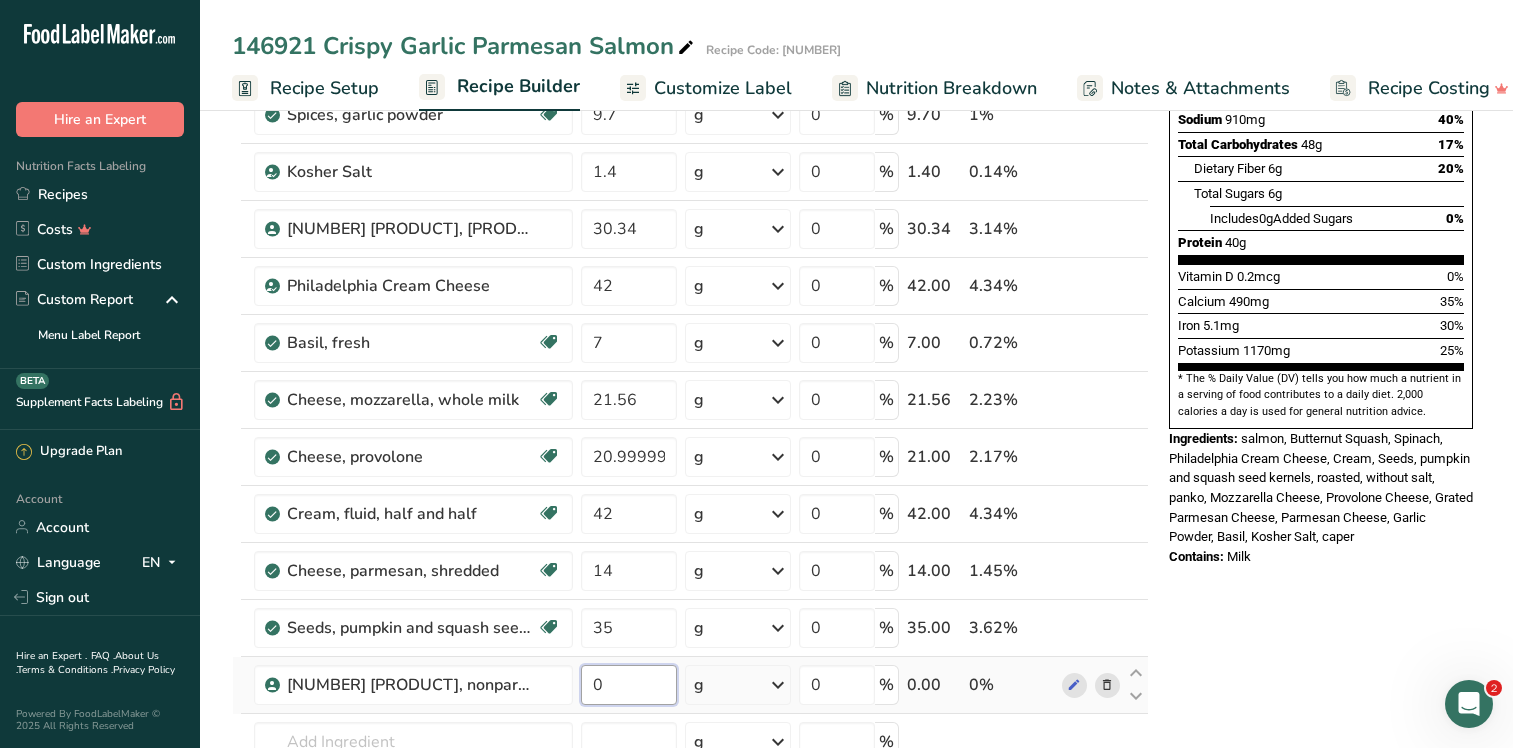 drag, startPoint x: 608, startPoint y: 688, endPoint x: 580, endPoint y: 679, distance: 29.410883 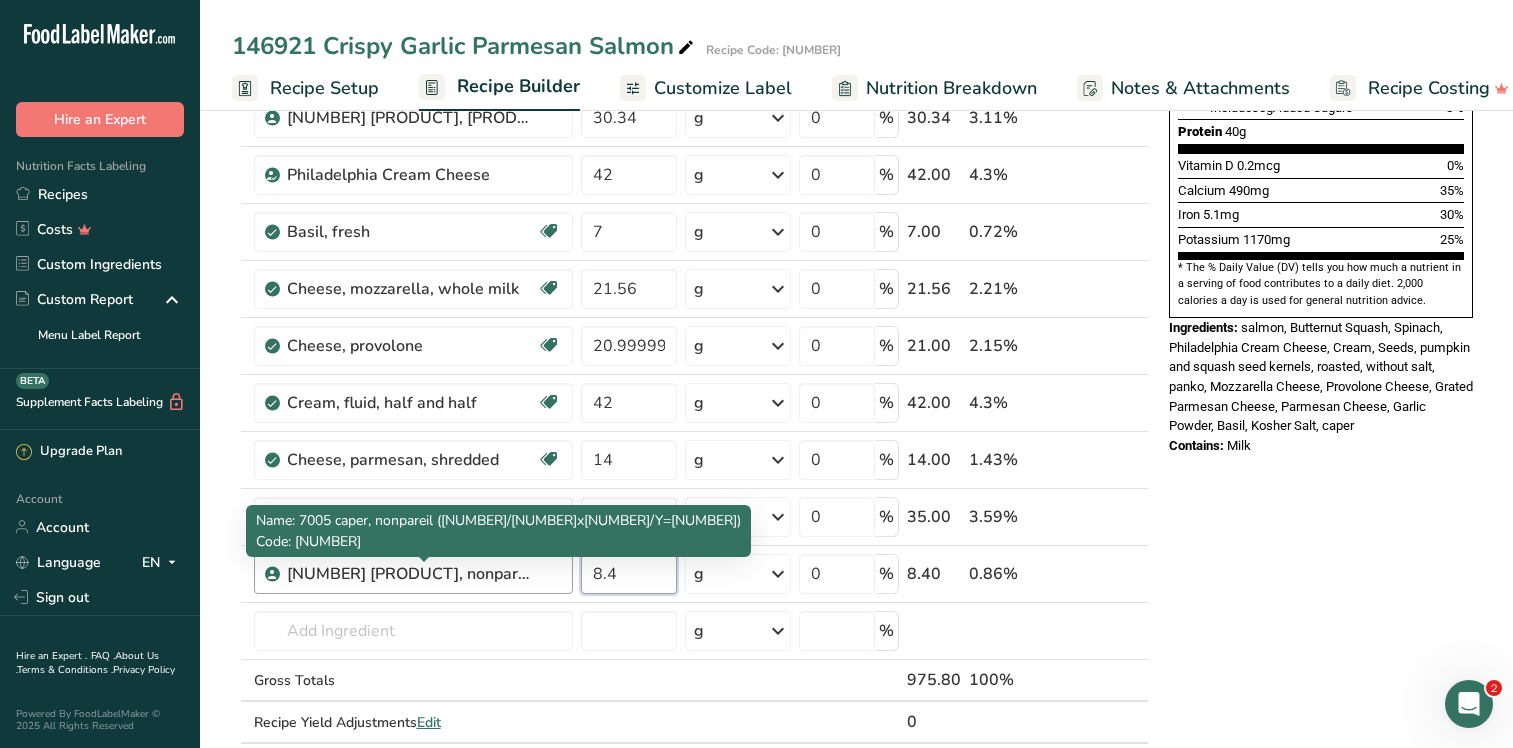 scroll, scrollTop: 800, scrollLeft: 0, axis: vertical 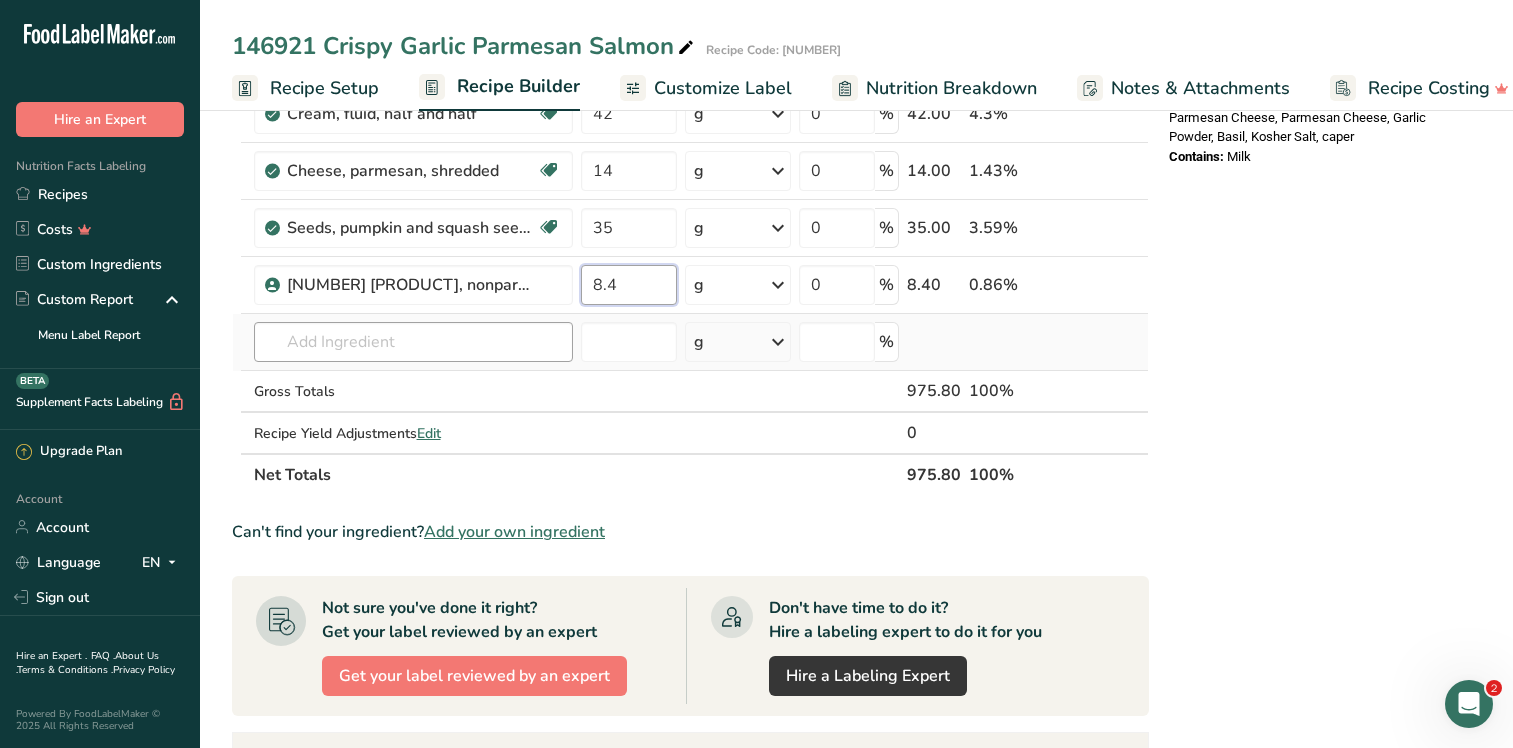 type on "8.4" 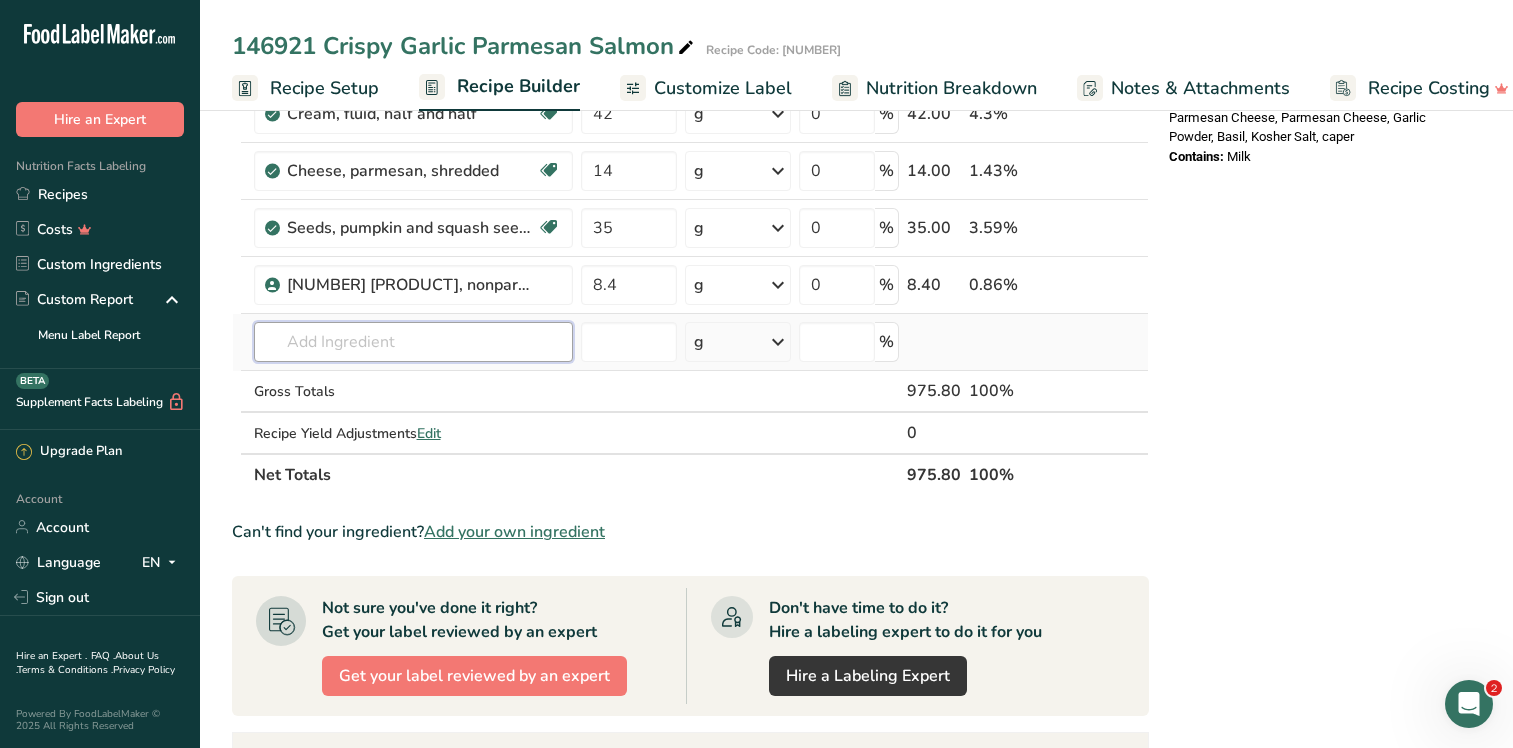 click on "Ingredient *
Amount *
Unit *
Waste *   .a-a{fill:#347362;}.b-a{fill:#fff;}          Grams
Percentage
3038 salmon, norwegian, fillet, IQF (31010740)
336
g
Weight Units
g
kg
mg
See more
Volume Units
l
mL
fl oz
See more
0
%
336.00
34.43%
Spinach, raw
Source of Antioxidants
Dairy free
Gluten free
Vegan
Vegetarian
Soy free
168
g
Portions
1 cup
1 bunch
1 leaf
See more
Weight Units
g
kg
mg" at bounding box center [690, -44] 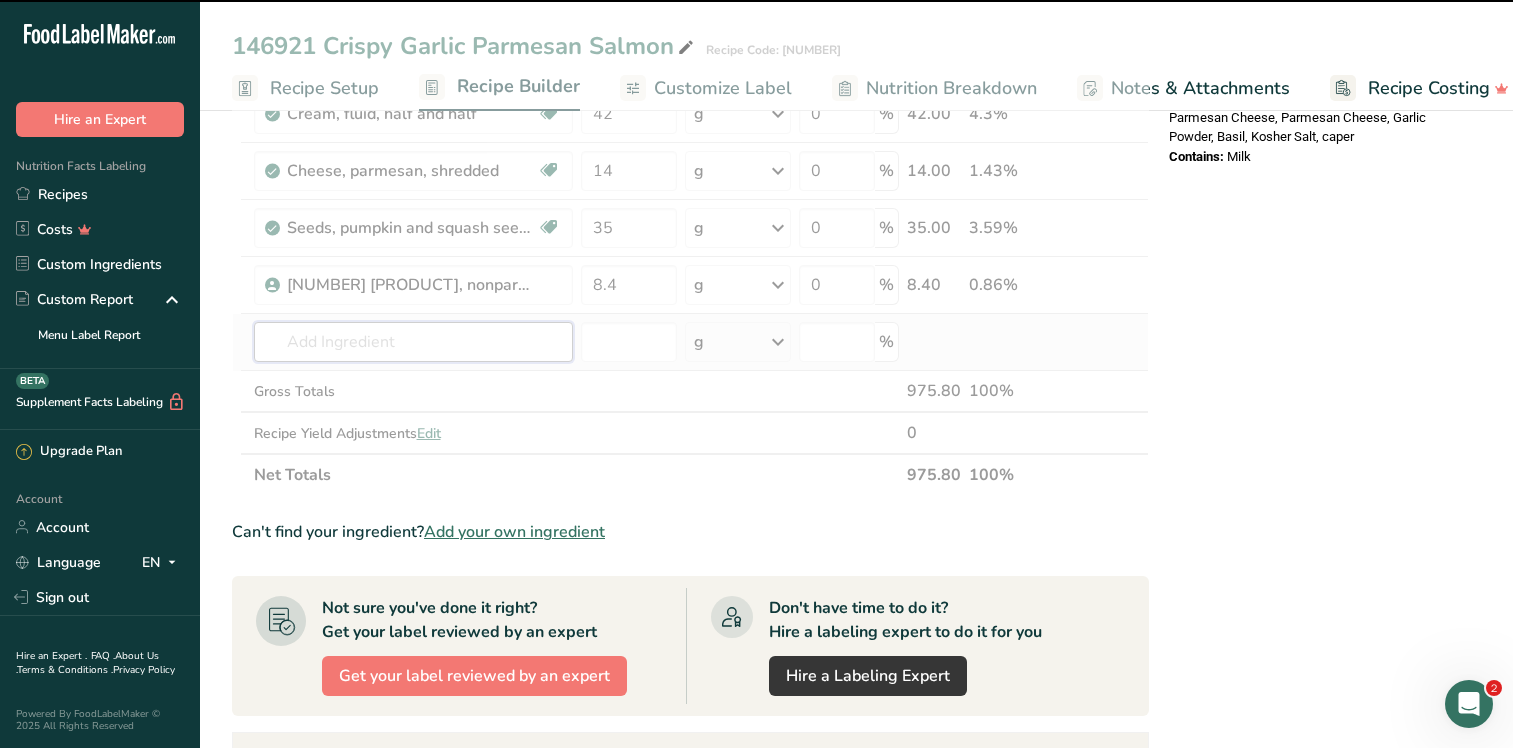 type on "b" 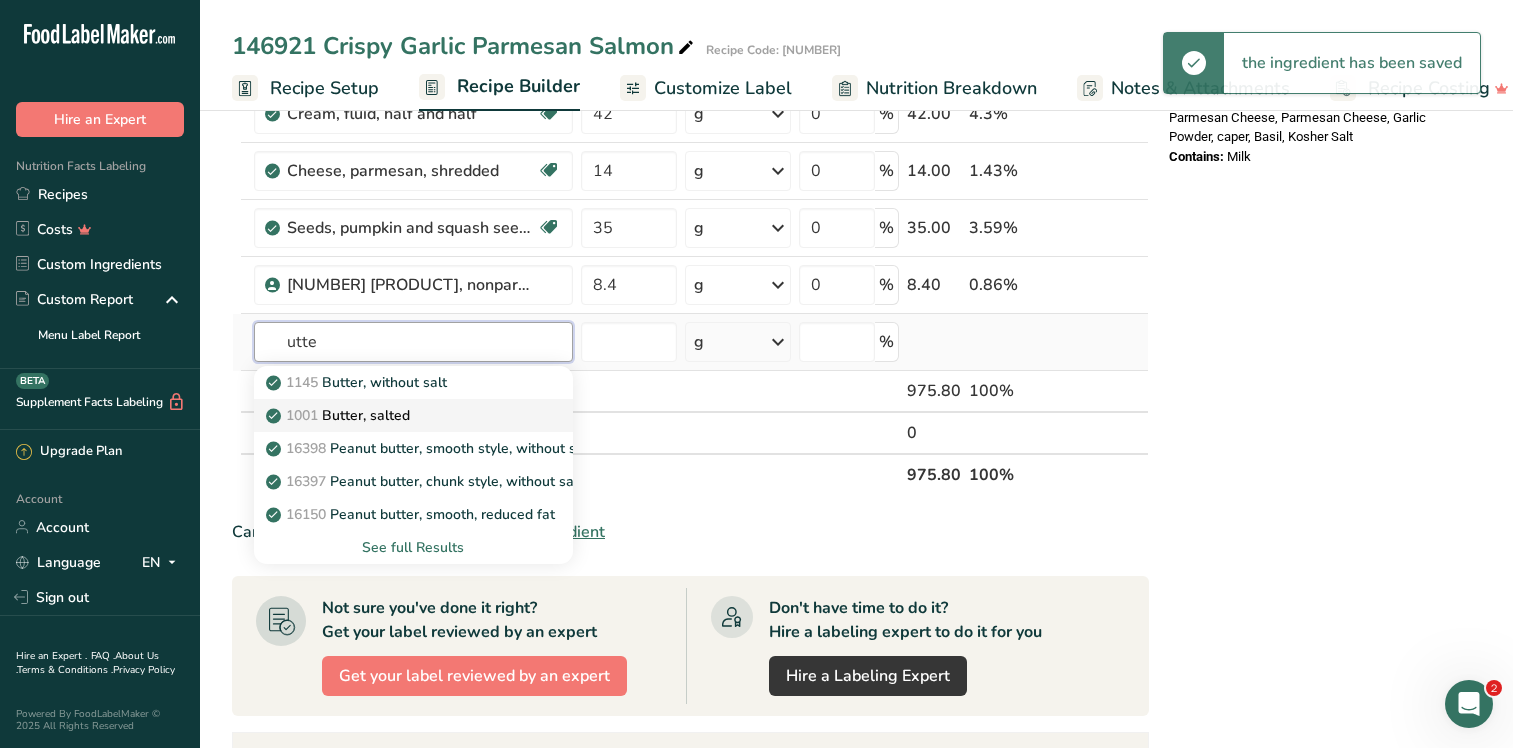 type on "utte" 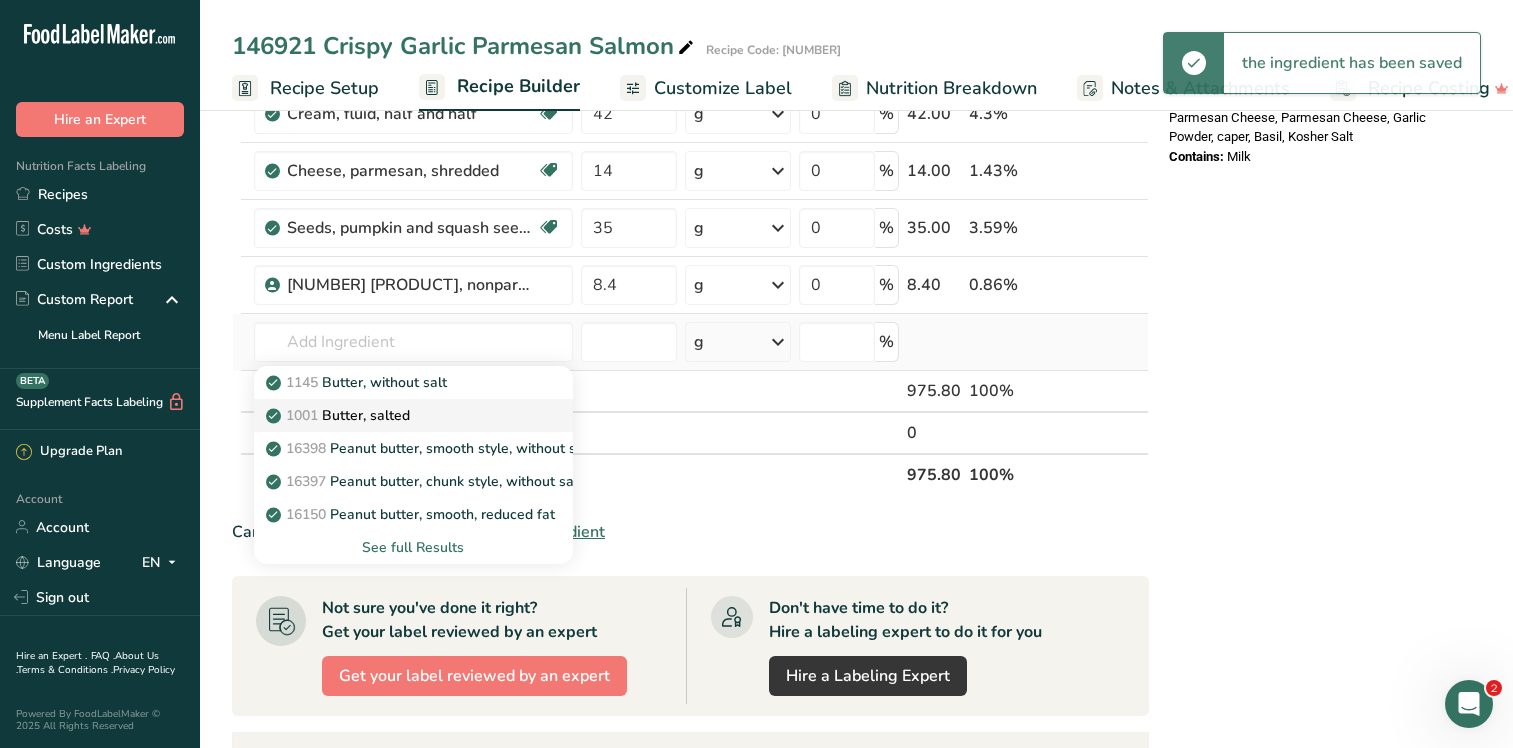 click on "1001
Butter, salted" at bounding box center (340, 415) 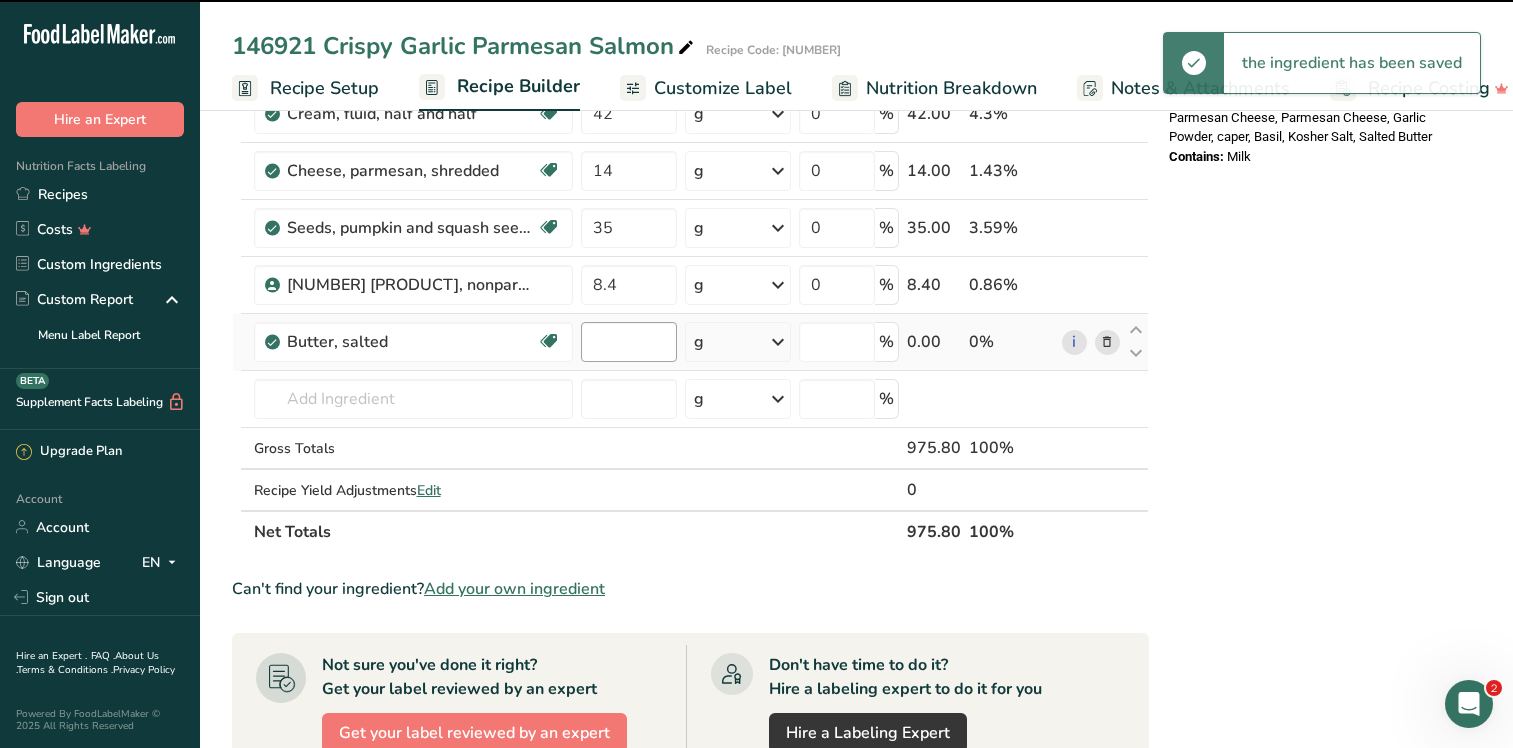 type on "0" 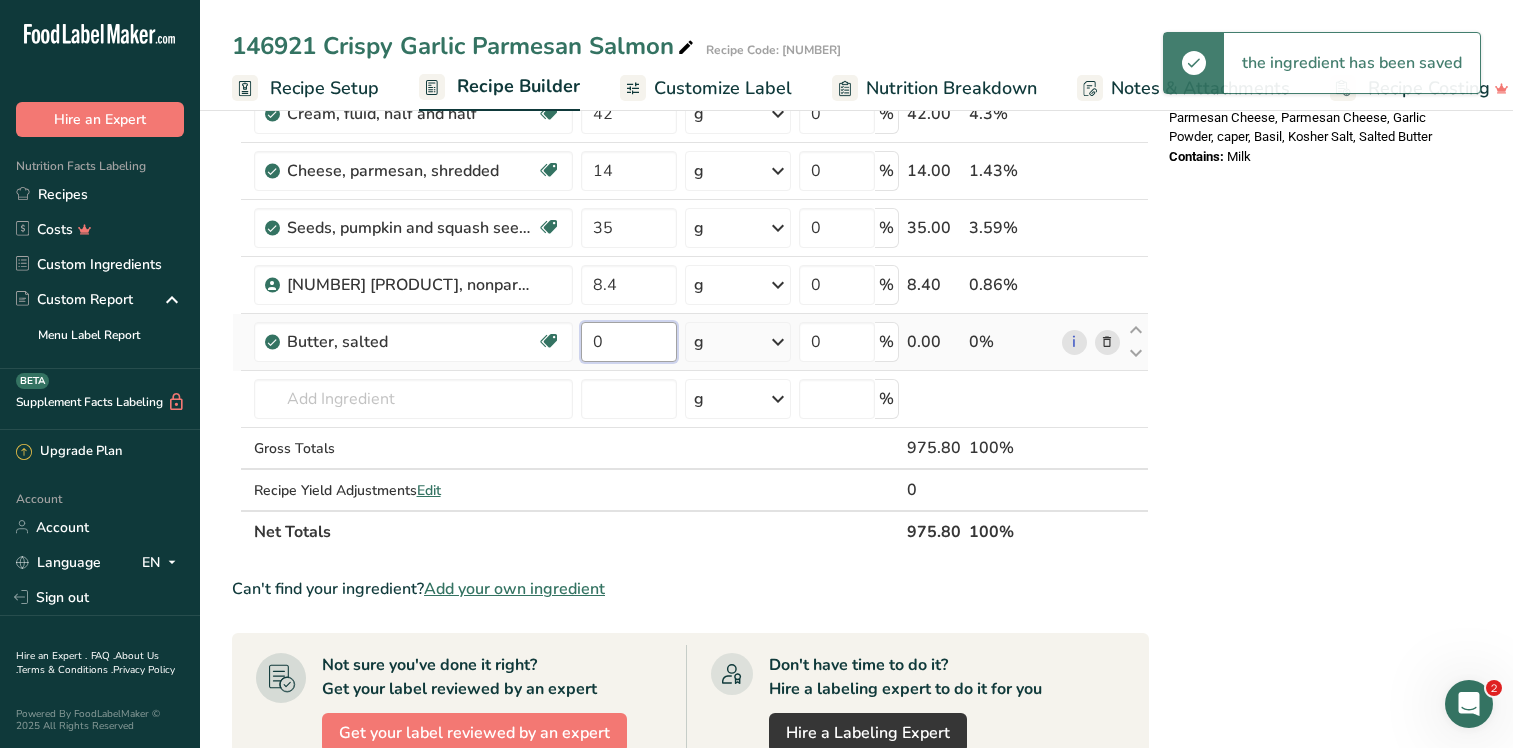 drag, startPoint x: 611, startPoint y: 342, endPoint x: 584, endPoint y: 338, distance: 27.294687 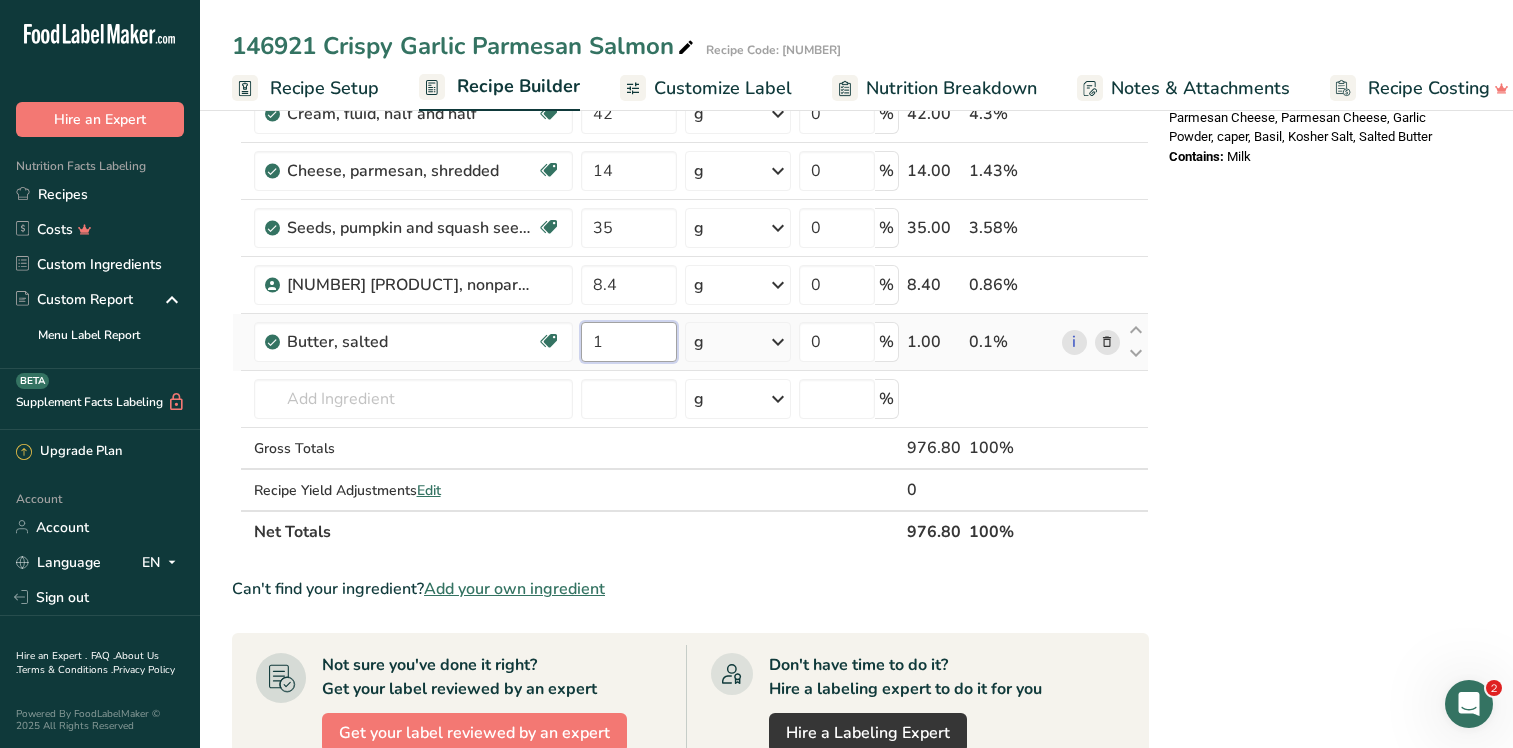 type on "1" 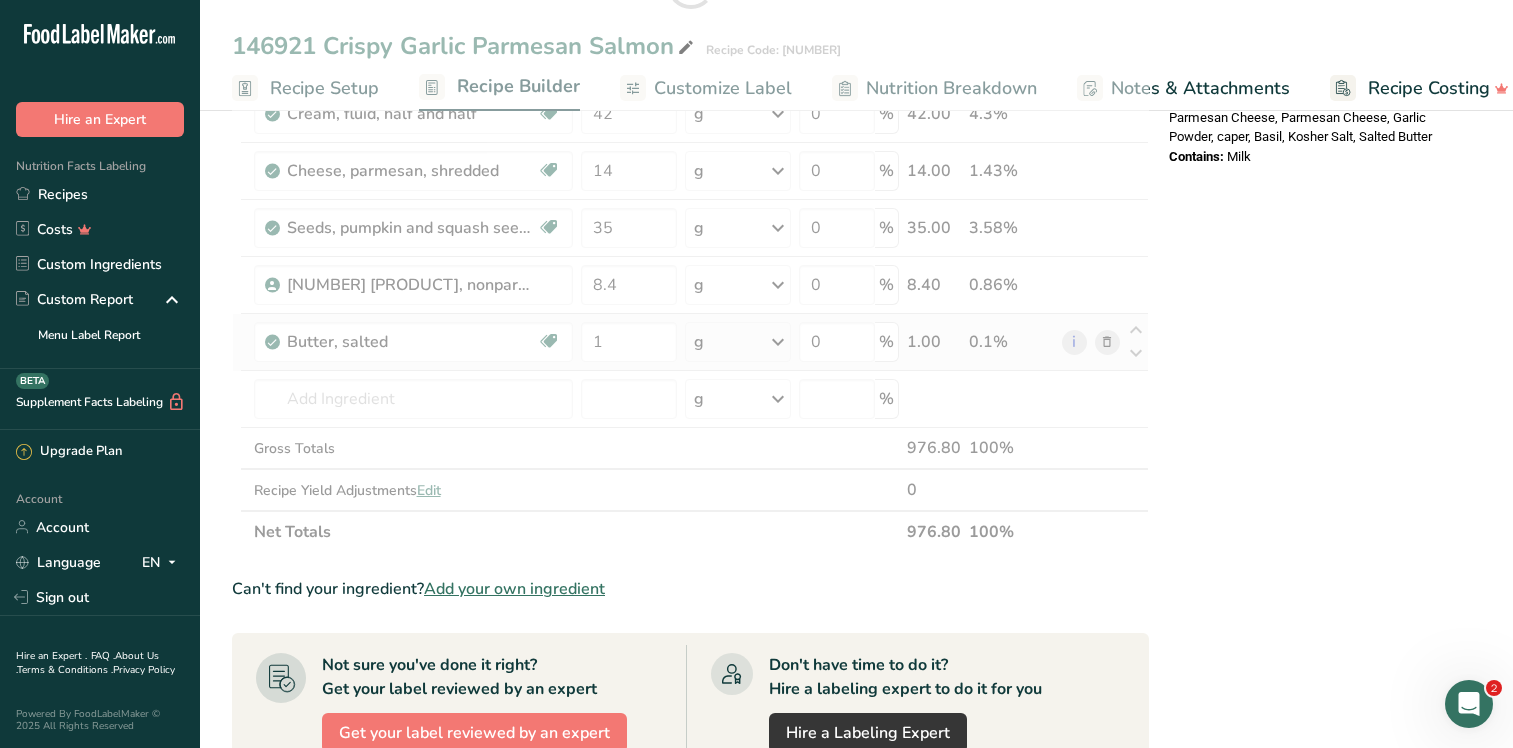 click on "Ingredient *
Amount *
Unit *
Waste *   .a-a{fill:#347362;}.b-a{fill:#fff;}          Grams
Percentage
3038 salmon, norwegian, fillet, IQF ([NUMBER])
336
g
Weight Units
g
kg
mg
See more
Volume Units
l
mL
fl oz
See more
0
%
336.00
34.4%
Spinach, raw
Source of Antioxidants
Dairy free
Gluten free
Vegan
Vegetarian
Soy free
168
g
Portions
1 cup
1 bunch
1 leaf
See more
Weight Units
g
kg
mg" at bounding box center (690, -16) 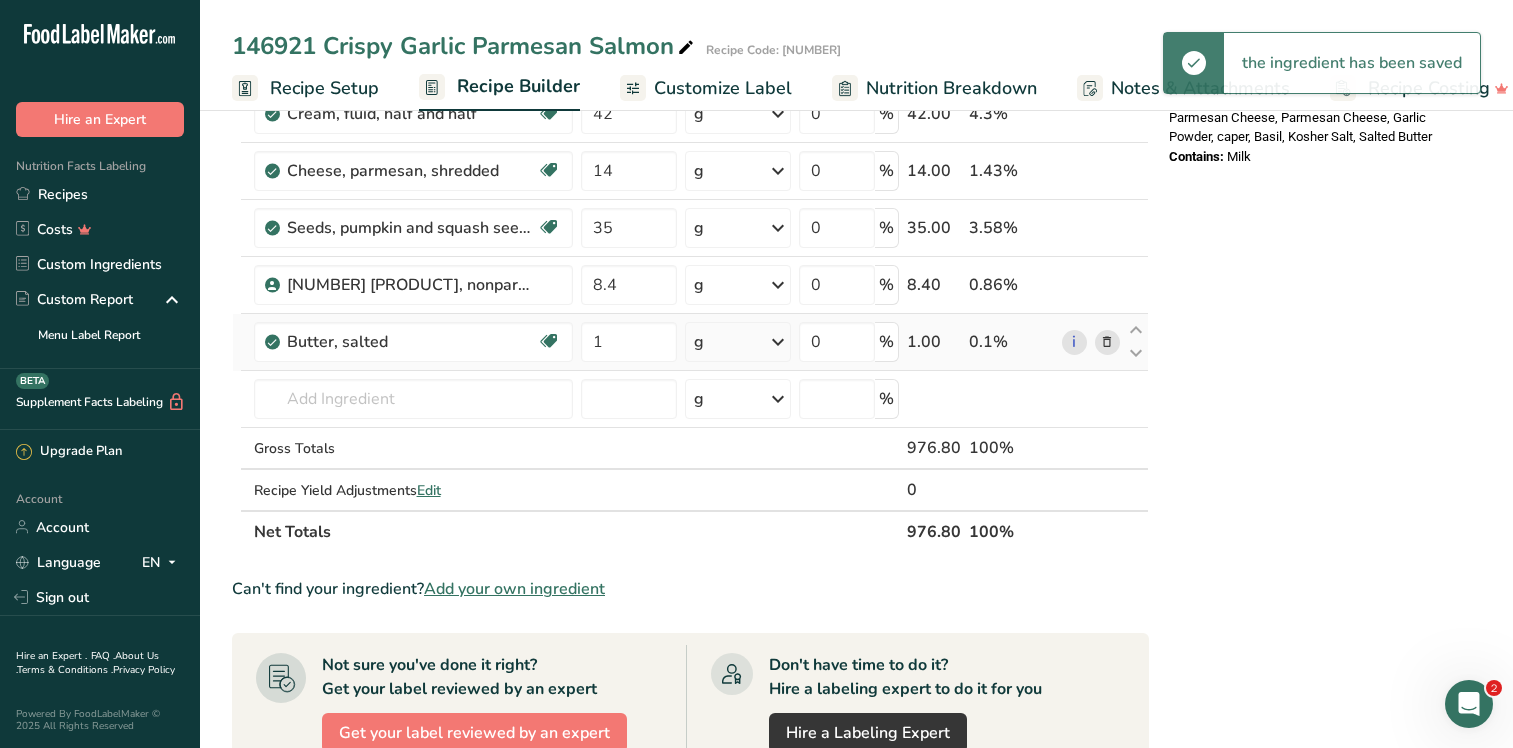 click at bounding box center (778, 342) 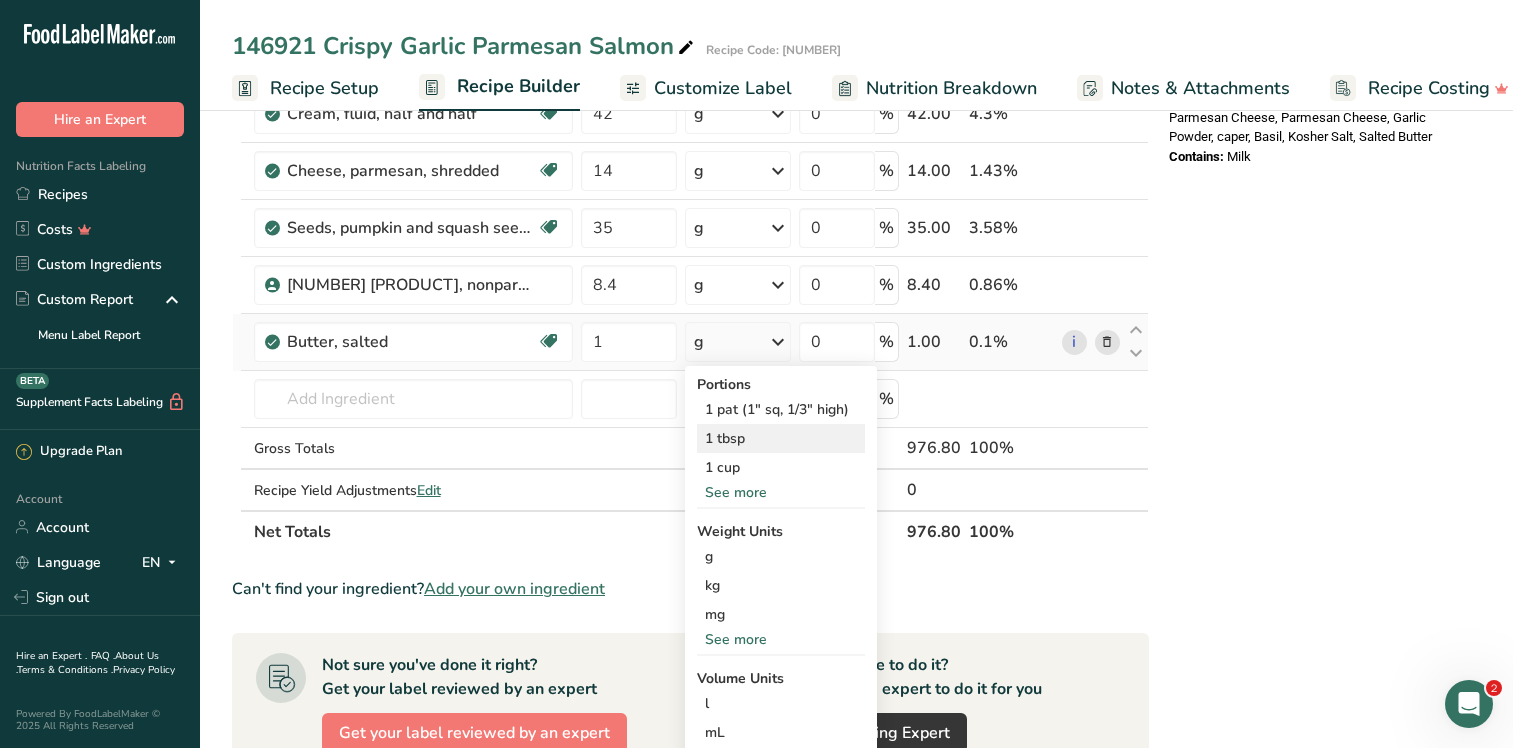 click on "1 tbsp" at bounding box center [781, 438] 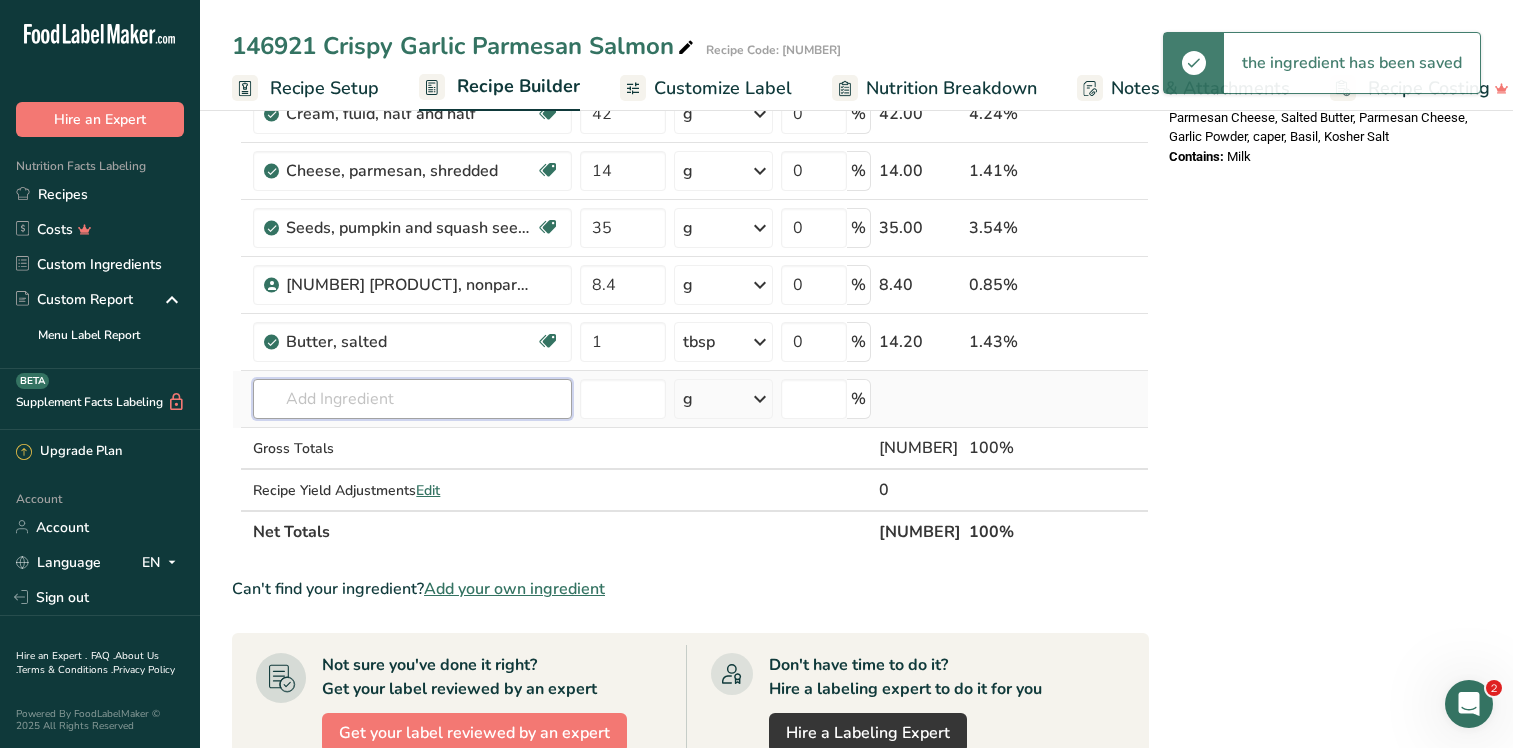 click at bounding box center (412, 399) 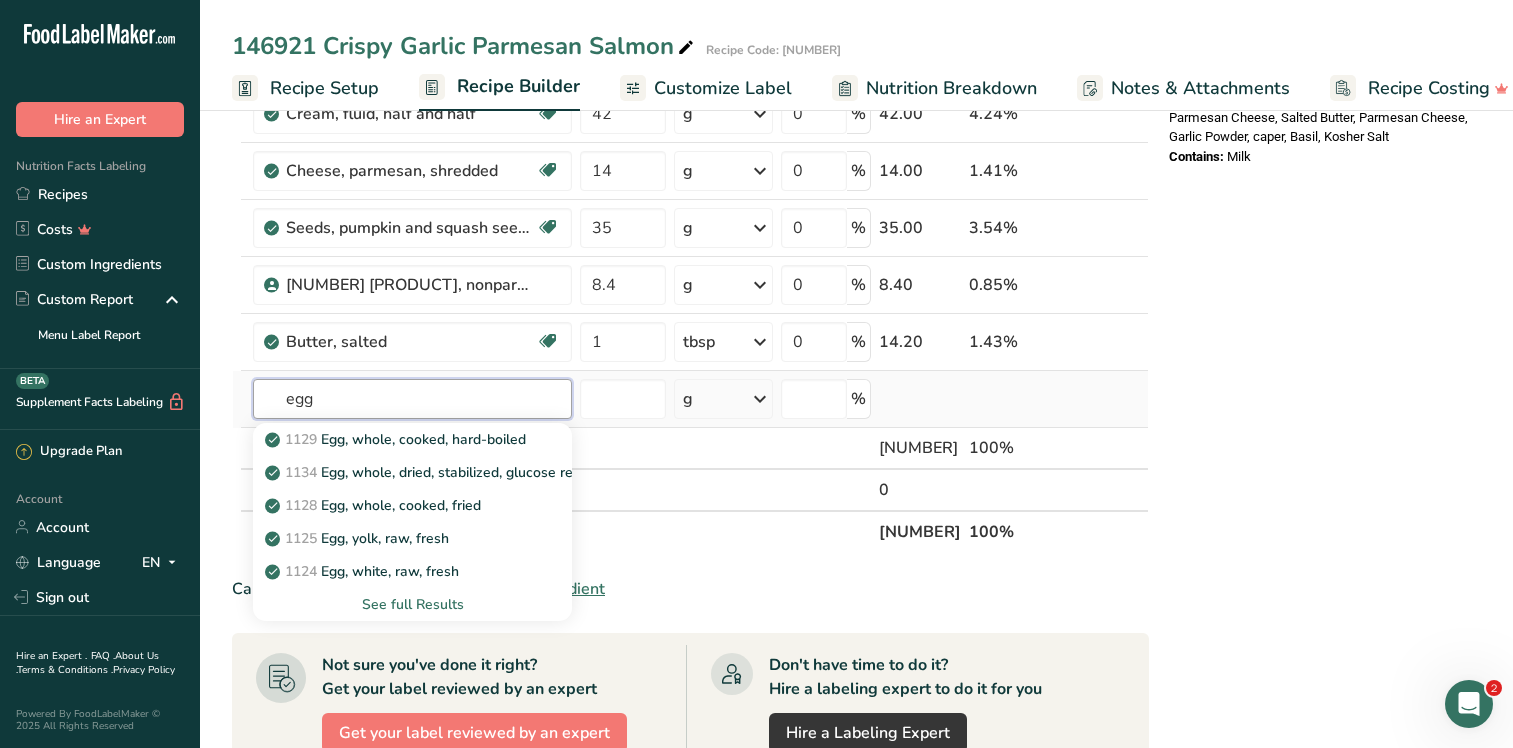 type on "egg" 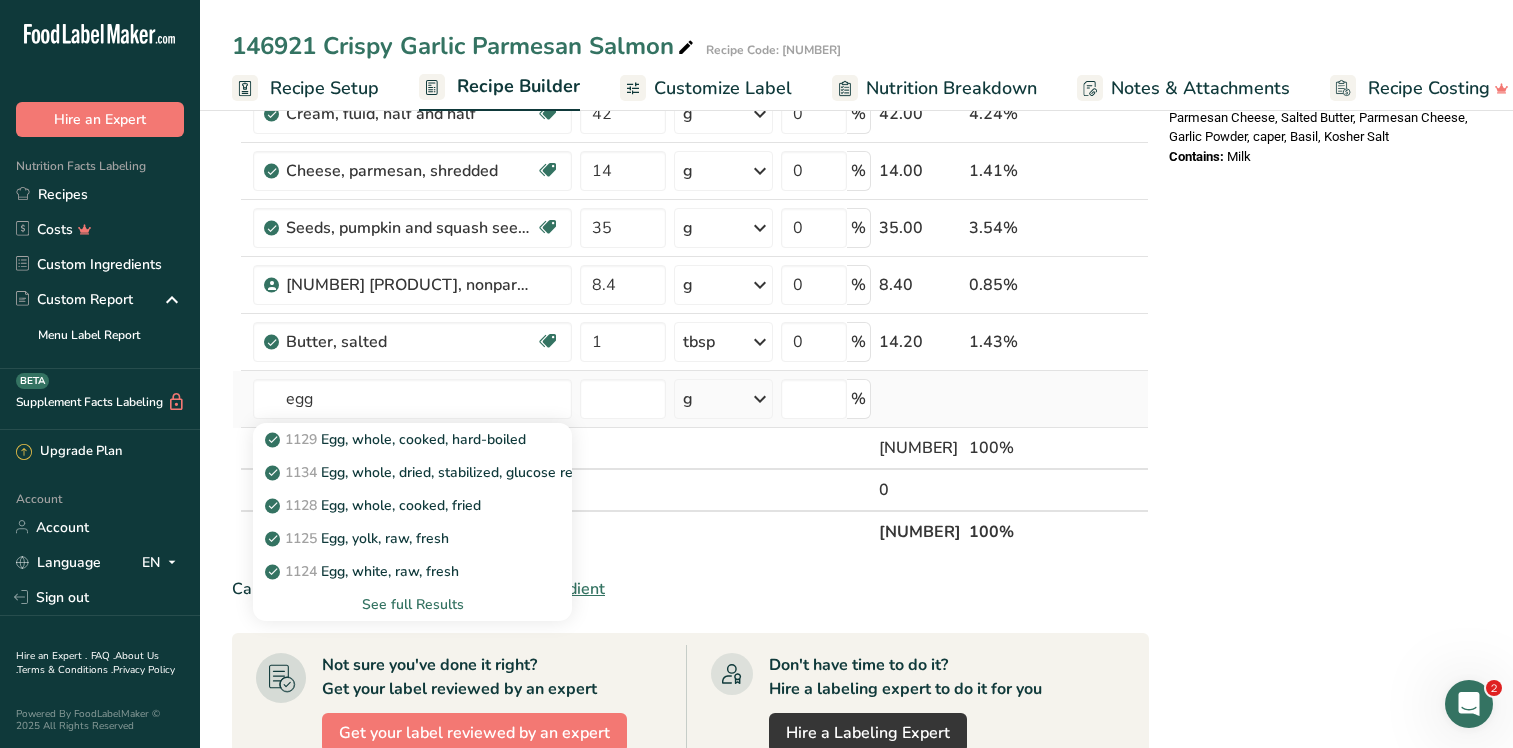type 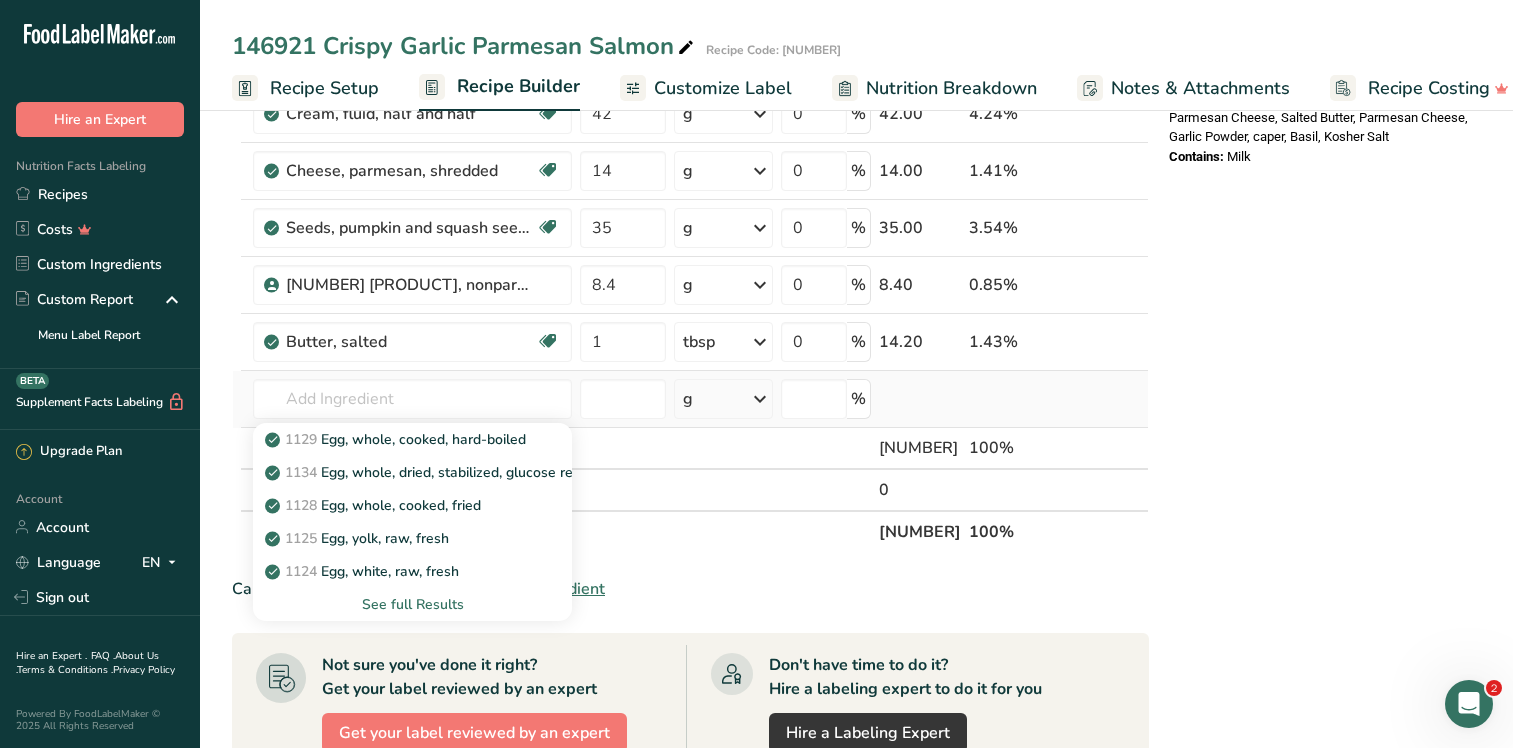 click on "See full Results" at bounding box center [412, 604] 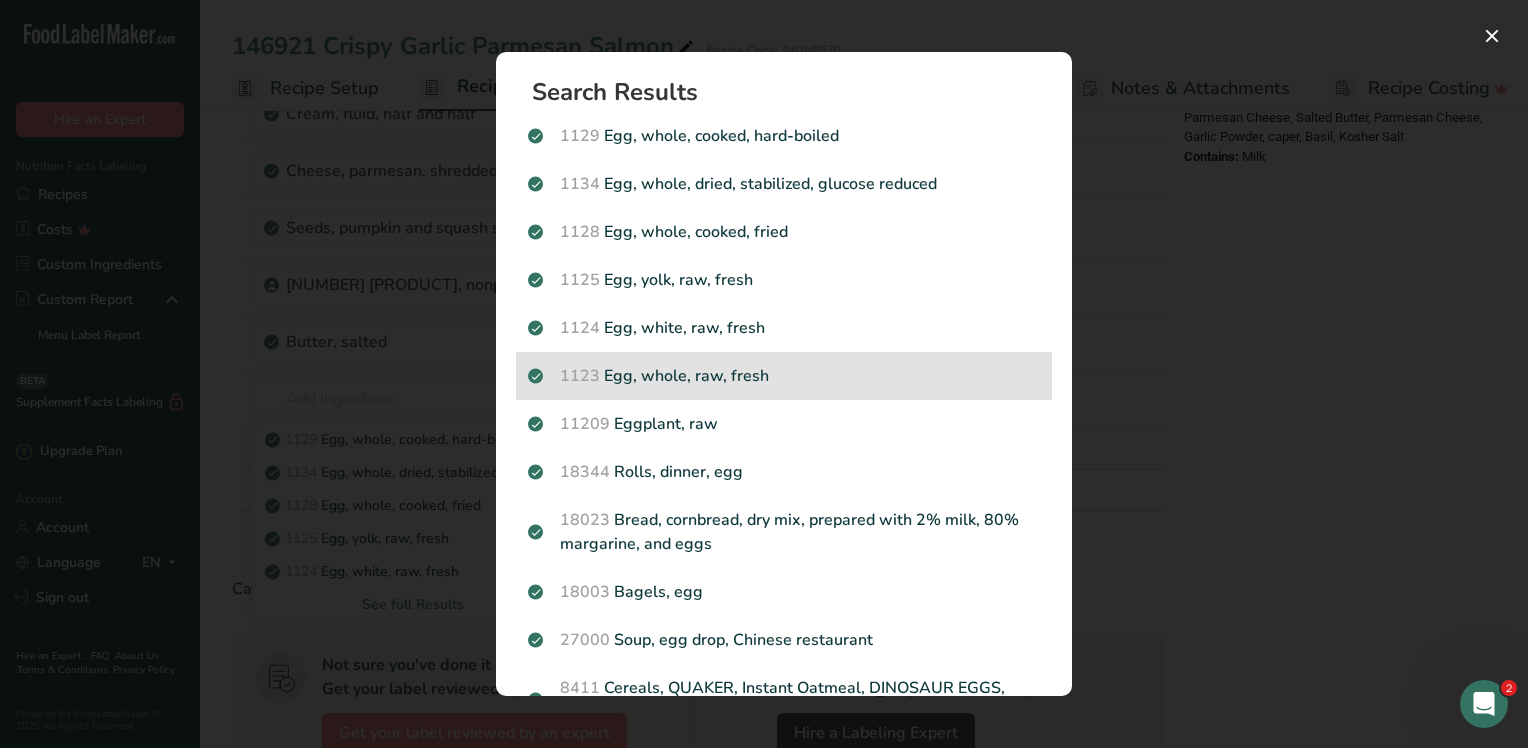 click on "1123
Egg, whole, raw, fresh" at bounding box center (784, 376) 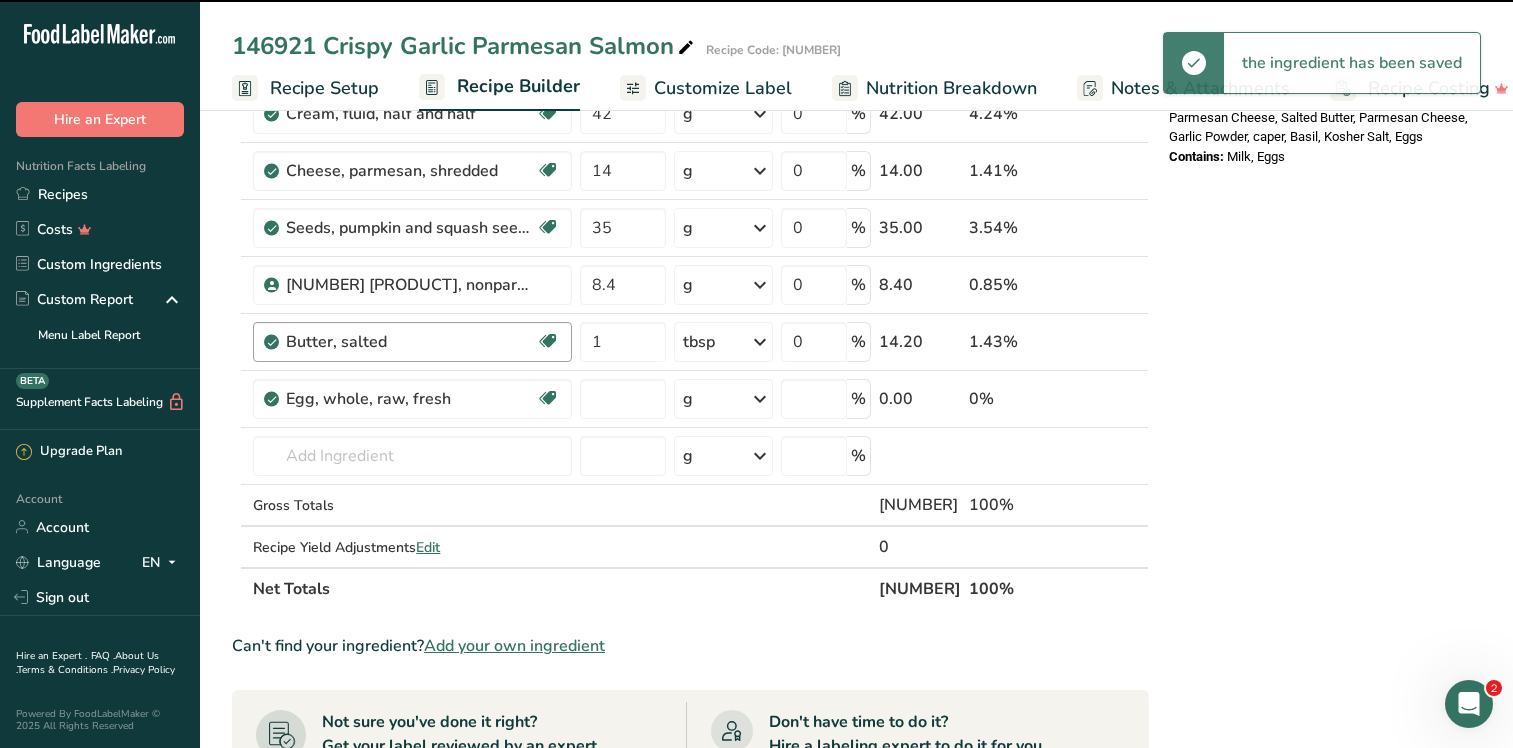 type on "0" 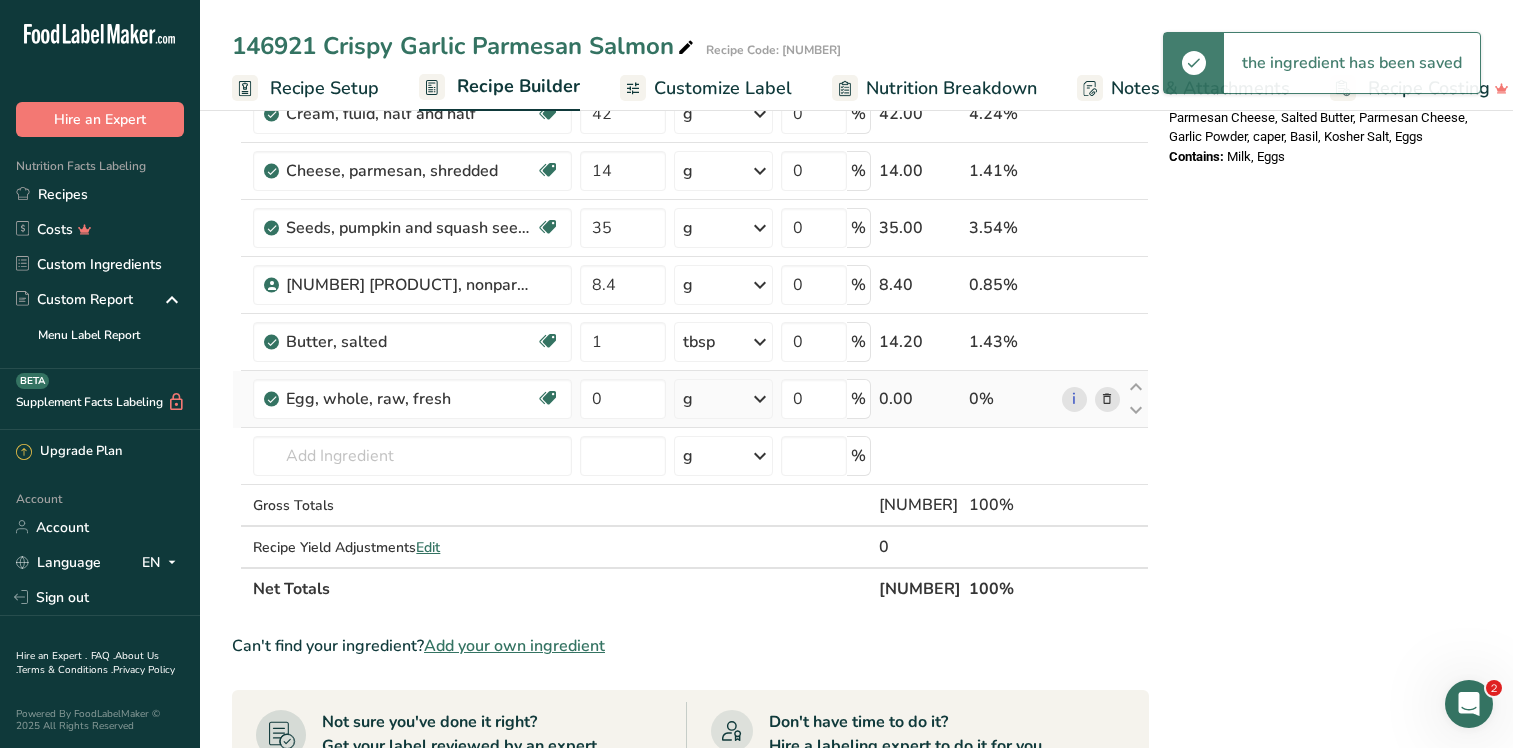 click at bounding box center (760, 399) 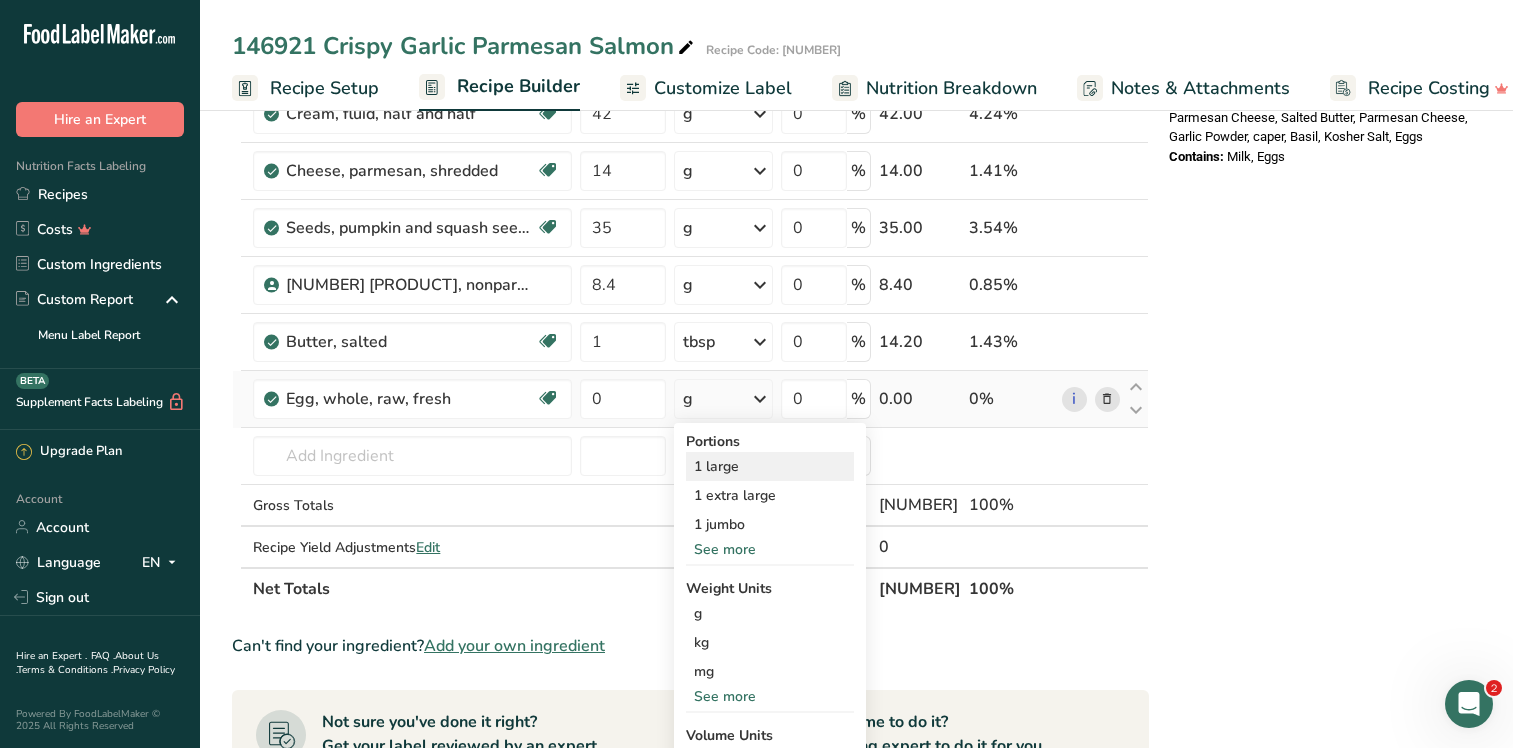 click on "1 large" at bounding box center [770, 466] 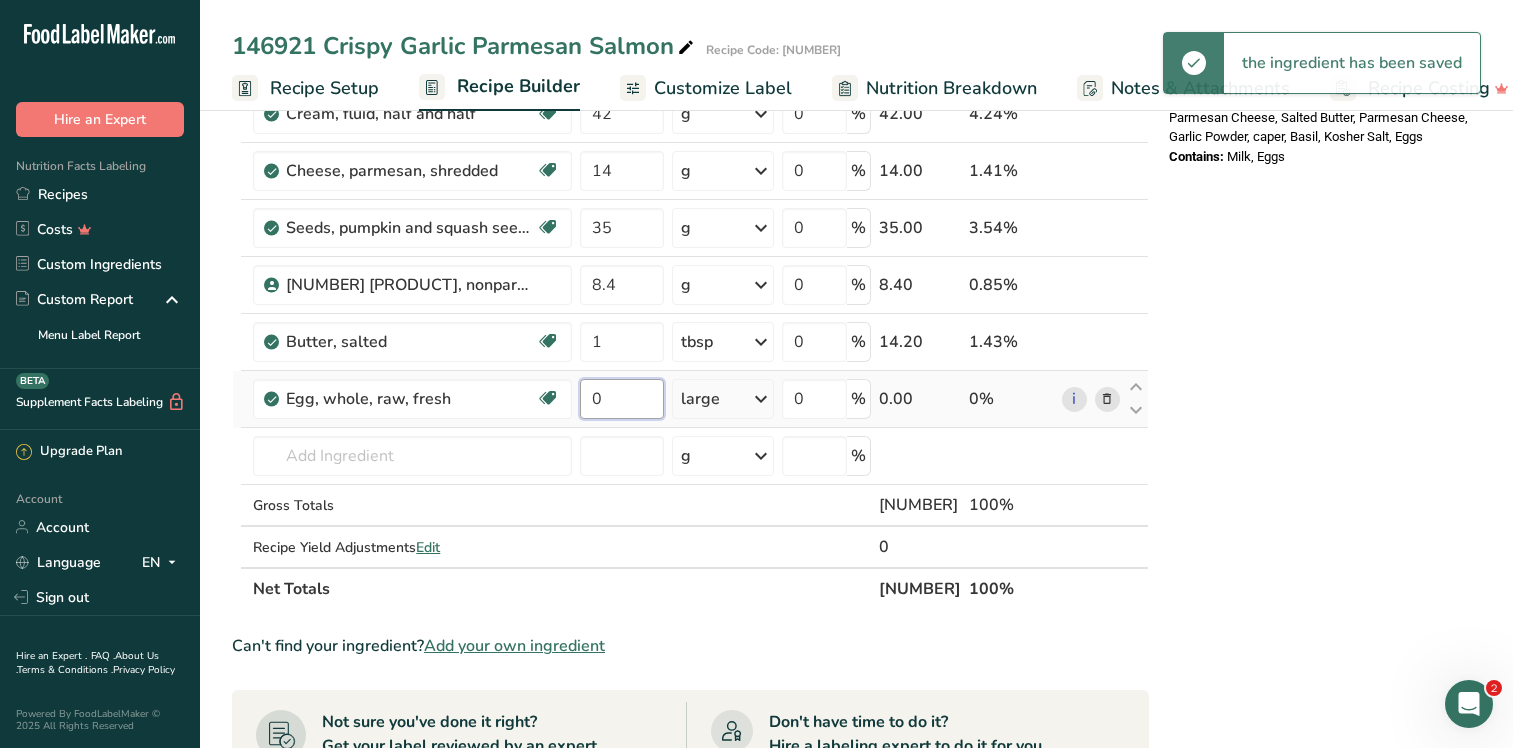 drag, startPoint x: 622, startPoint y: 397, endPoint x: 594, endPoint y: 395, distance: 28.071337 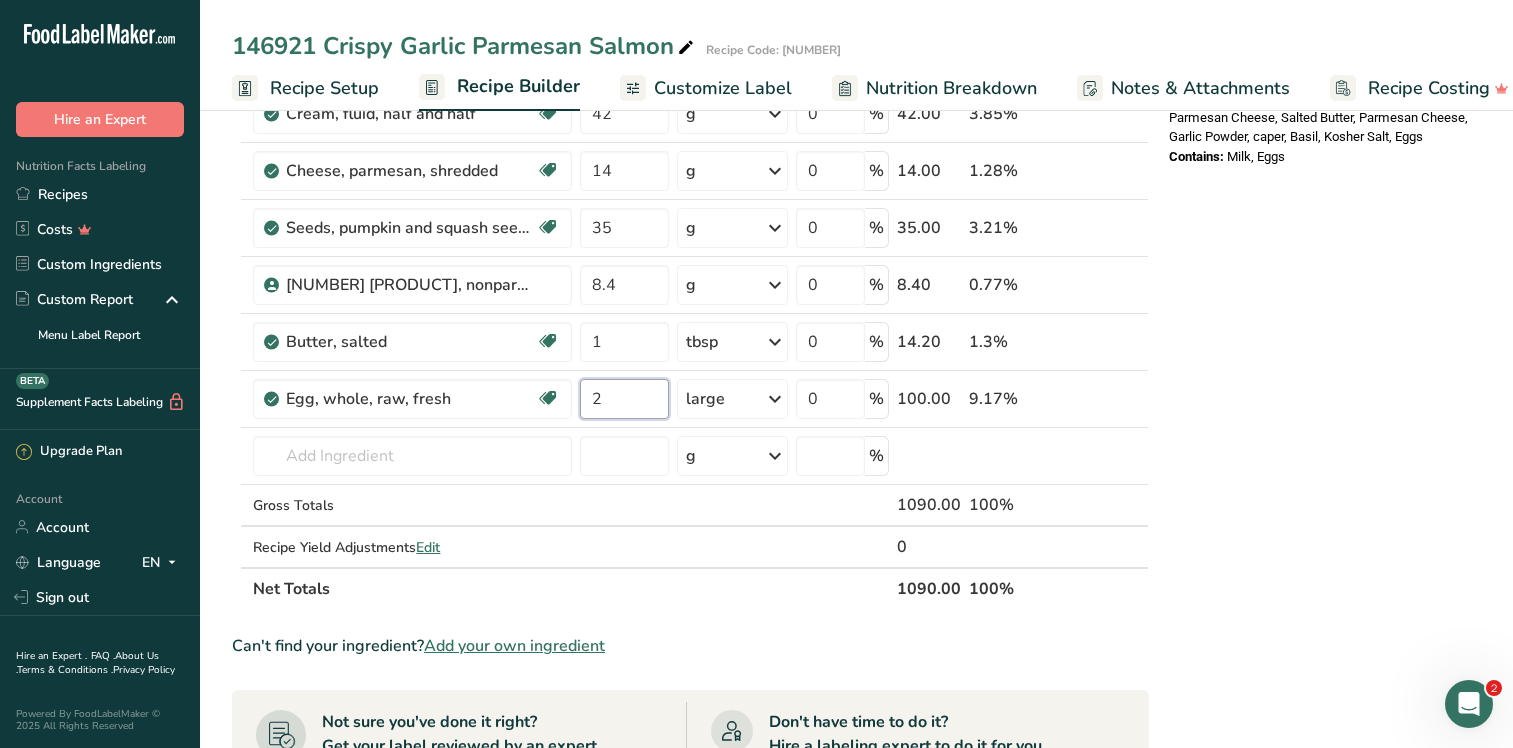 type on "2" 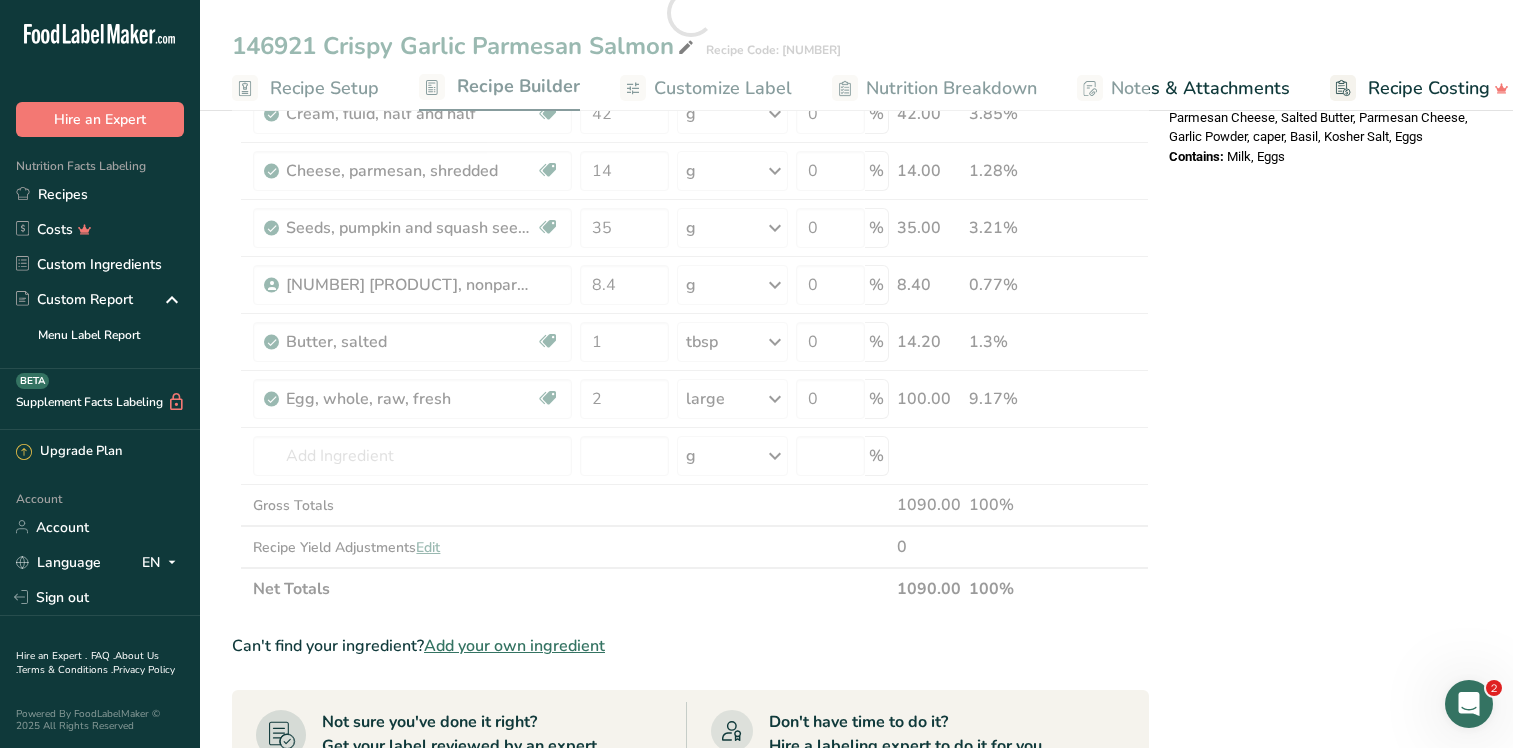 click on "Nutrition Facts
2 Servings Per Container
Serving Size
495g
Amount Per Serving
Calories
630
% Daily Value *
Total Fat
37g
48%
Saturated Fat
17g
87%
Trans  Fat
0g
Cholesterol
110mg
36%
Sodium
1090mg
47%
Total Carbohydrates
48g
18%
Dietary Fiber
6g
21%" at bounding box center [1321, 360] 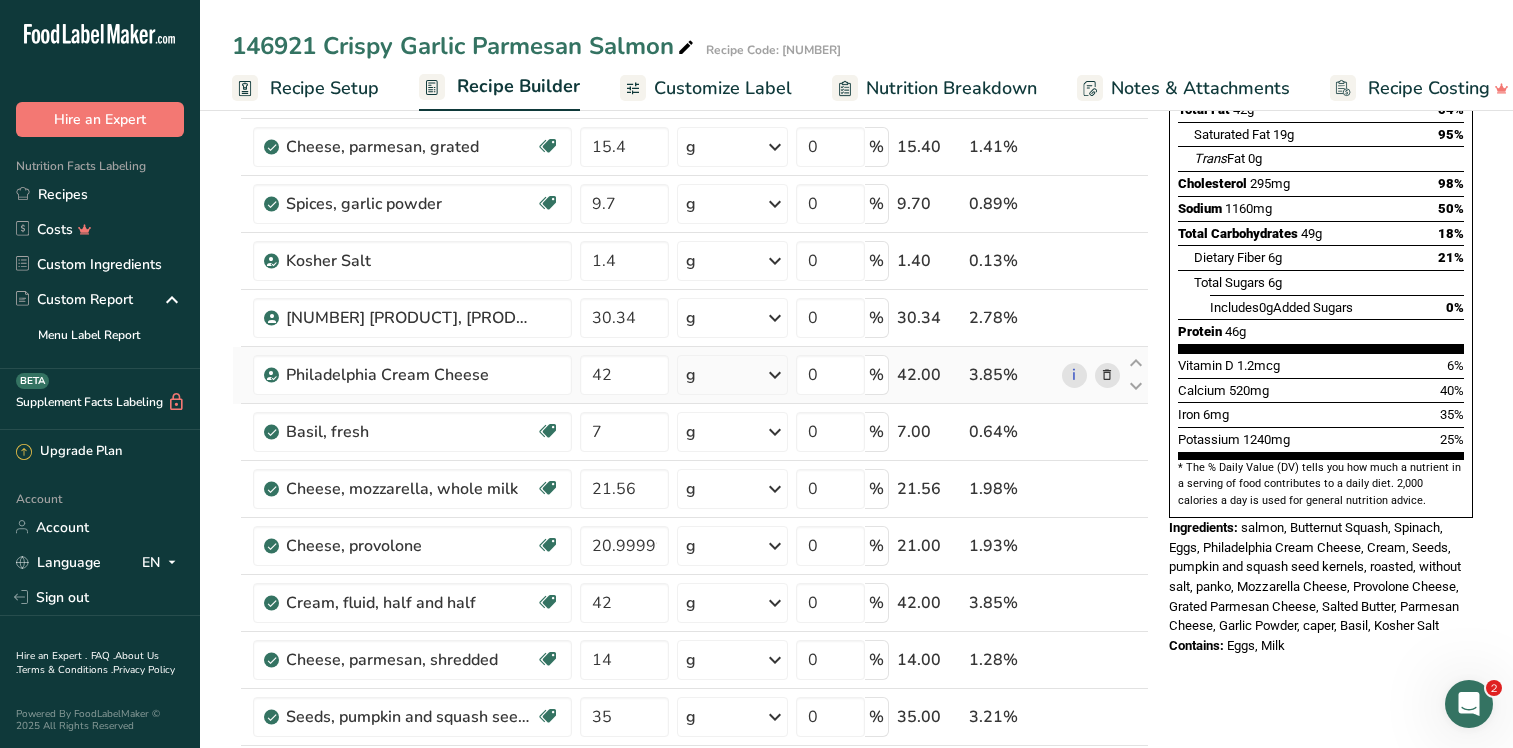 scroll, scrollTop: 300, scrollLeft: 0, axis: vertical 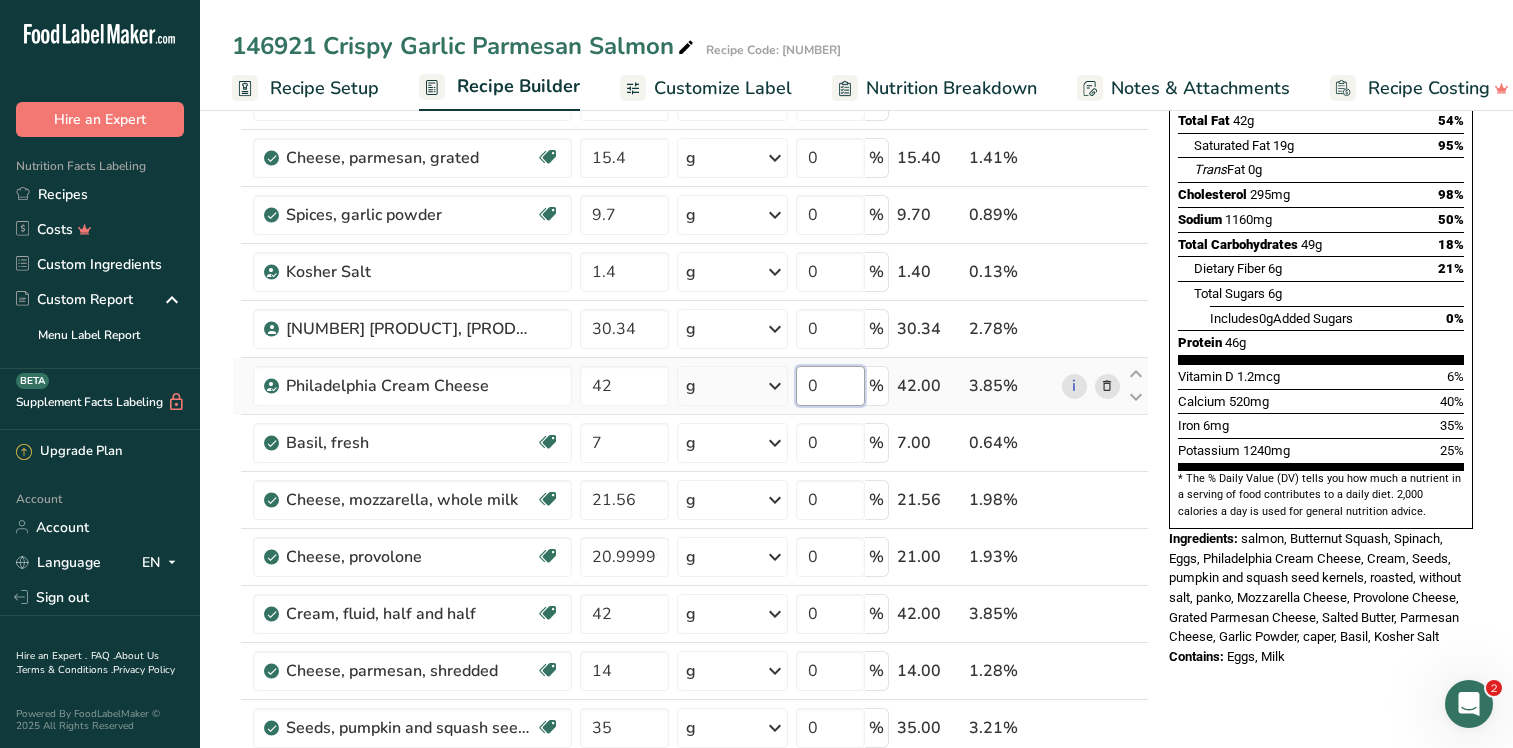 drag, startPoint x: 831, startPoint y: 387, endPoint x: 792, endPoint y: 364, distance: 45.276924 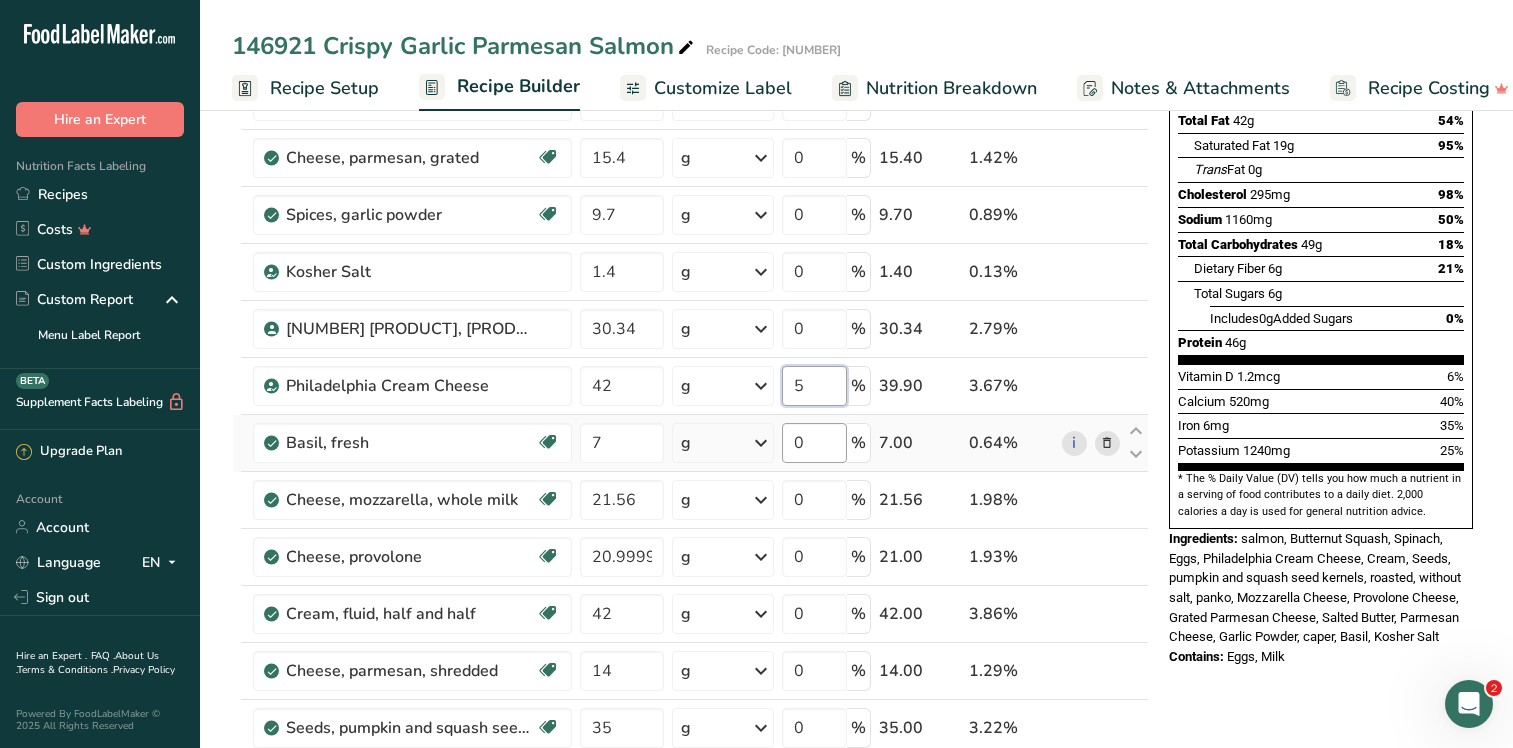 type on "5" 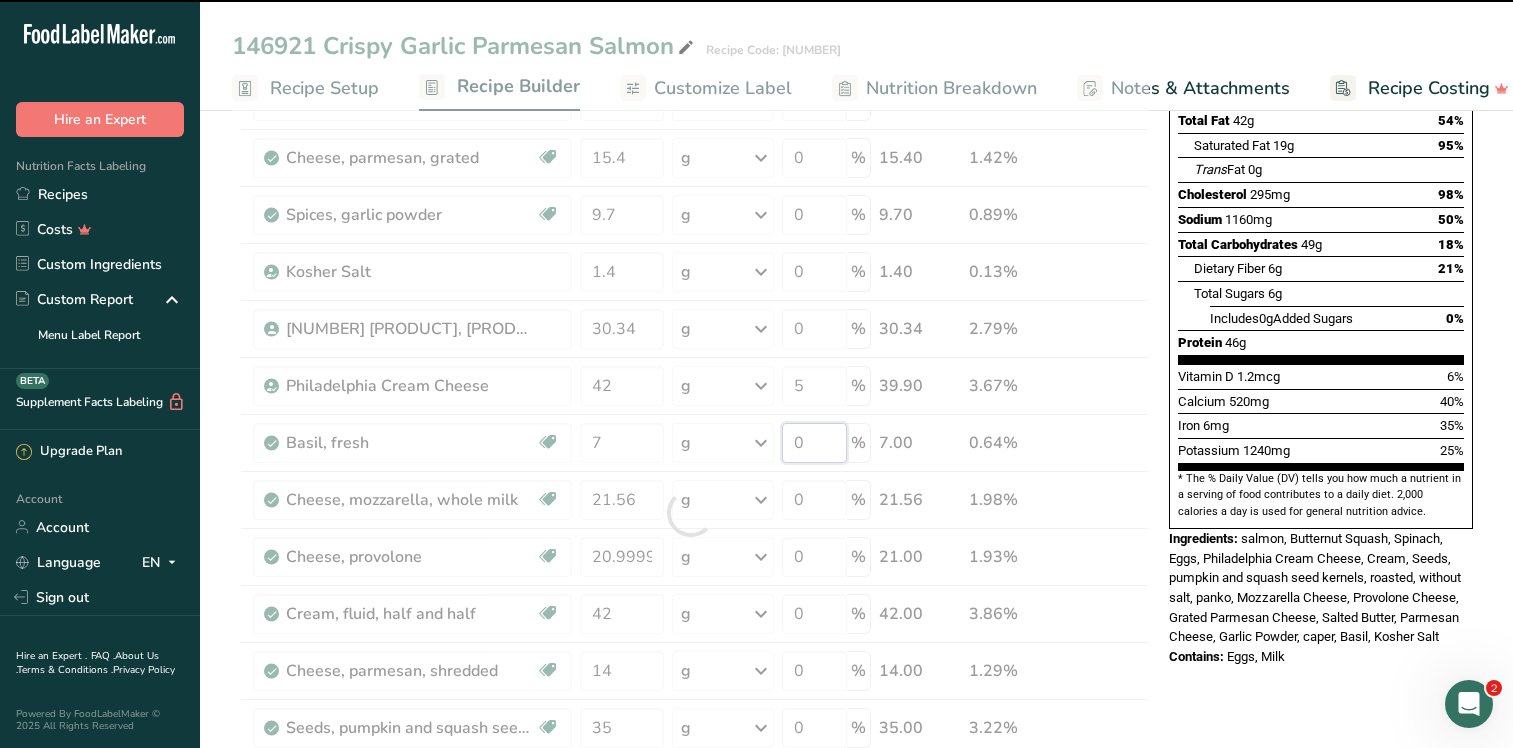 drag, startPoint x: 826, startPoint y: 445, endPoint x: 807, endPoint y: 439, distance: 19.924858 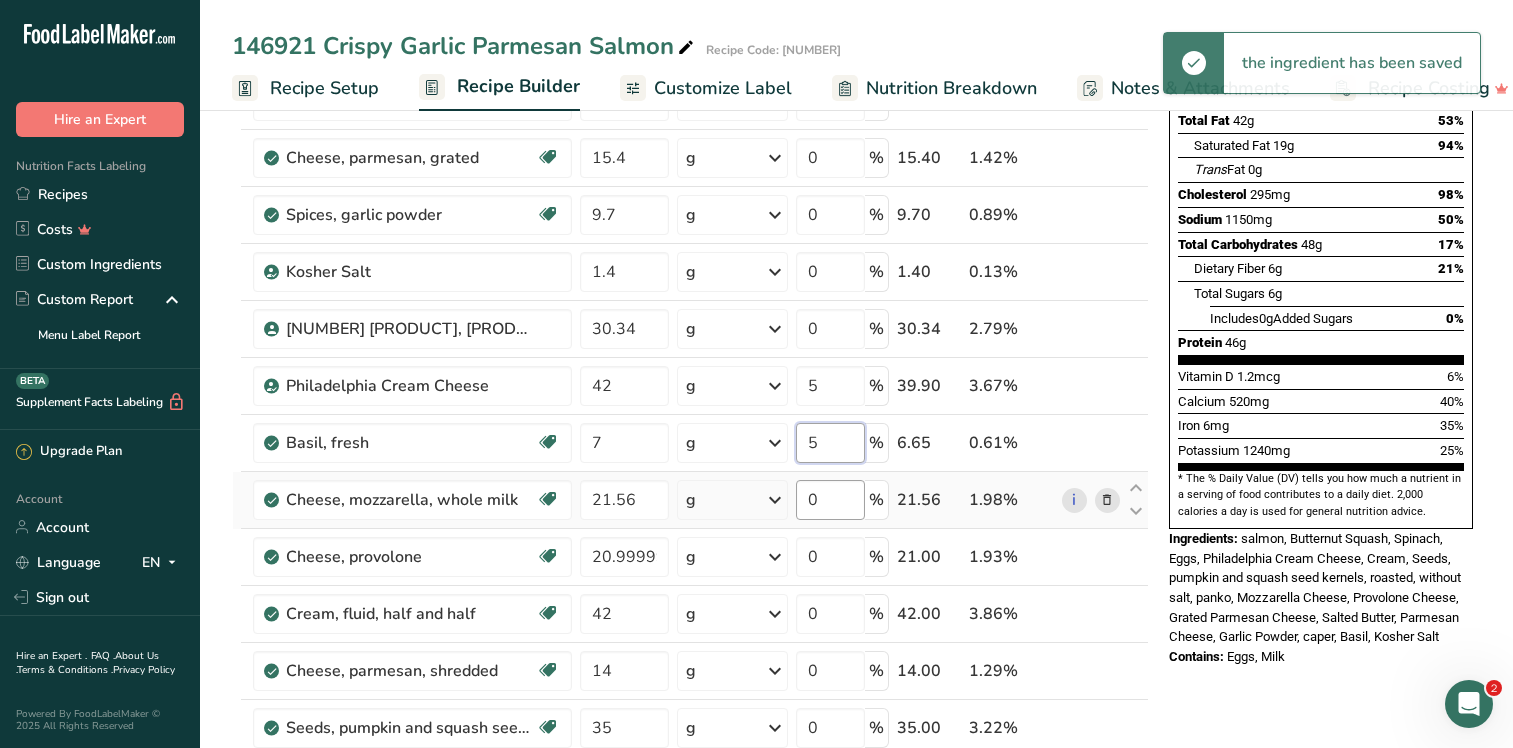 type on "5" 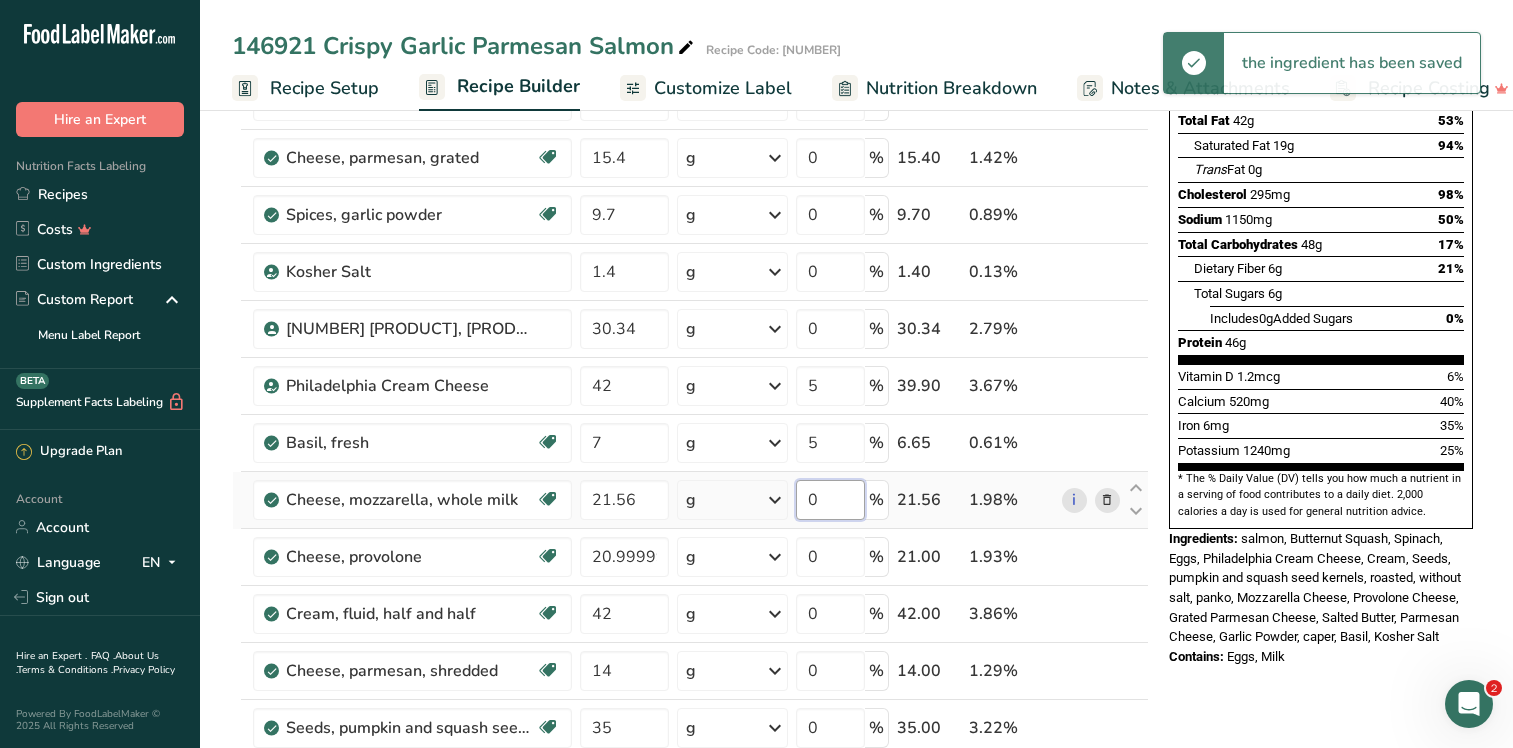 click on "Ingredient *
Amount *
Unit *
Waste *   .a-a{fill:#347362;}.b-a{fill:#fff;}          Grams
Percentage
[NUMBER] [PRODUCT], [ORIGIN], fillet, IQF ([PRODUCT_CODE])
[NUMBER]
g
Weight Units
g
kg
mg
See more
Volume Units
l
mL
fl oz
See more
0
%
[NUMBER].00
[PERCENTAGE]%
Spinach, raw
Source of Antioxidants
Dairy free
Gluten free
Vegan
Vegetarian
Soy free
[NUMBER]
g
Portions
1 cup
1 bunch
1 leaf
See more
Weight Units
g
kg
mg" at bounding box center [690, 513] 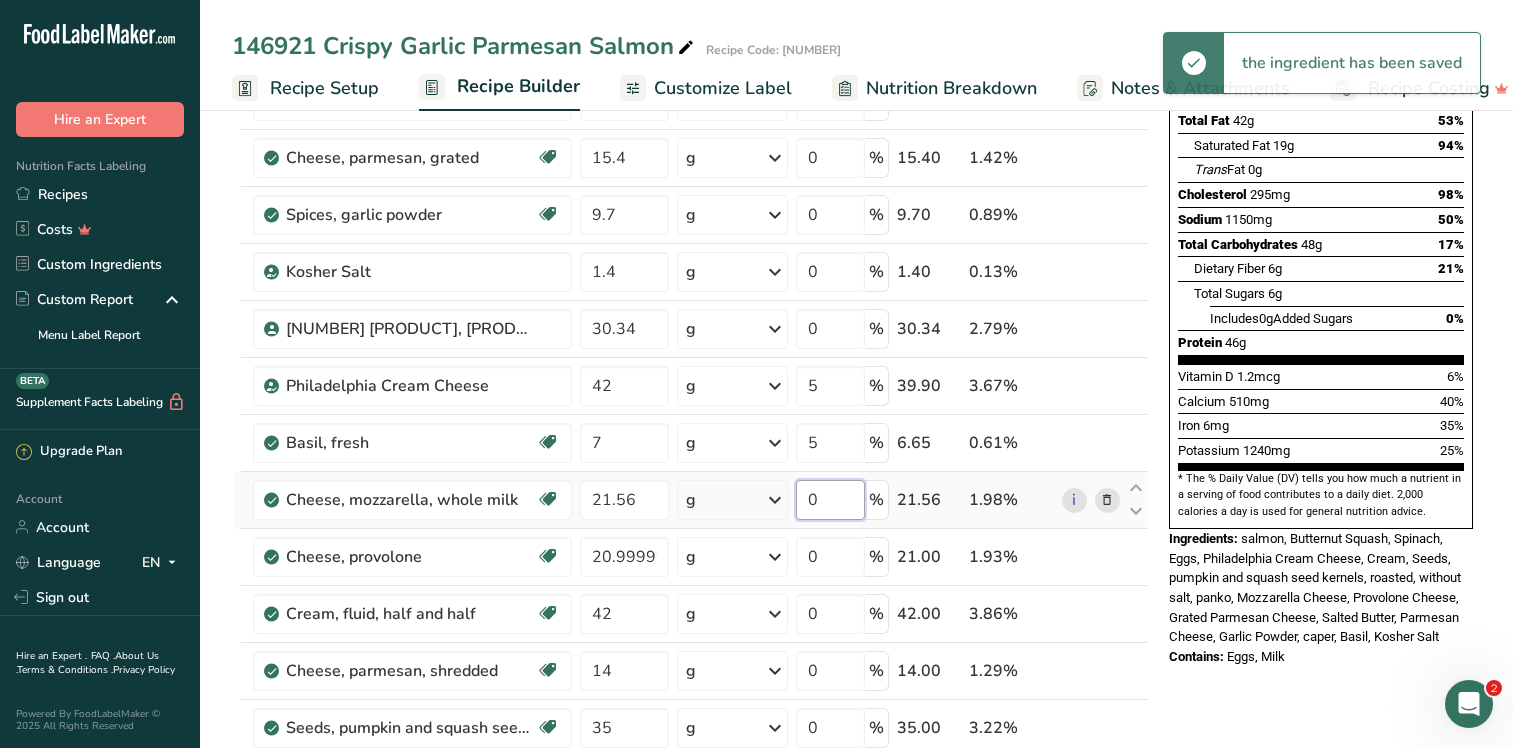 drag, startPoint x: 824, startPoint y: 502, endPoint x: 806, endPoint y: 496, distance: 18.973665 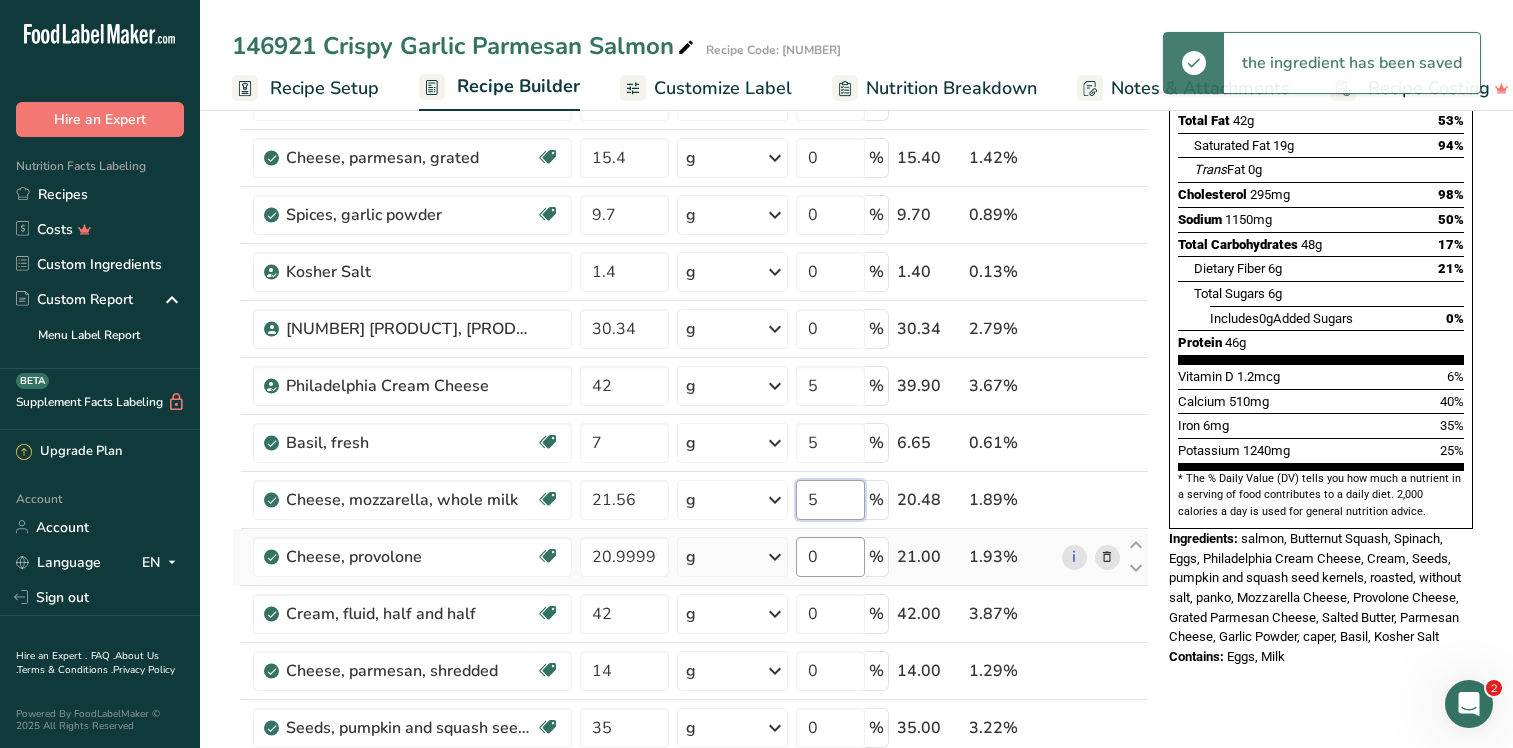type on "5" 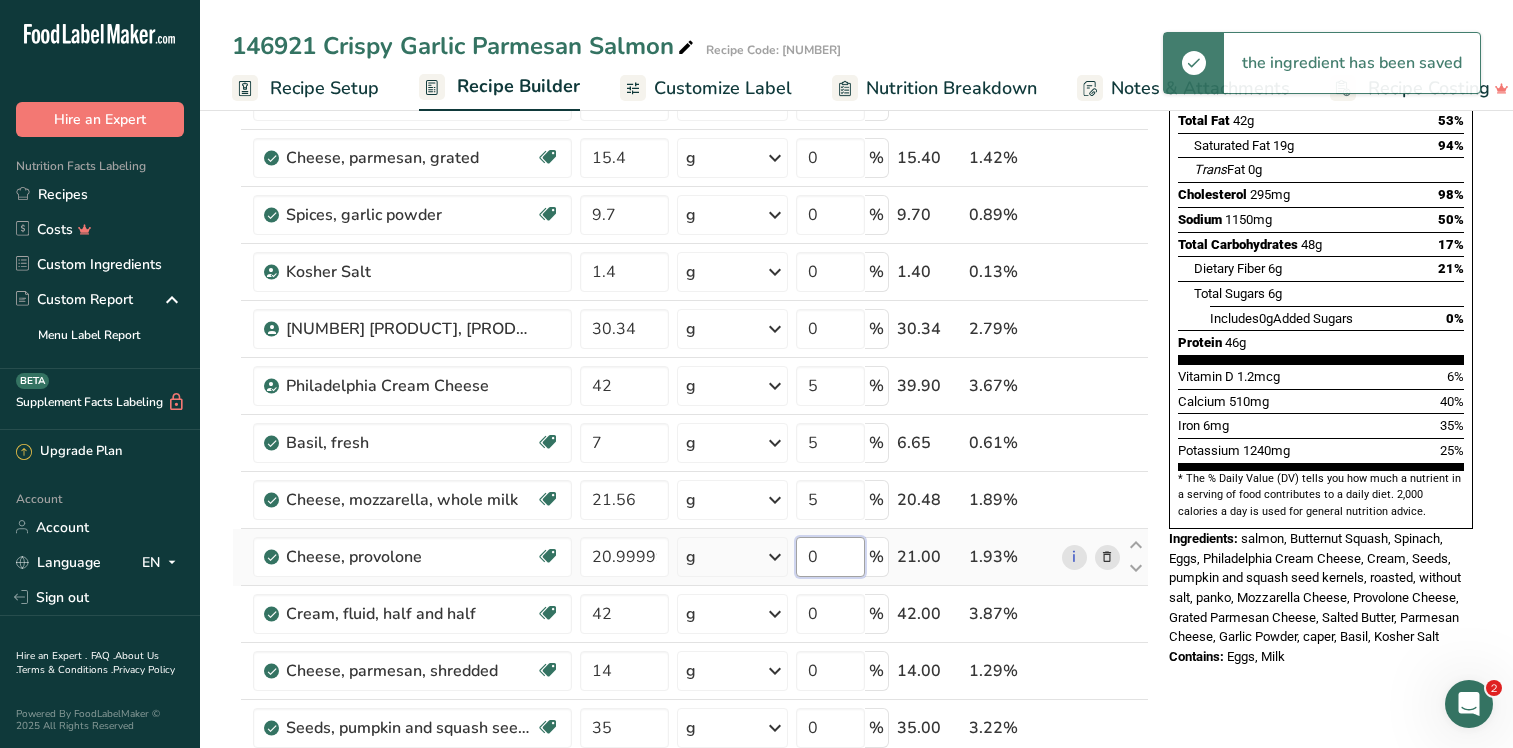 click on "Ingredient *
Amount *
Unit *
Waste *   .a-a{fill:#347362;}.b-a{fill:#fff;}          Grams
Percentage
[NUMBER] [PRODUCT], [ORIGIN], fillet, IQF ([PRODUCT_CODE])
[NUMBER]
g
Weight Units
g
kg
mg
See more
Volume Units
l
mL
fl oz
See more
0
%
[NUMBER].00
[PERCENTAGE]%
Spinach, raw
Source of Antioxidants
Dairy free
Gluten free
Vegan
Vegetarian
Soy free
[NUMBER]
g
Portions
1 cup
1 bunch
1 leaf
See more
Weight Units
g
kg
mg" at bounding box center [690, 513] 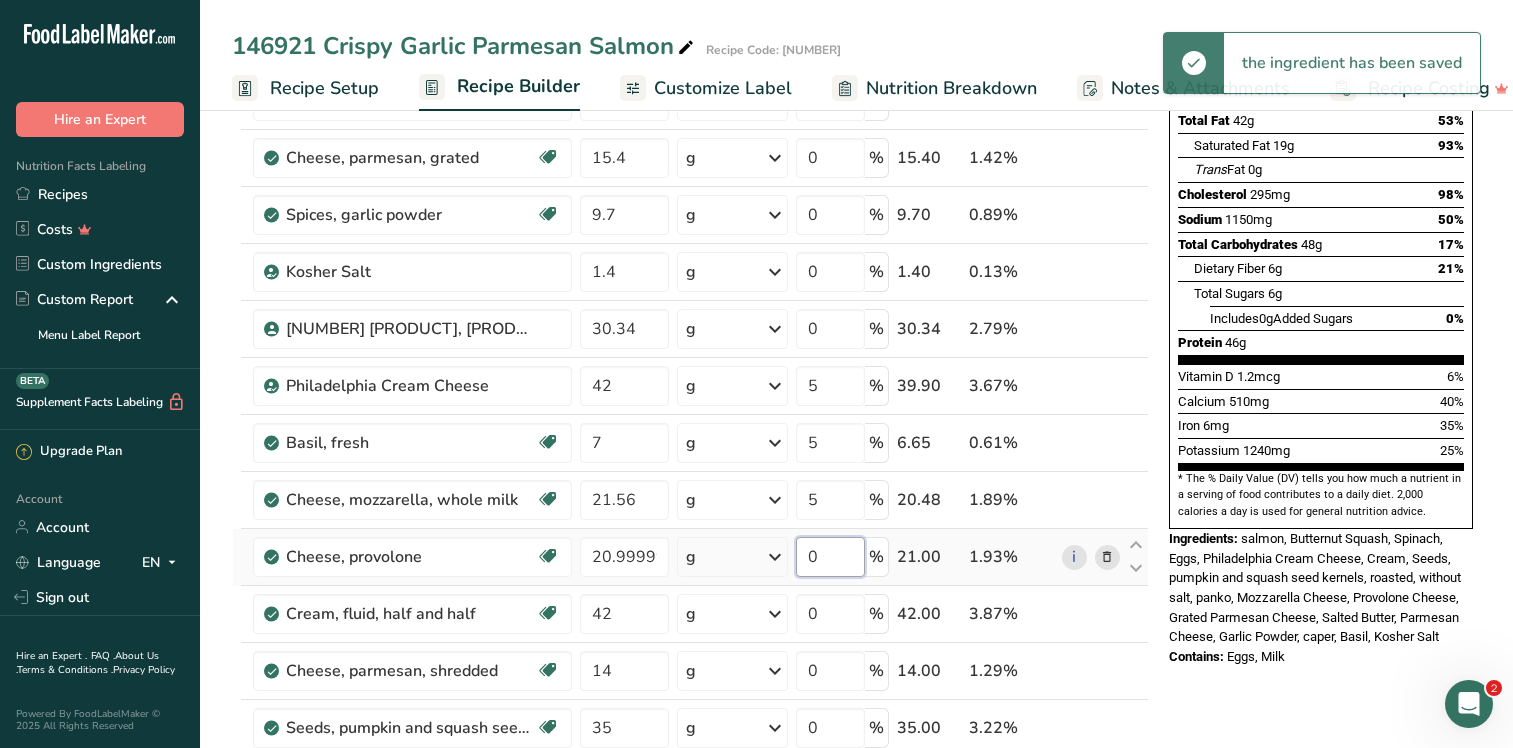 drag, startPoint x: 828, startPoint y: 554, endPoint x: 797, endPoint y: 551, distance: 31.144823 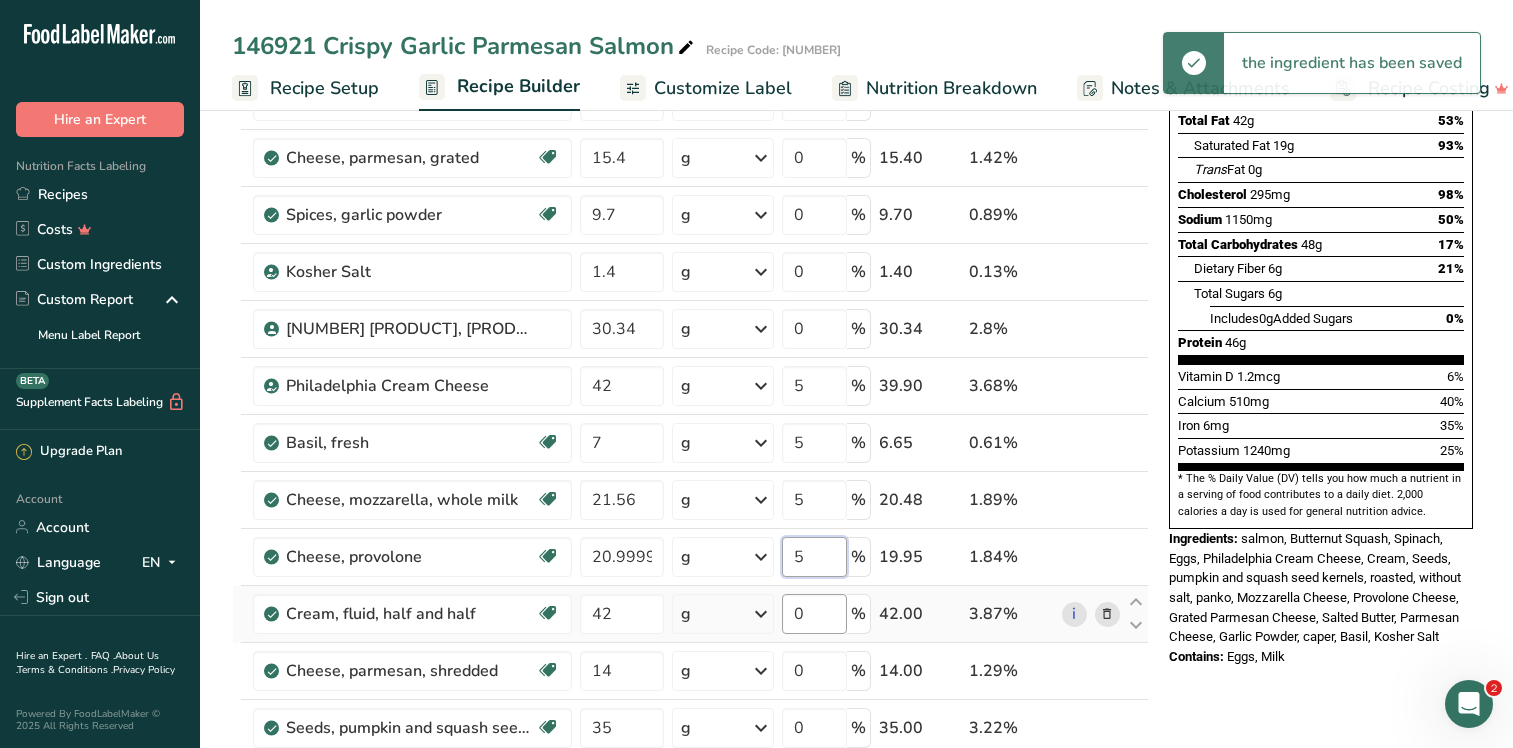 type on "5" 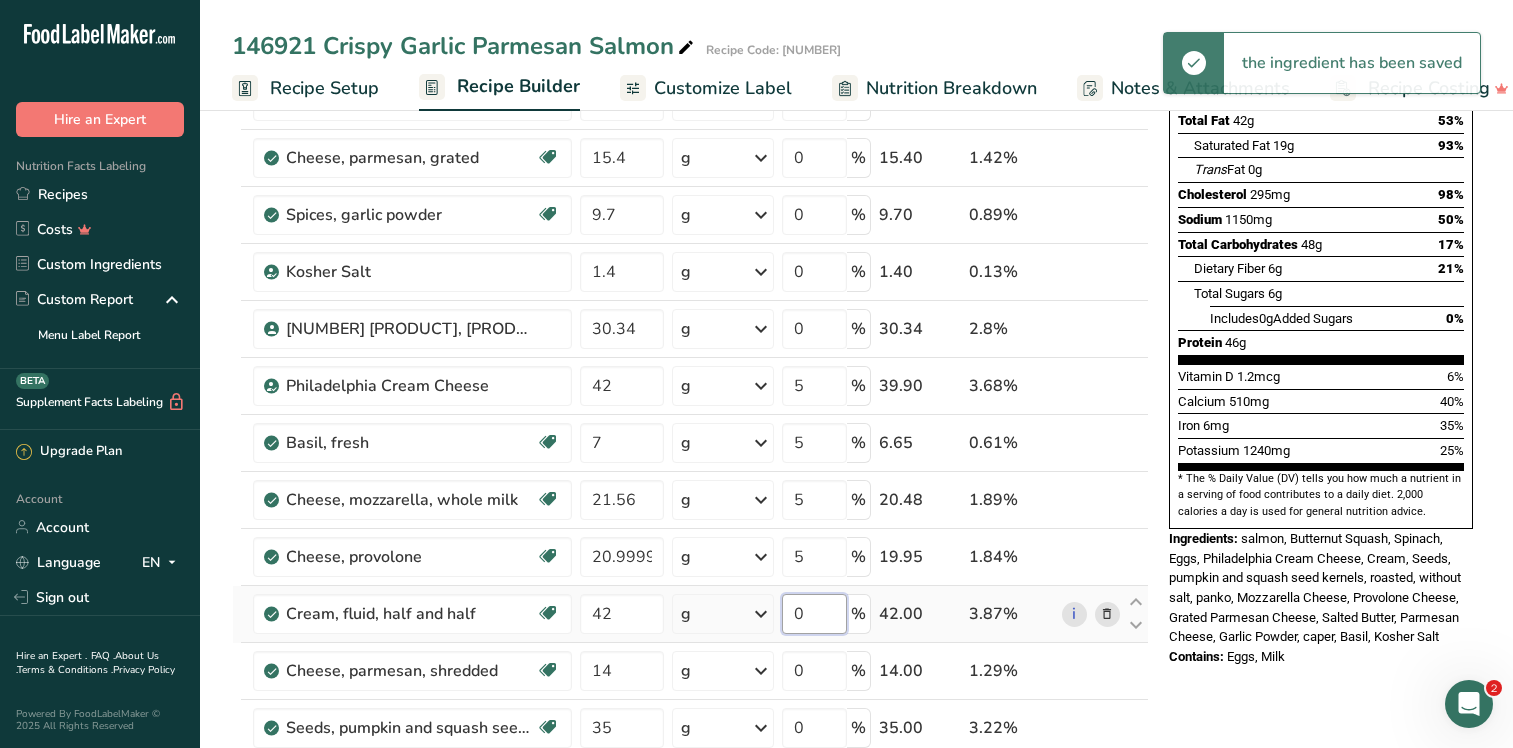 click on "Ingredient *
Amount *
Unit *
Waste *   .a-a{fill:#347362;}.b-a{fill:#fff;}          Grams
Percentage
3038 salmon, norwegian, fillet, IQF (31010740)
336
g
Weight Units
g
kg
mg
See more
Volume Units
l
mL
fl oz
See more
0
%
336.00
30.96%
Spinach, raw
Source of Antioxidants
Dairy free
Gluten free
Vegan
Vegetarian
Soy free
168
g
Portions
1 cup
1 bunch
1 leaf
See more
Weight Units
g
kg
mg" at bounding box center [690, 513] 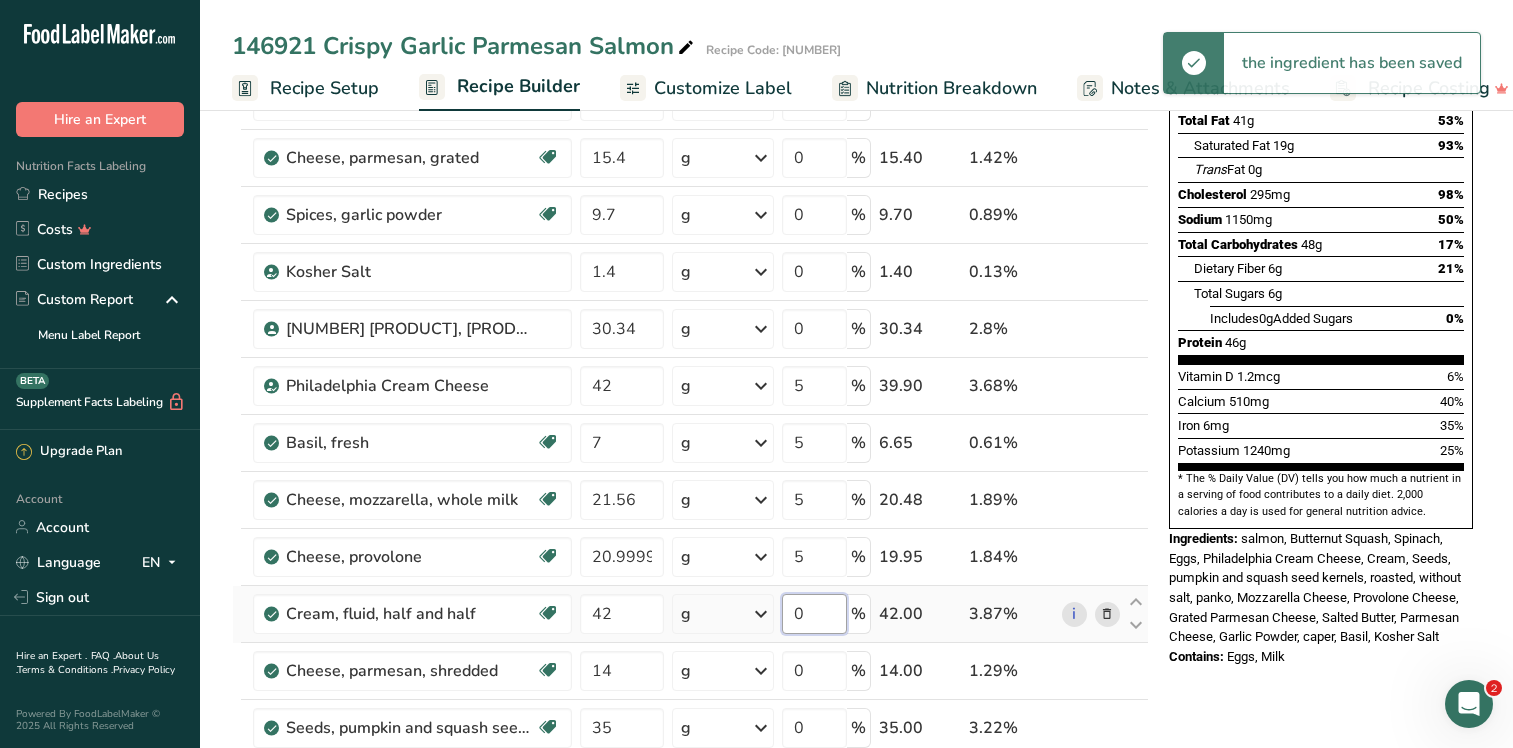 drag, startPoint x: 828, startPoint y: 614, endPoint x: 811, endPoint y: 610, distance: 17.464249 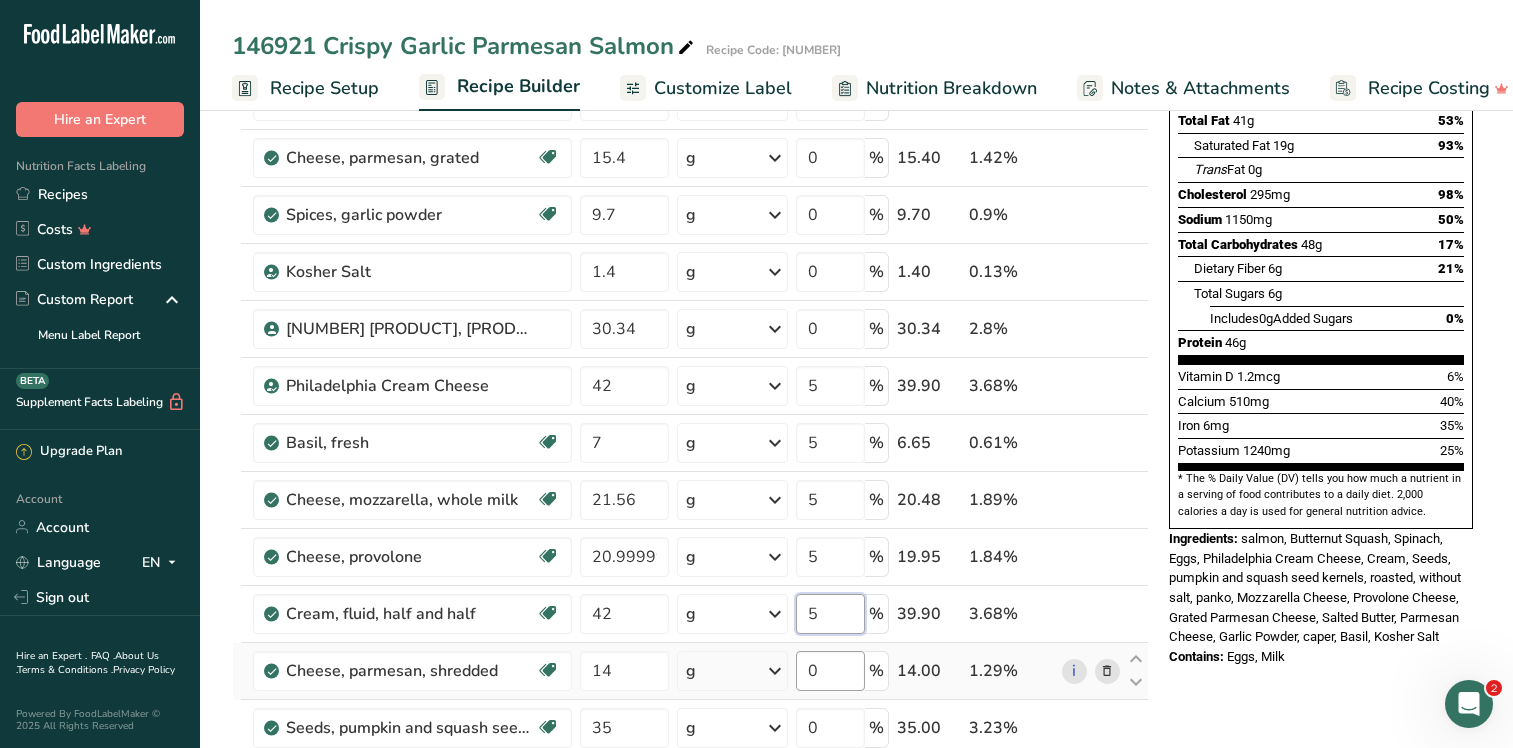 type on "5" 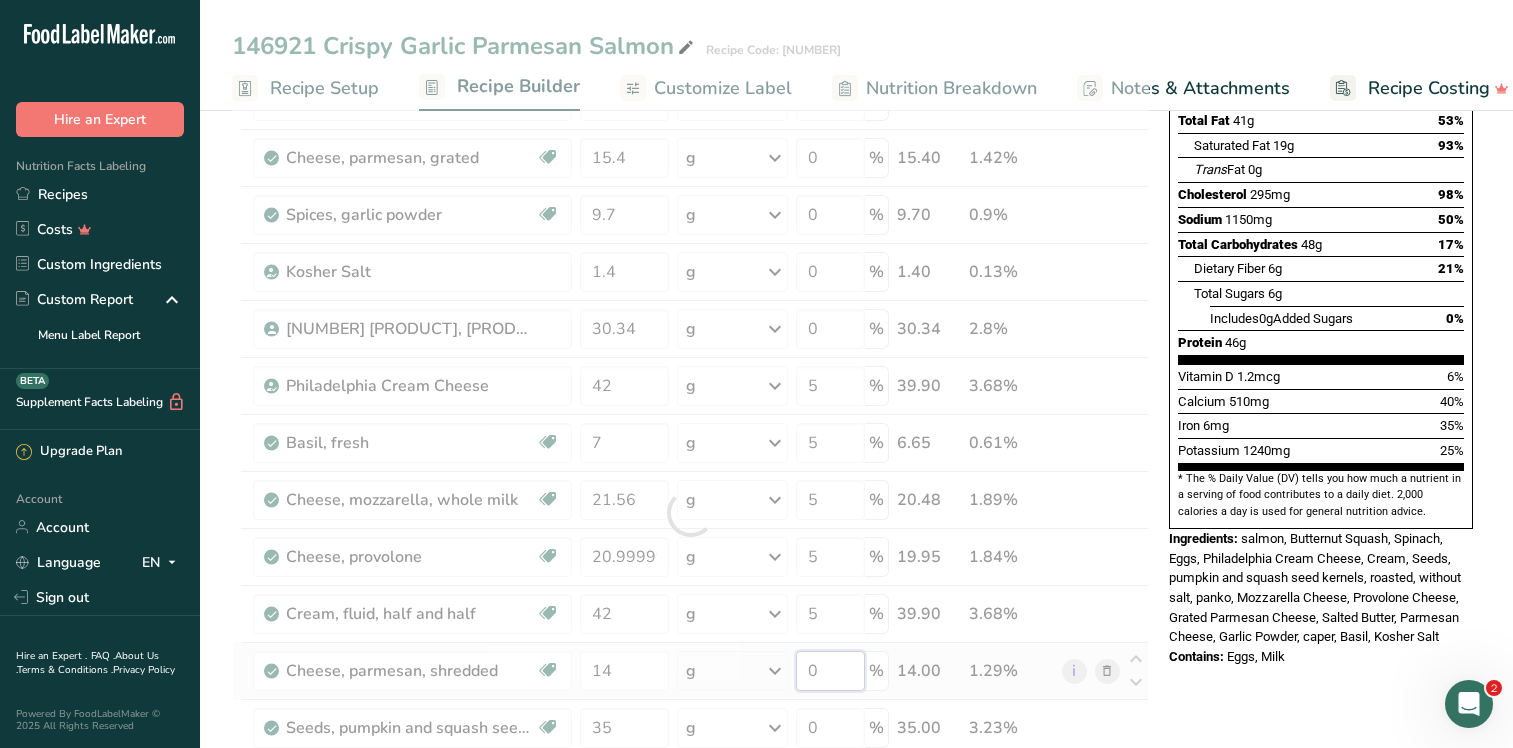 click on "Ingredient *
Amount *
Unit *
Waste *   .a-a{fill:#347362;}.b-a{fill:#fff;}          Grams
Percentage
[NUMBER] [PRODUCT], [ORIGIN], fillet, IQF ([PRODUCT_CODE])
[NUMBER]
g
Weight Units
g
kg
mg
See more
Volume Units
l
mL
fl oz
See more
0
%
[NUMBER].00
[PERCENTAGE]%
Spinach, raw
Source of Antioxidants
Dairy free
Gluten free
Vegan
Vegetarian
Soy free
[NUMBER]
g
Portions
1 cup
1 bunch
1 leaf
See more
Weight Units
g
kg
mg" at bounding box center [690, 513] 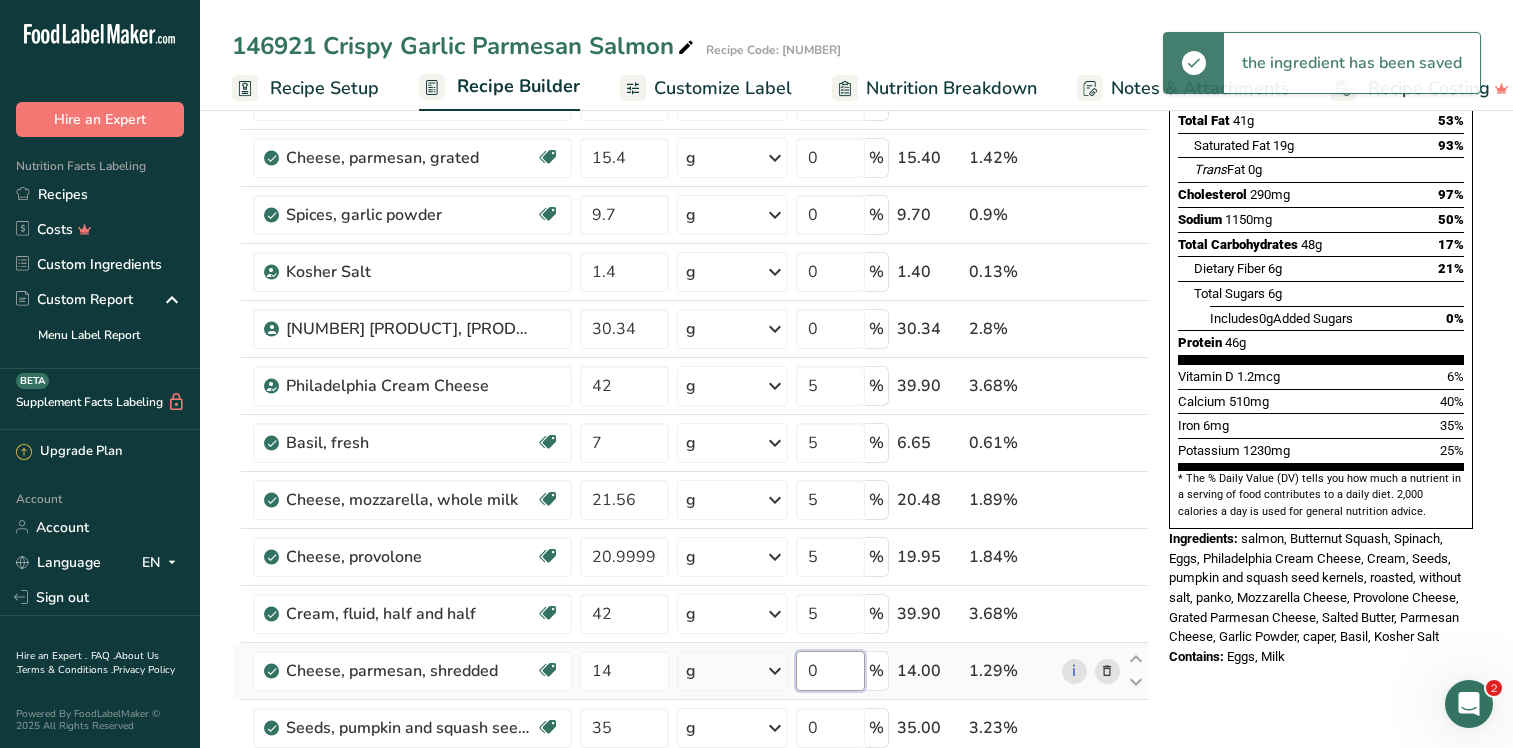 drag, startPoint x: 828, startPoint y: 669, endPoint x: 800, endPoint y: 666, distance: 28.160255 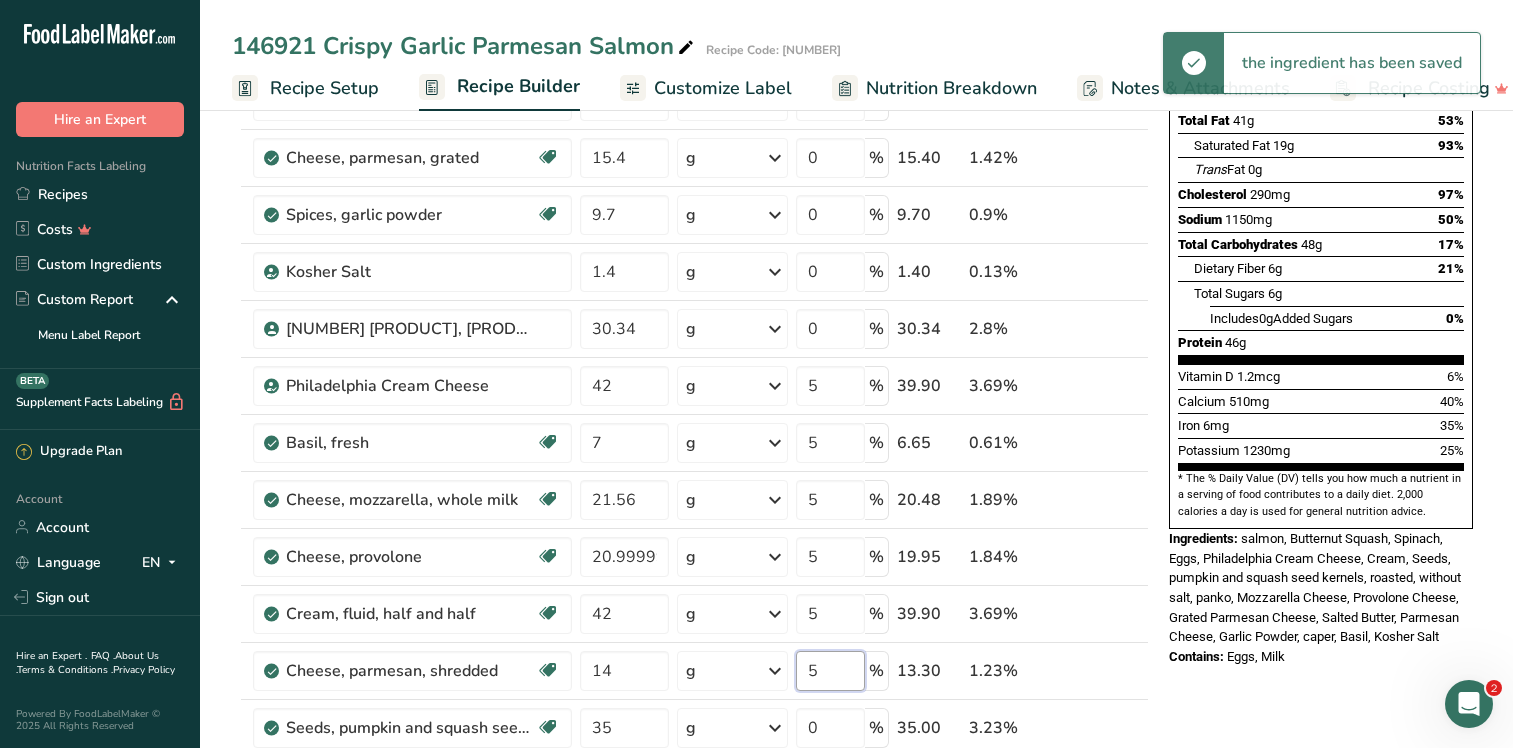 type on "5" 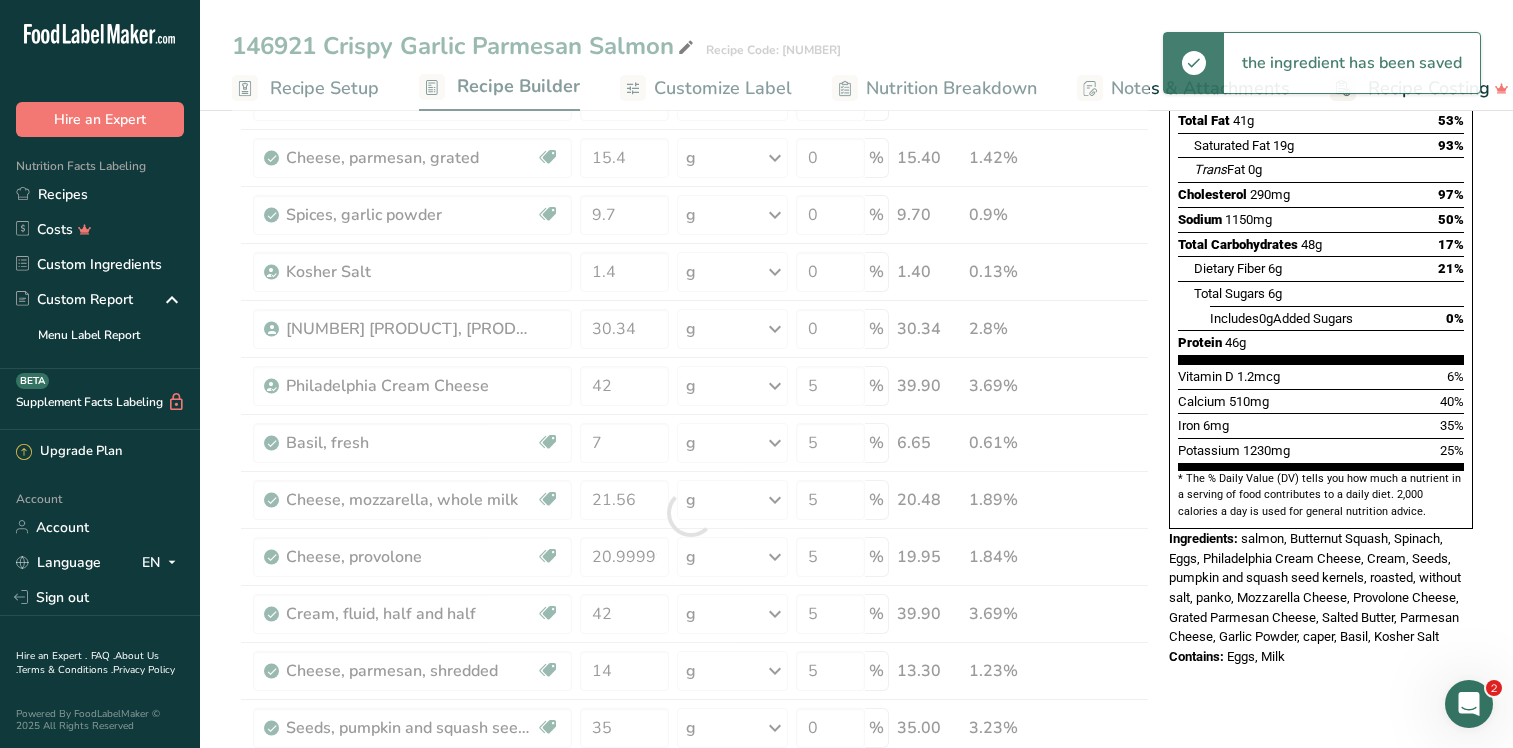 click on "Nutrition Facts
2 Servings Per Container
Serving Size
542g
Amount Per Serving
Calories
690
% Daily Value *
Total Fat
41g
53%
Saturated Fat
19g
93%
Trans  Fat
0g
Cholesterol
290mg
97%
Sodium
1150mg
50%
Total Carbohydrates
48g
17%
Dietary Fiber
6g
21%" at bounding box center [1321, 881] 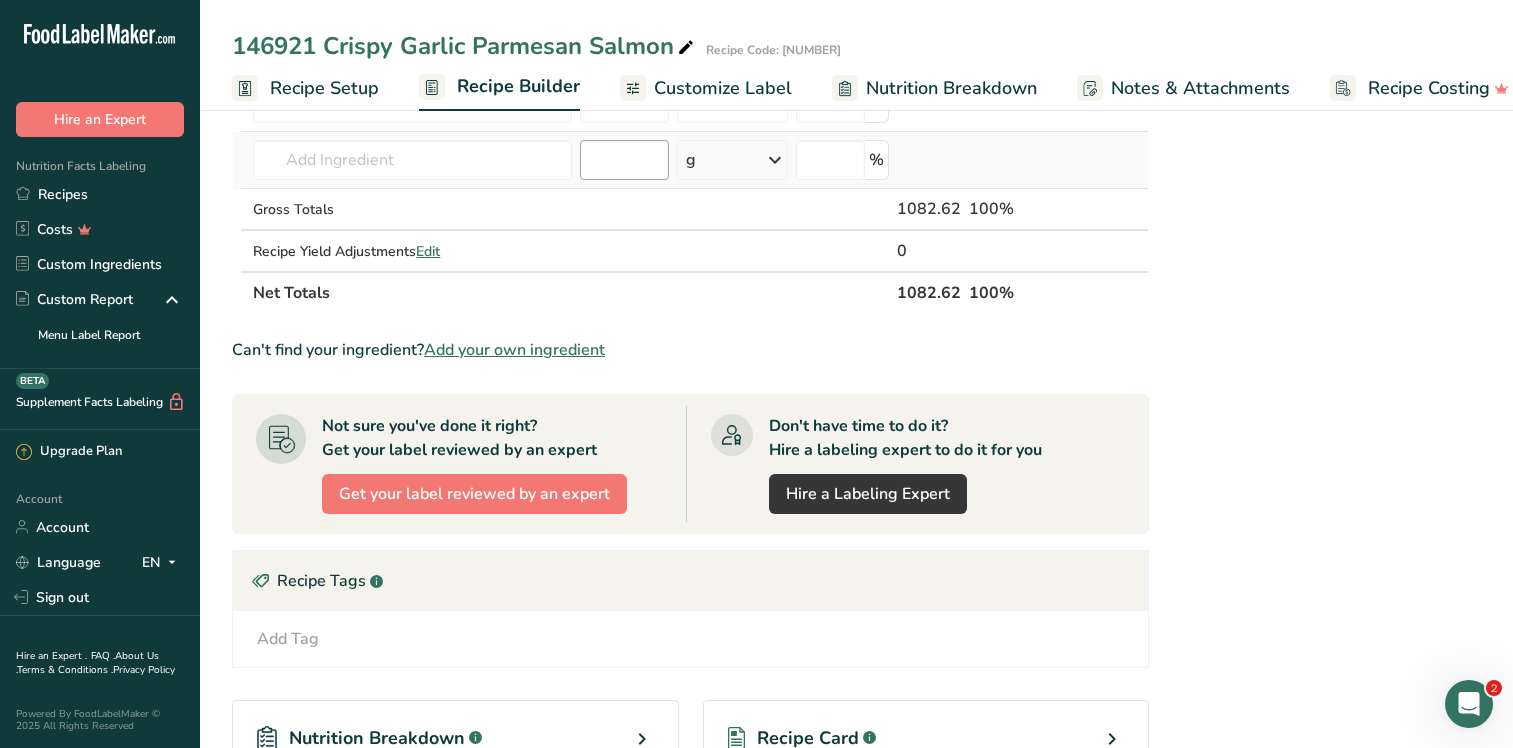 scroll, scrollTop: 1300, scrollLeft: 0, axis: vertical 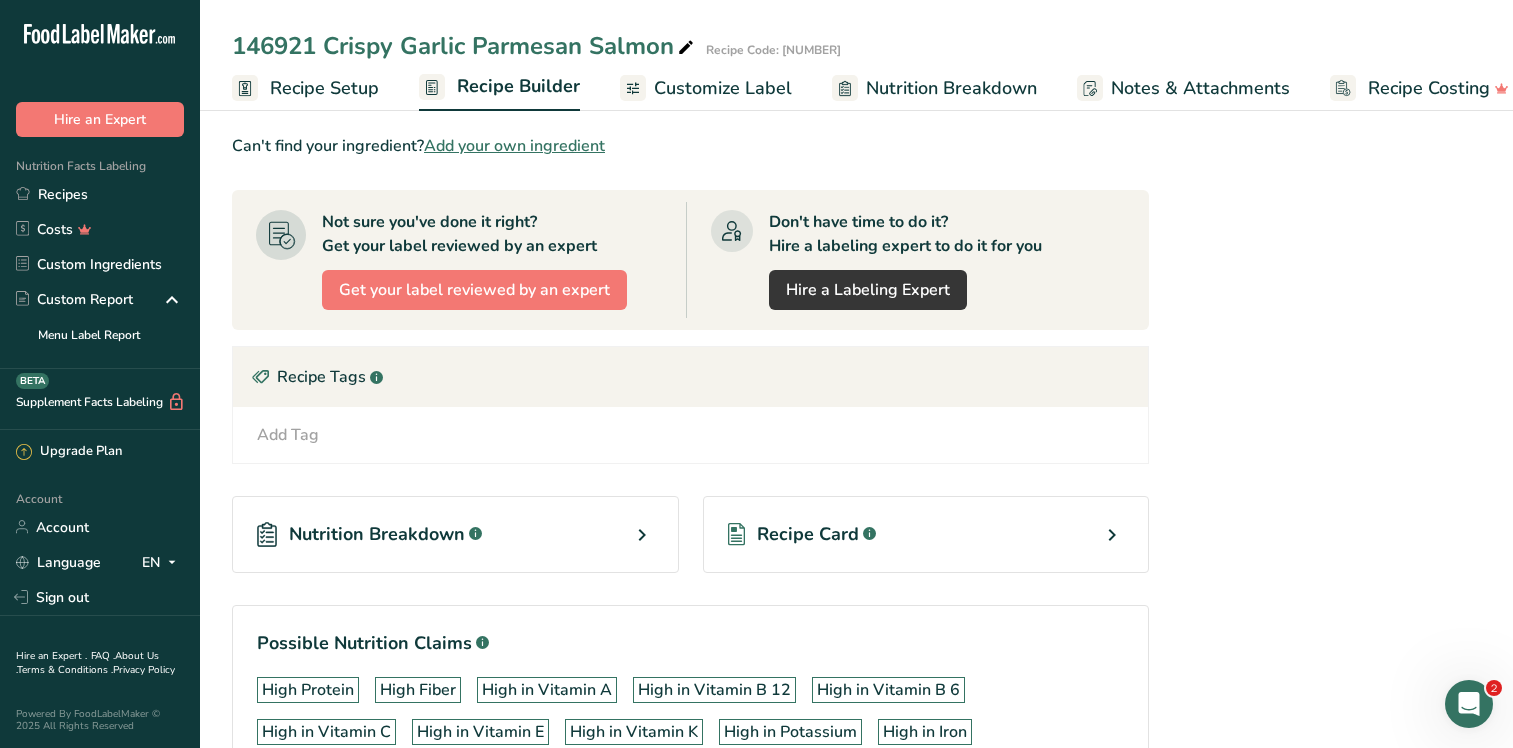 drag, startPoint x: 369, startPoint y: 534, endPoint x: 1114, endPoint y: 515, distance: 745.24225 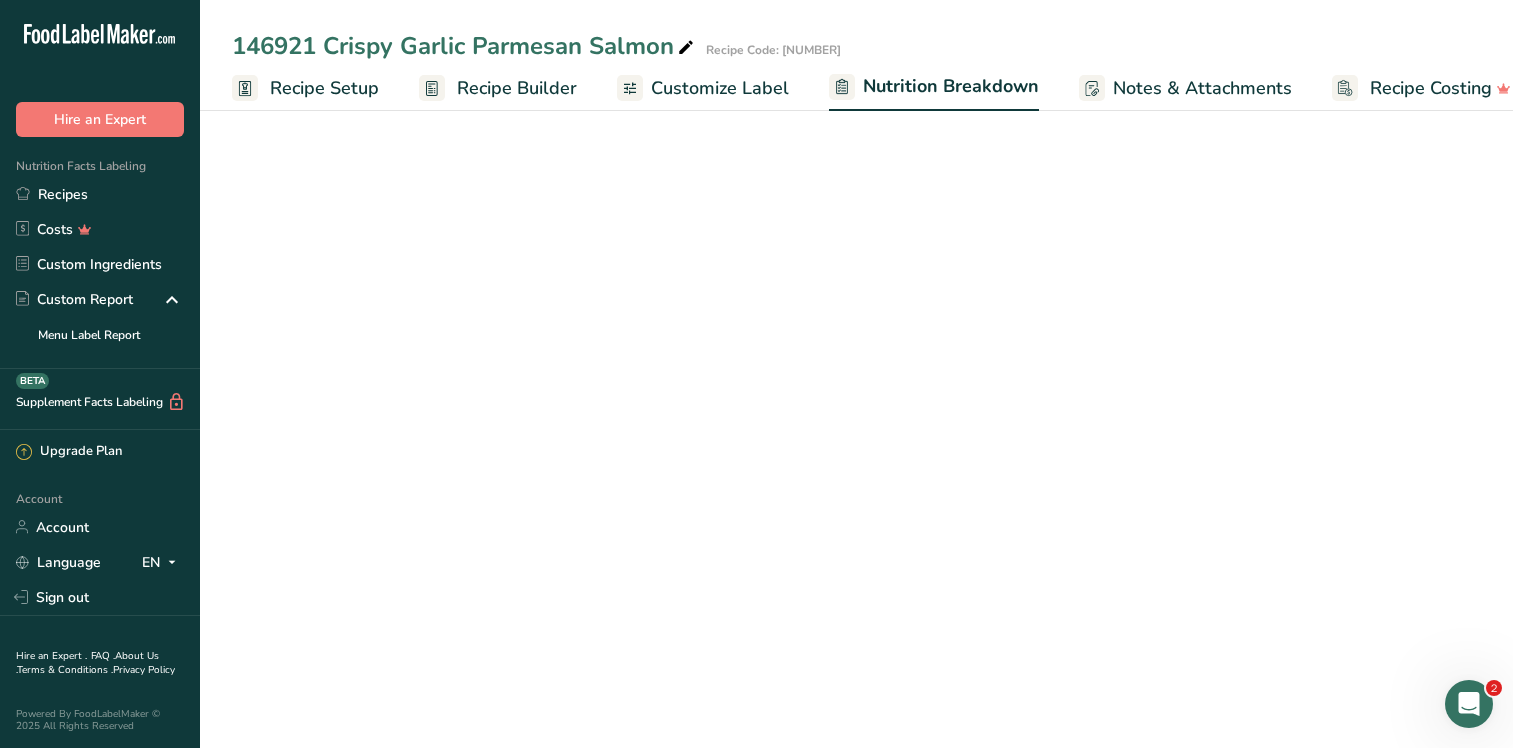 select on "Calories" 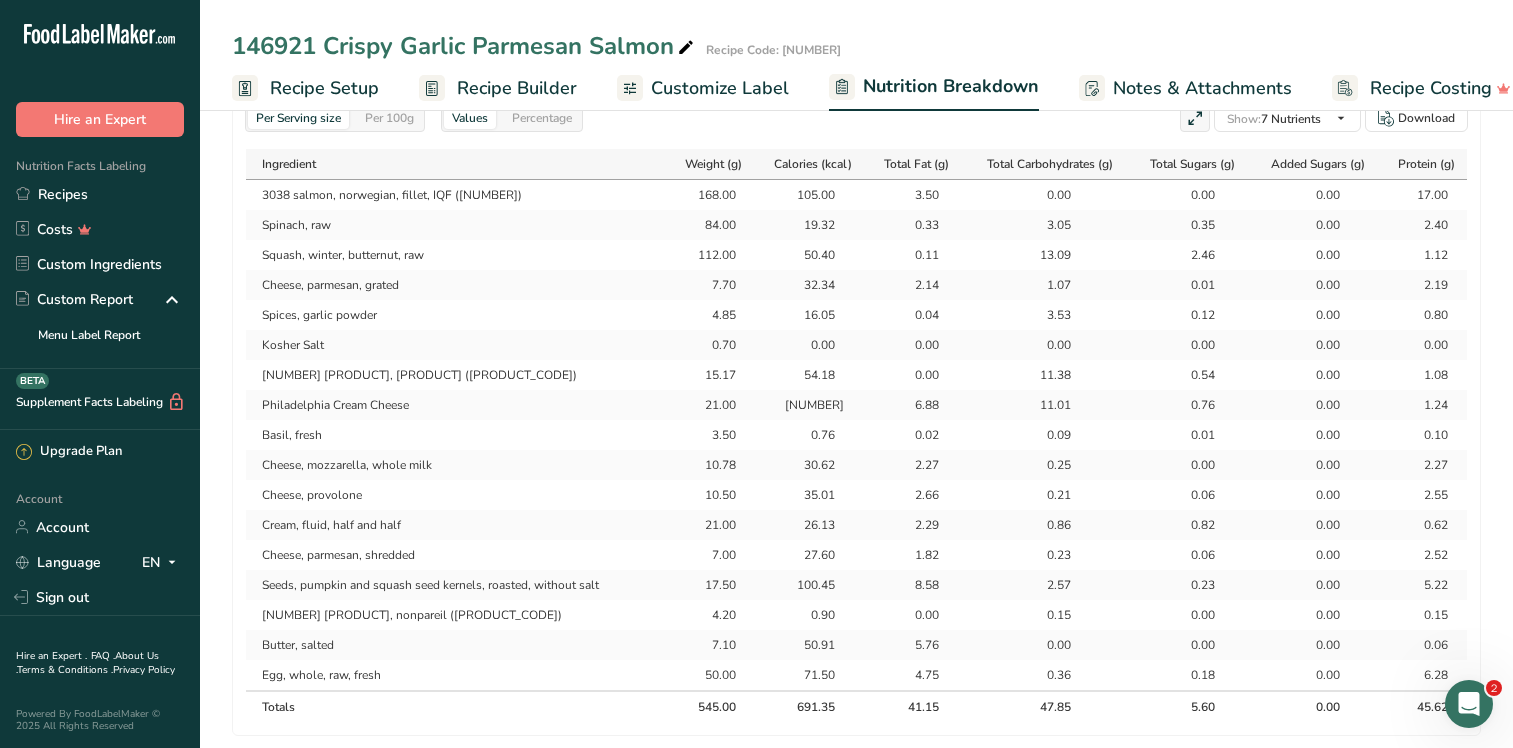 scroll, scrollTop: 1000, scrollLeft: 0, axis: vertical 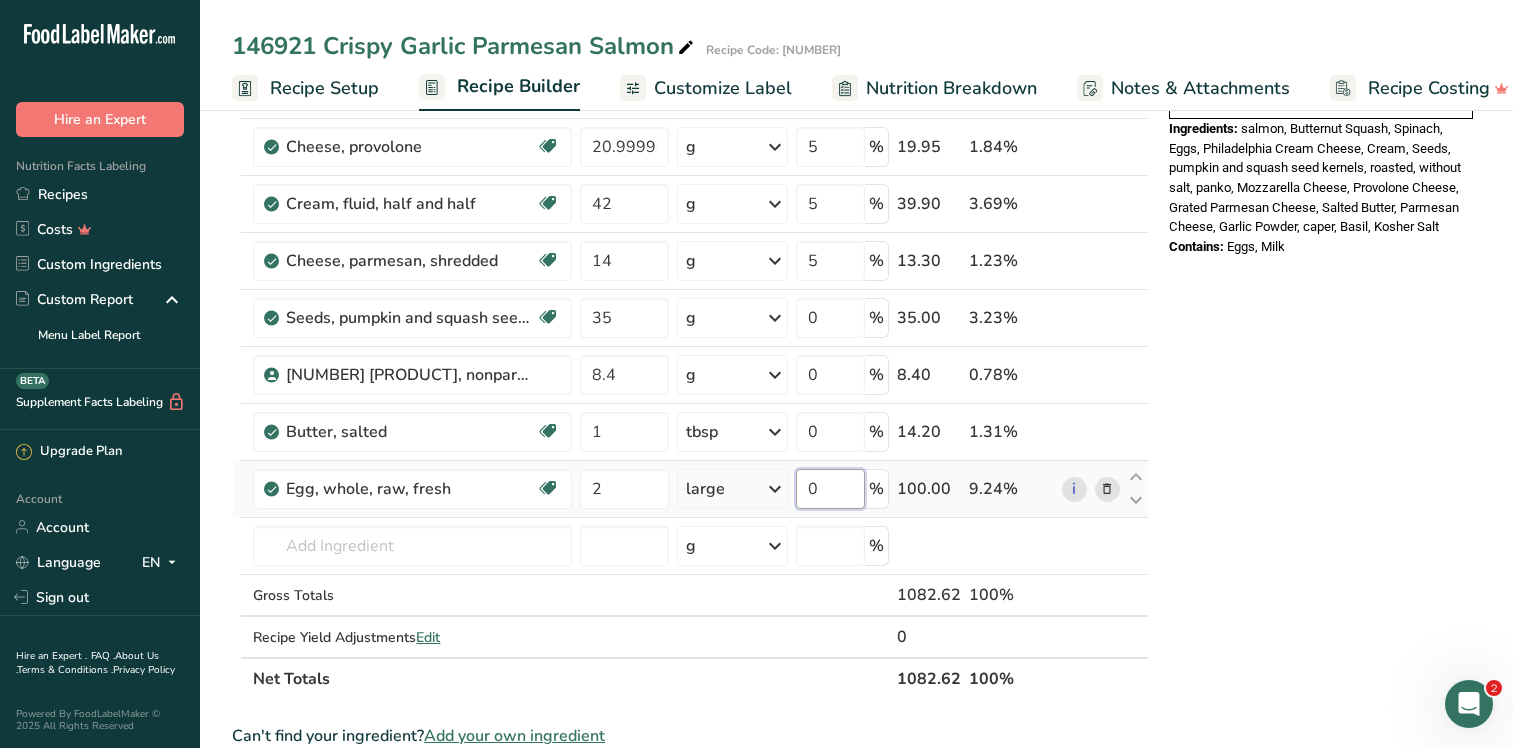 drag, startPoint x: 821, startPoint y: 493, endPoint x: 802, endPoint y: 485, distance: 20.615528 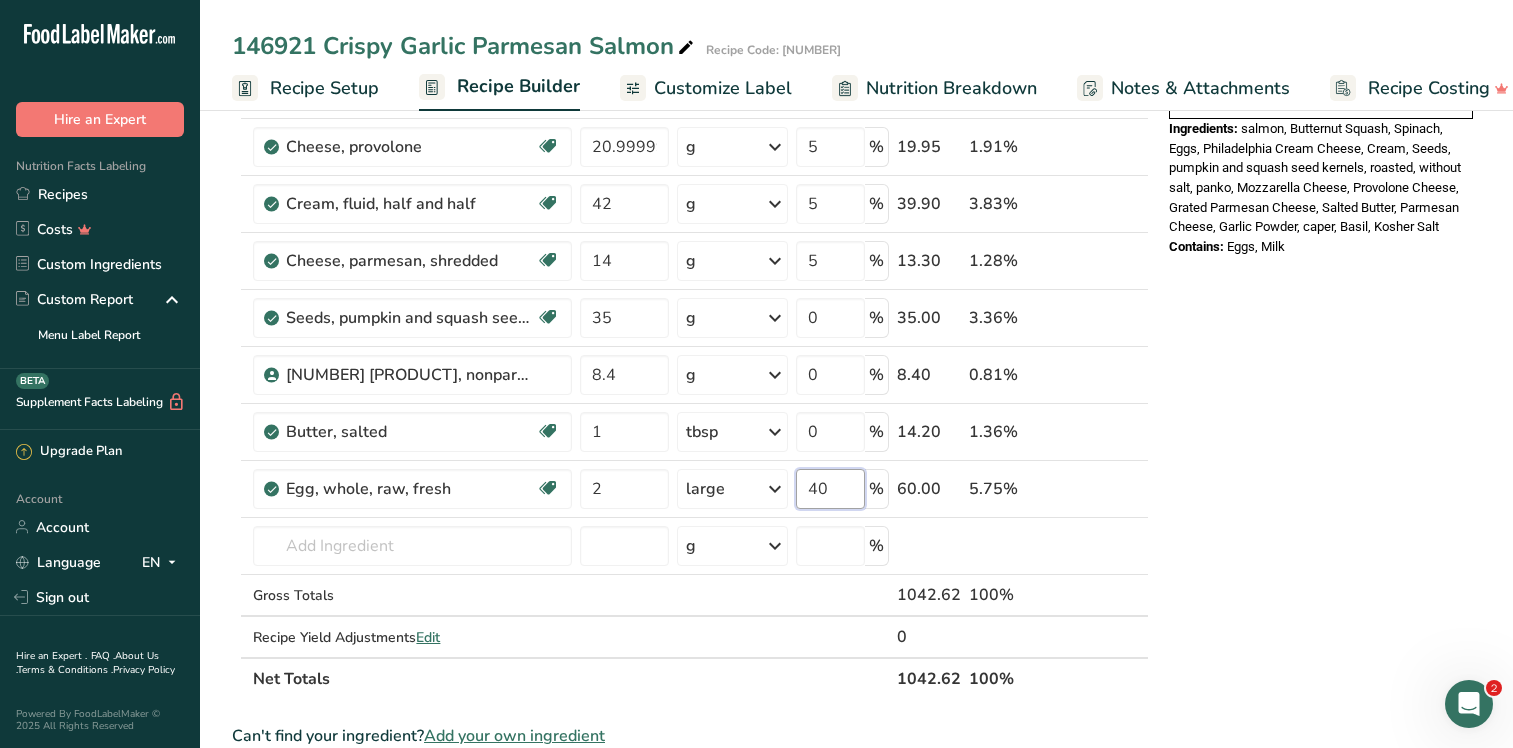 type on "40" 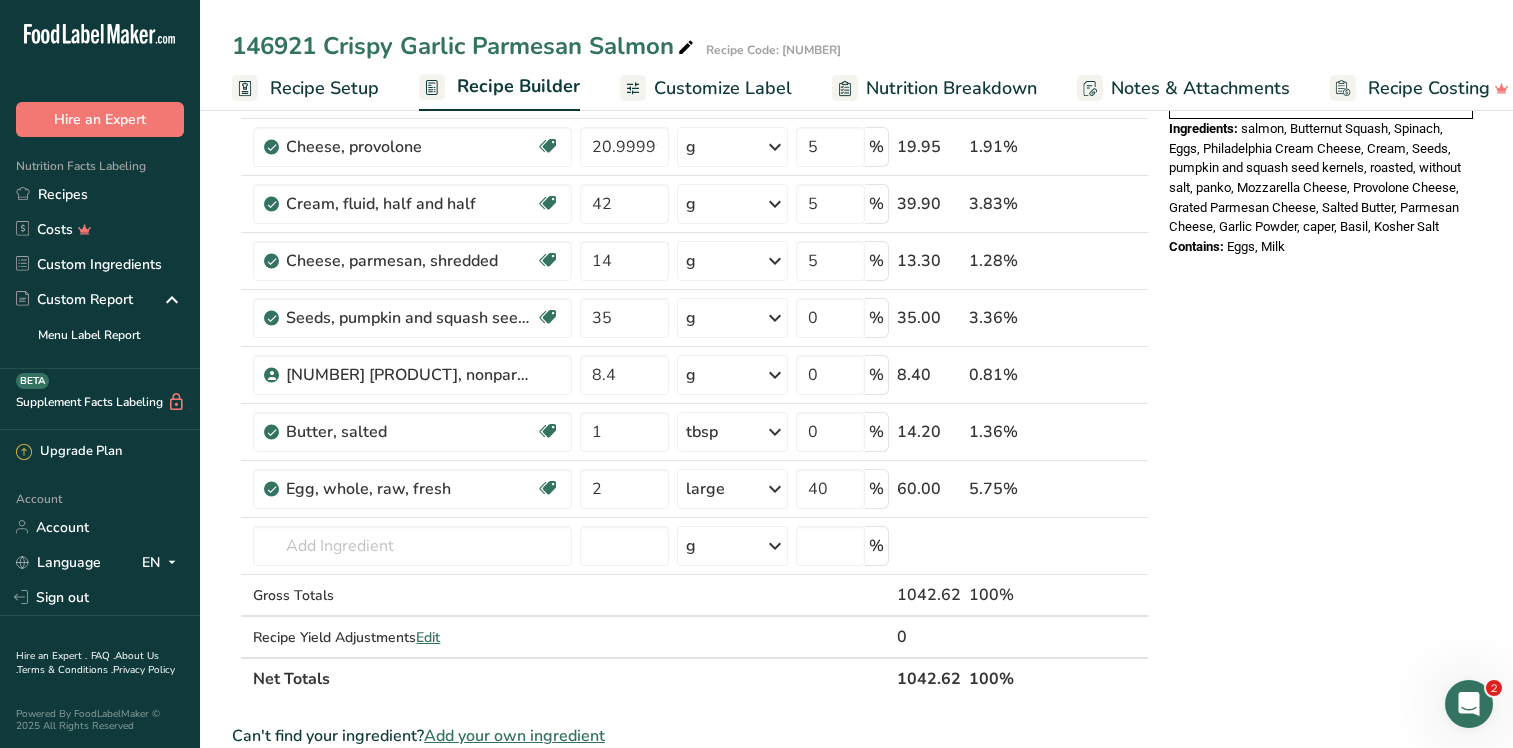click on "Nutrition Facts
2 Servings Per Container
Serving Size
541g
Amount Per Serving
Calories
690
% Daily Value *
Total Fat
41g
53%
Saturated Fat
18g
92%
Trans  Fat
0g
Cholesterol
290mg
97%
Sodium
1140mg
50%
Total Carbohydrates
48g
17%
Dietary Fiber
6g
21%" at bounding box center [1321, 471] 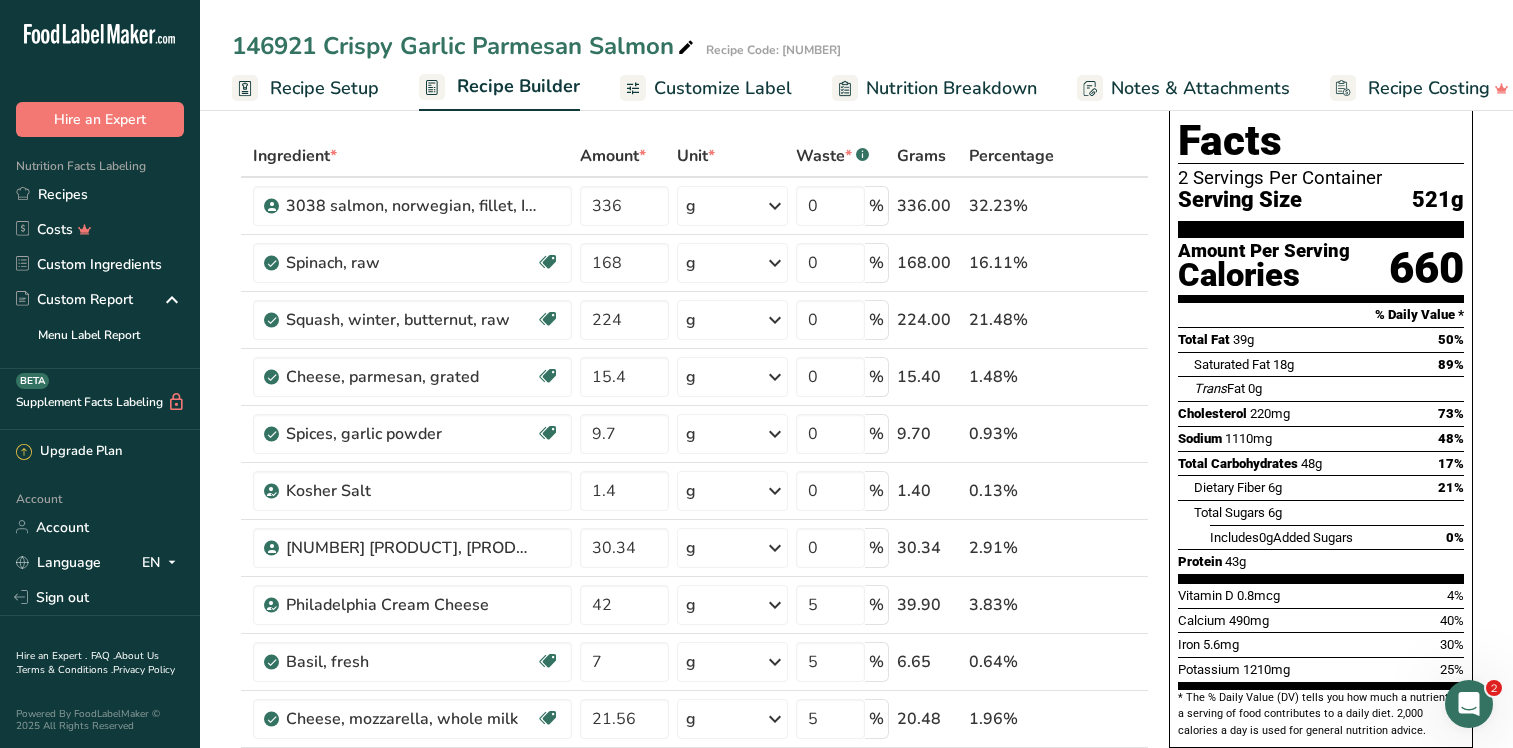 scroll, scrollTop: 0, scrollLeft: 0, axis: both 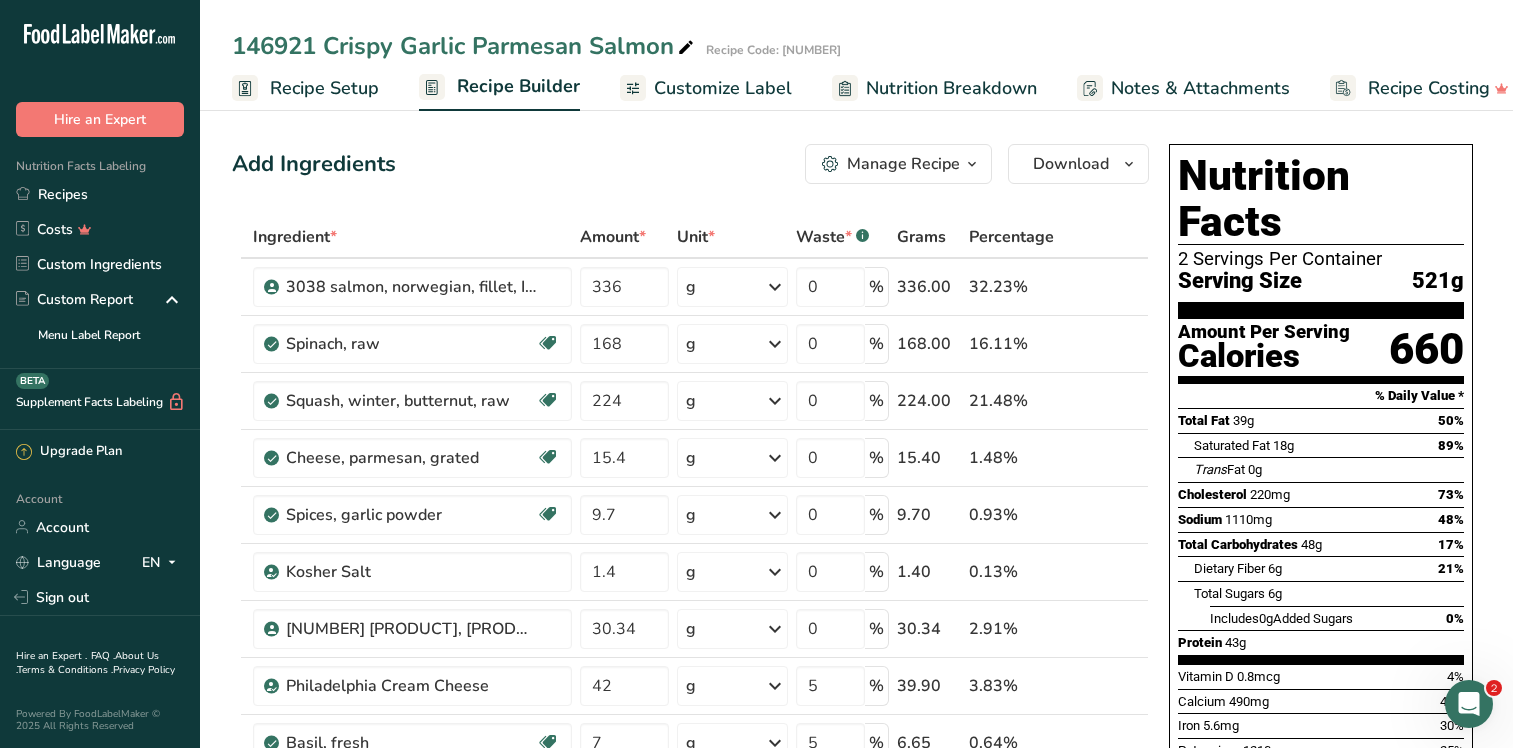 click on "Add Ingredients
Manage Recipe         Delete Recipe           Duplicate Recipe             Scale Recipe             Save as Sub-Recipe   .a-a{fill:#347362;}.b-a{fill:#fff;}                               Nutrition Breakdown                 Recipe Card
NEW
Amino Acids Pattern Report           Activity History
Download
Choose your preferred label style
Standard FDA label
Standard FDA label
The most common format for nutrition facts labels in compliance with the FDA's typeface, style and requirements
Tabular FDA label
A label format compliant with the FDA regulations presented in a tabular (horizontal) display.
Linear FDA label
A simple linear display for small sized packages.
Simplified FDA label" at bounding box center (690, 164) 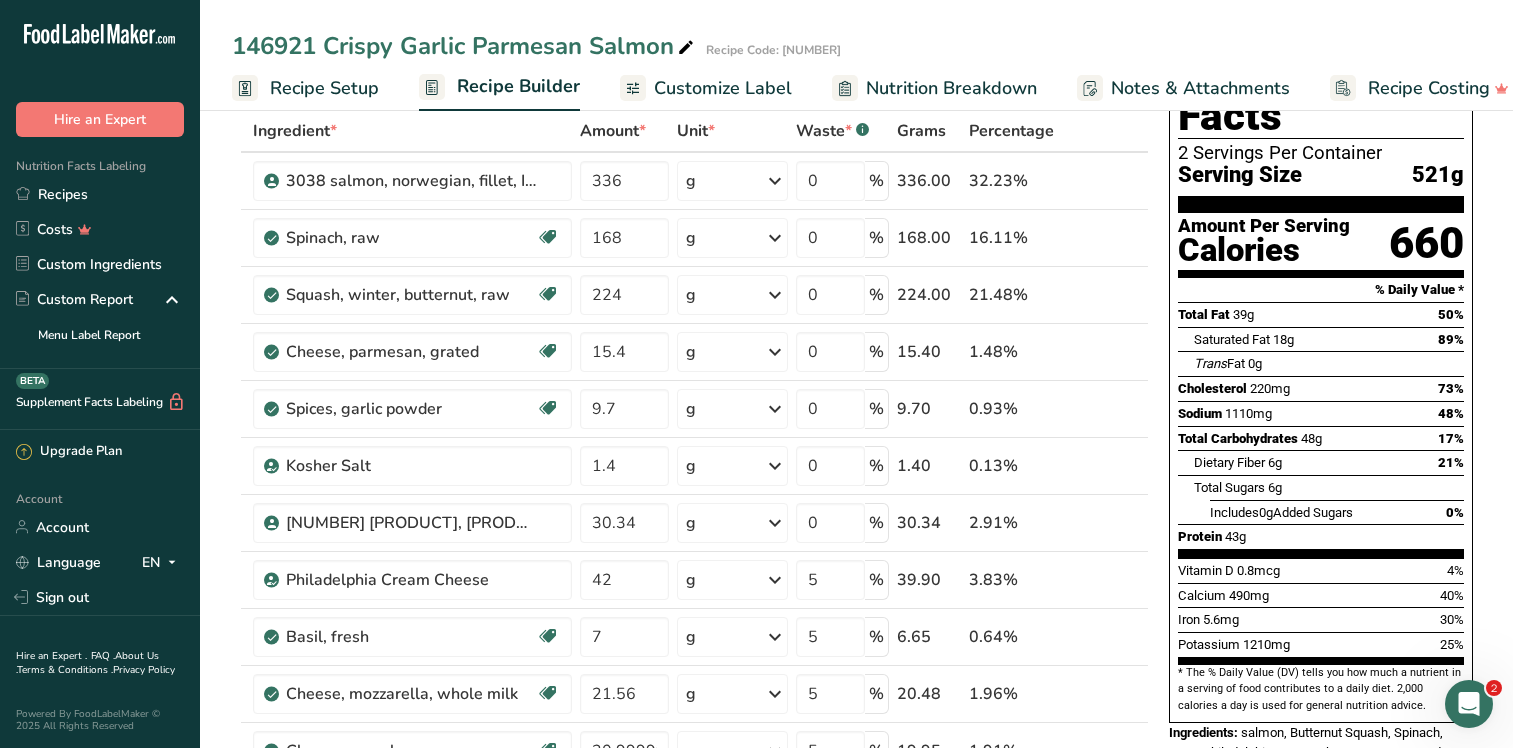 scroll, scrollTop: 0, scrollLeft: 0, axis: both 